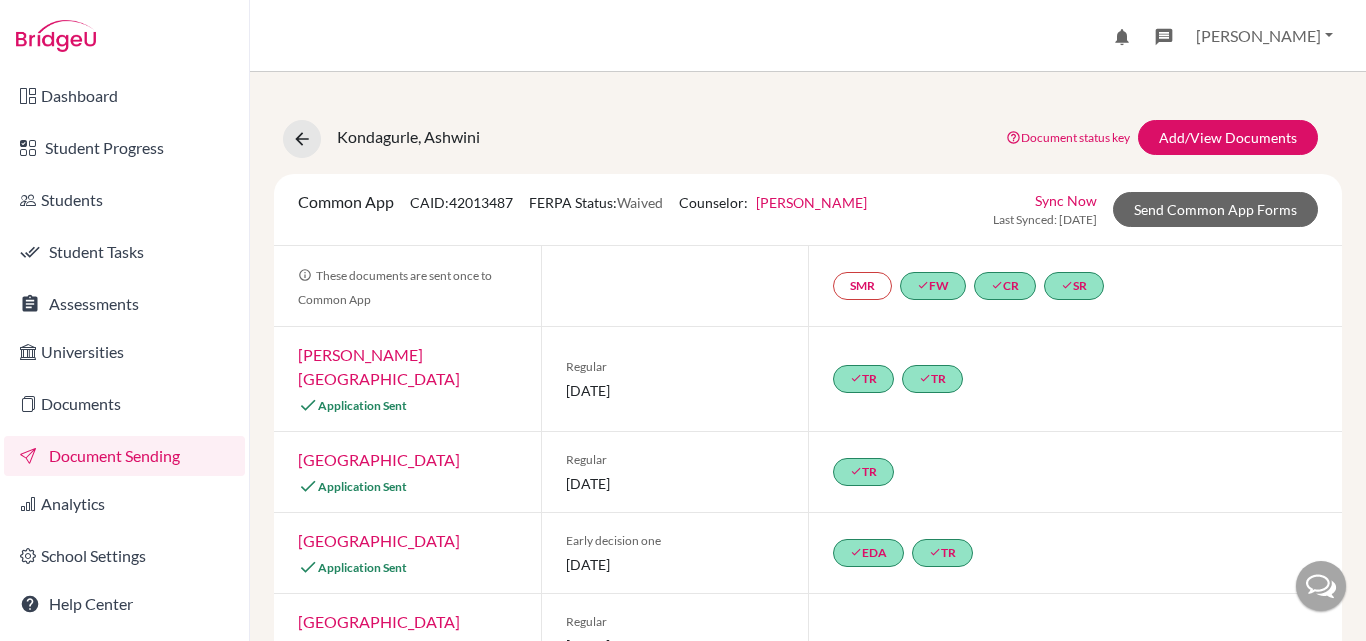 scroll, scrollTop: 0, scrollLeft: 0, axis: both 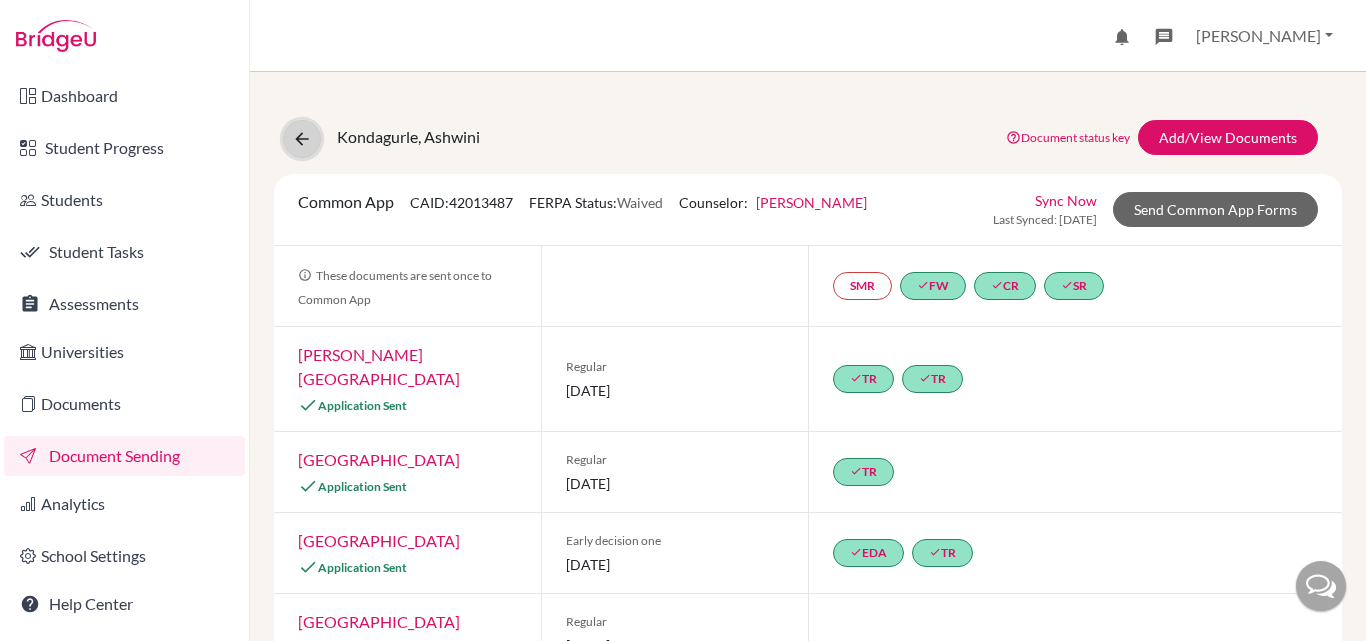 click at bounding box center (302, 139) 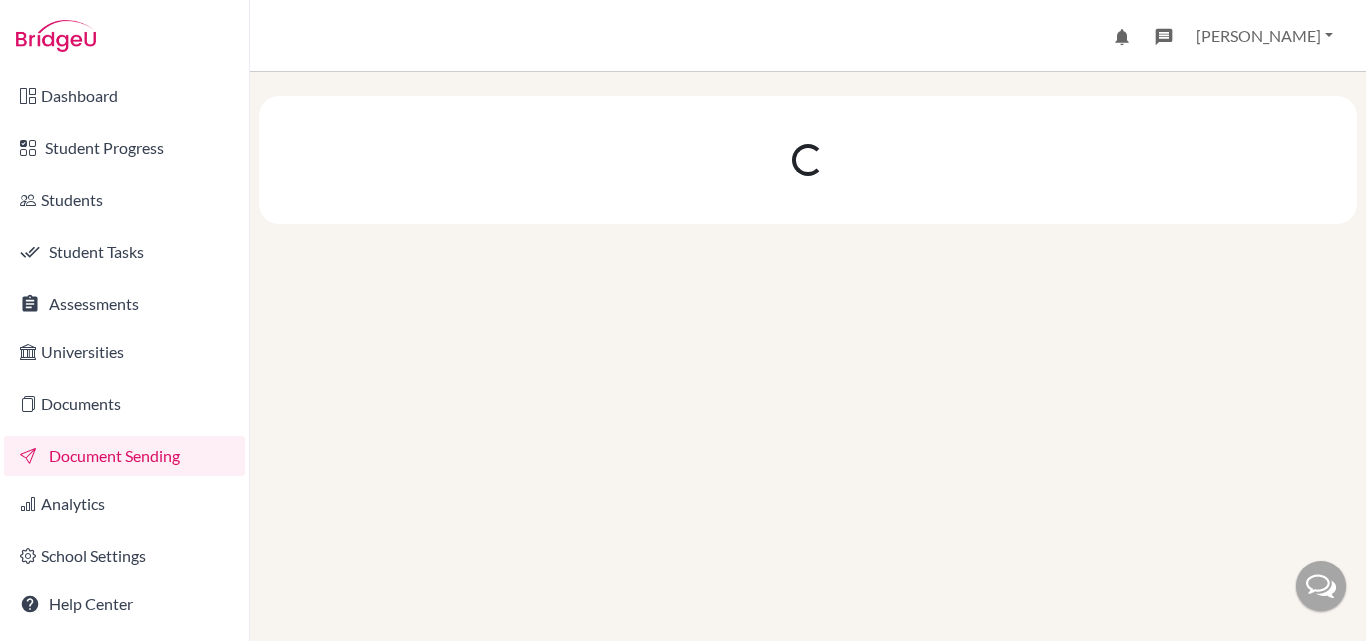 scroll, scrollTop: 0, scrollLeft: 0, axis: both 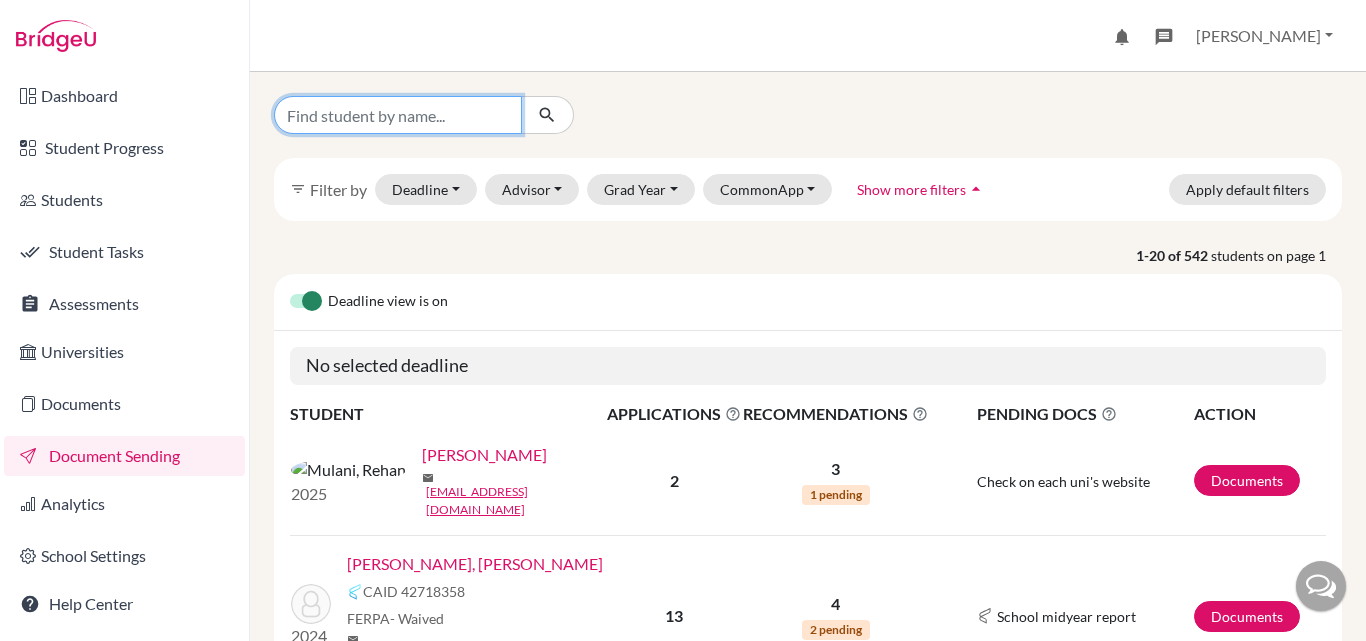 click at bounding box center [398, 115] 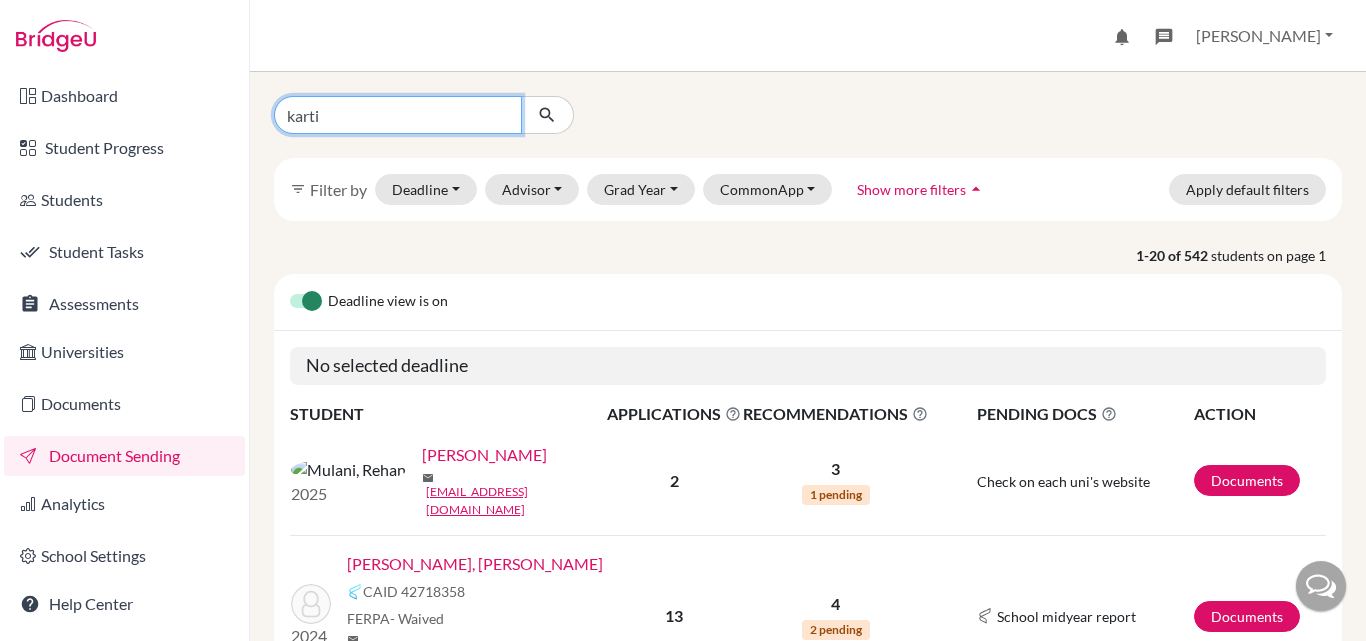 type on "kartik" 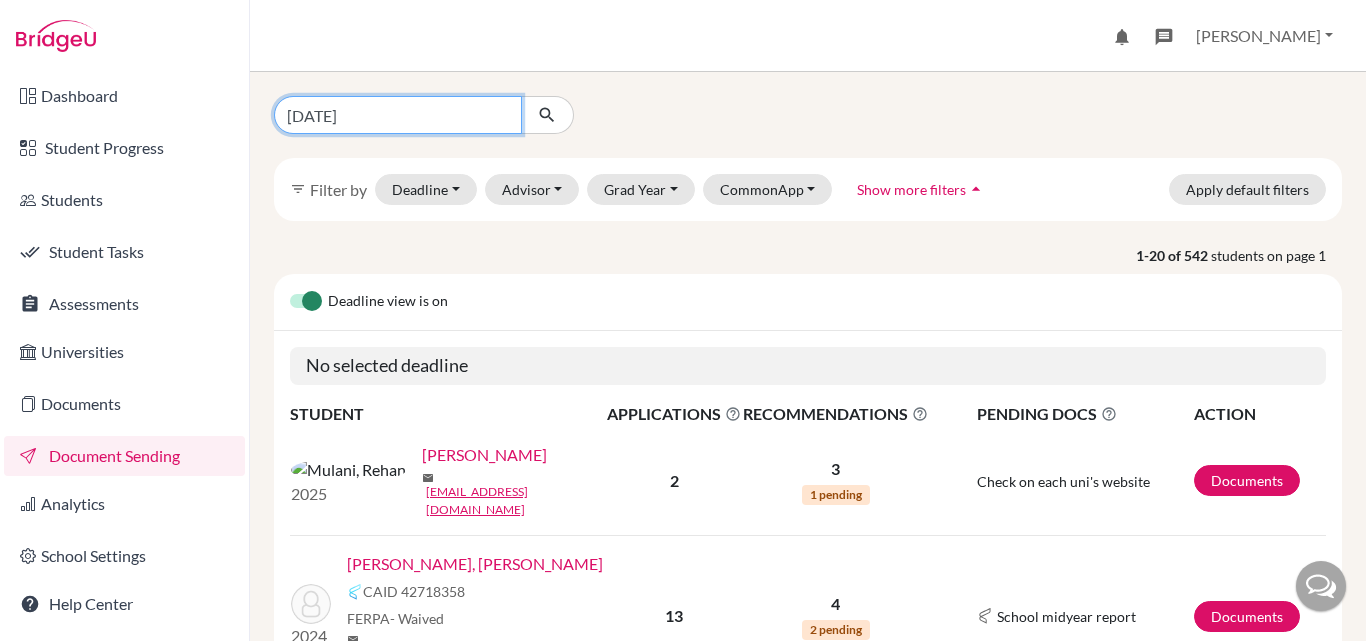 click at bounding box center (547, 115) 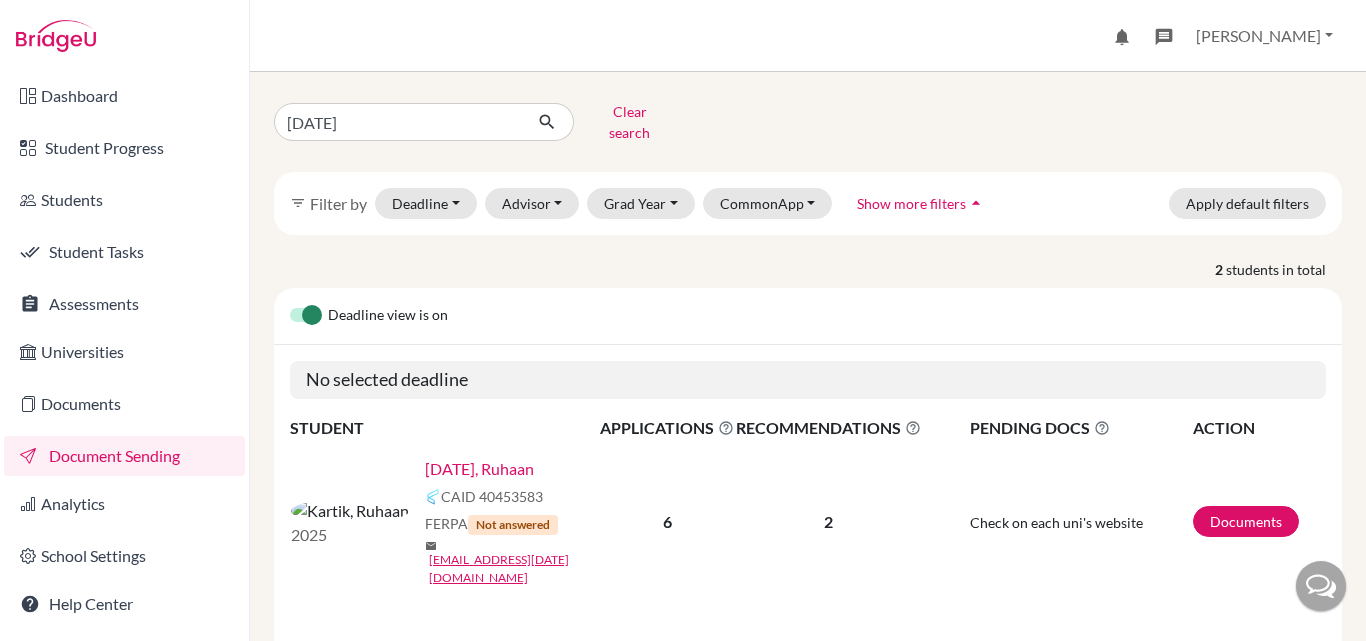 scroll, scrollTop: 256, scrollLeft: 0, axis: vertical 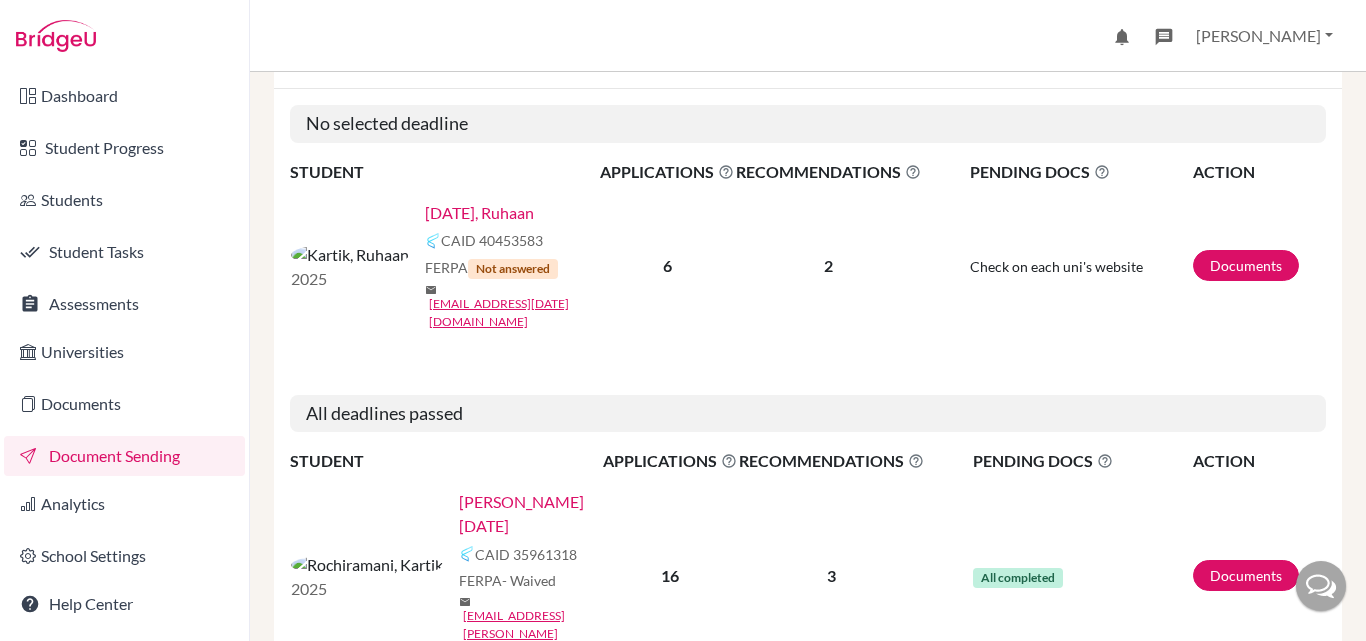click on "[PERSON_NAME][DATE]" at bounding box center [537, 514] 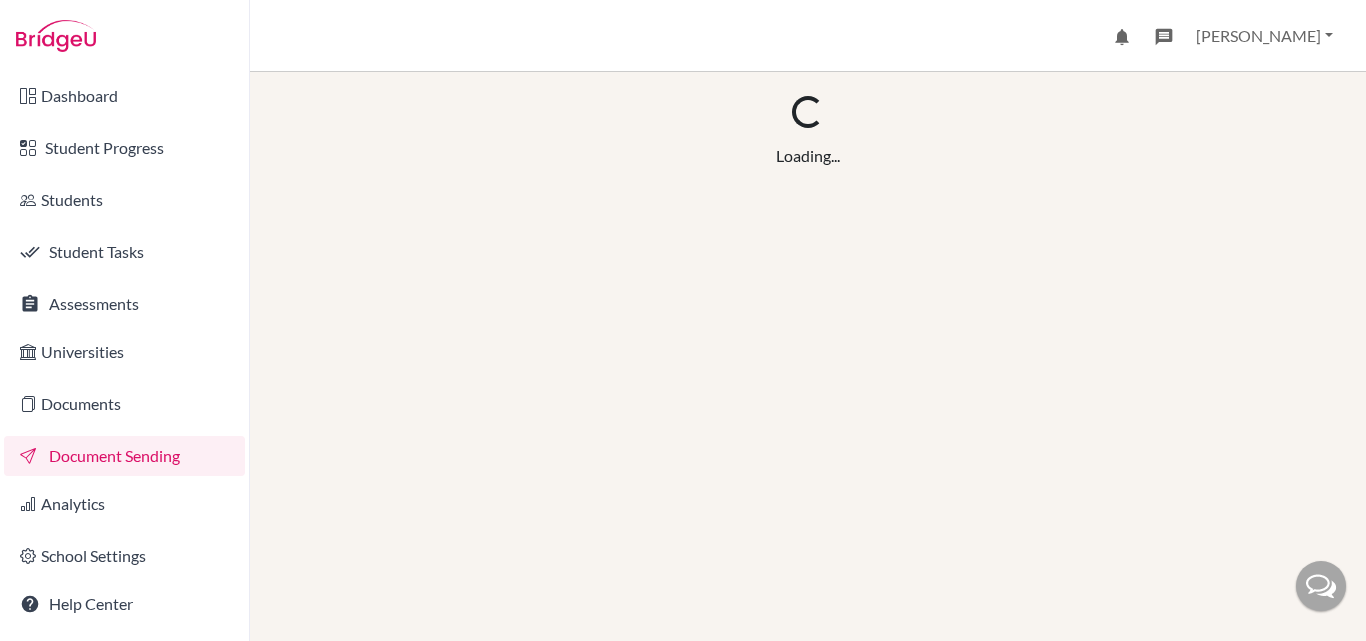 scroll, scrollTop: 0, scrollLeft: 0, axis: both 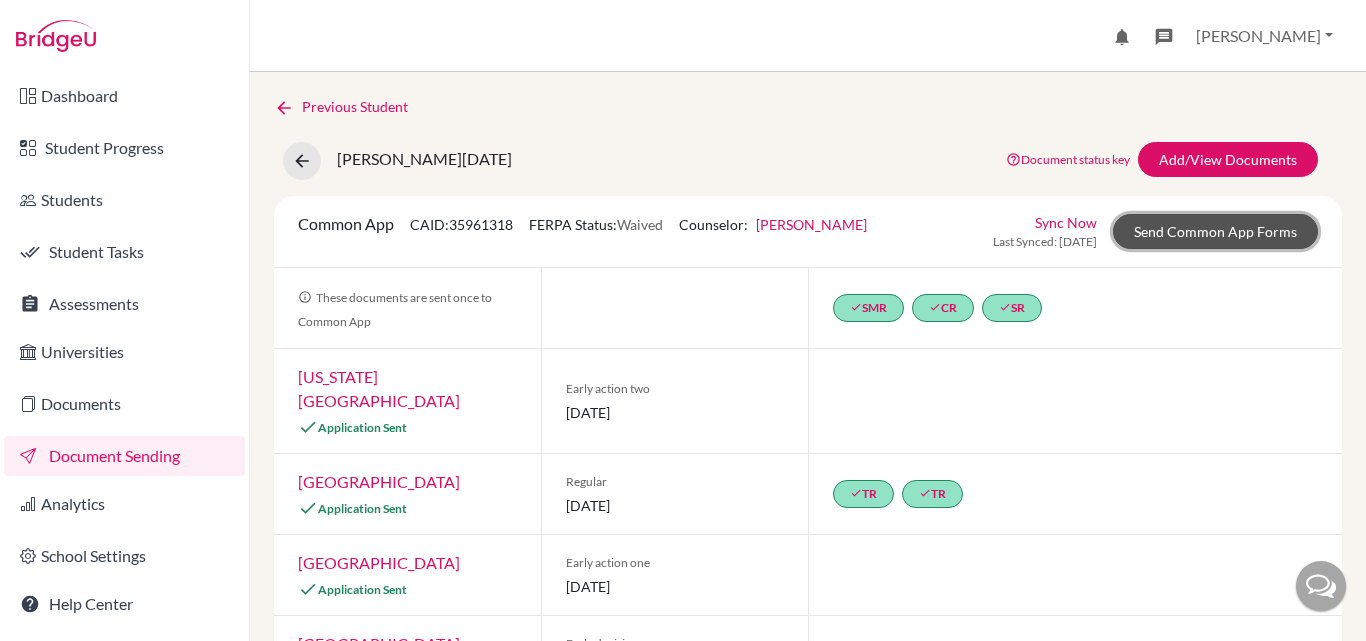 click on "Send Common App Forms" at bounding box center (1215, 231) 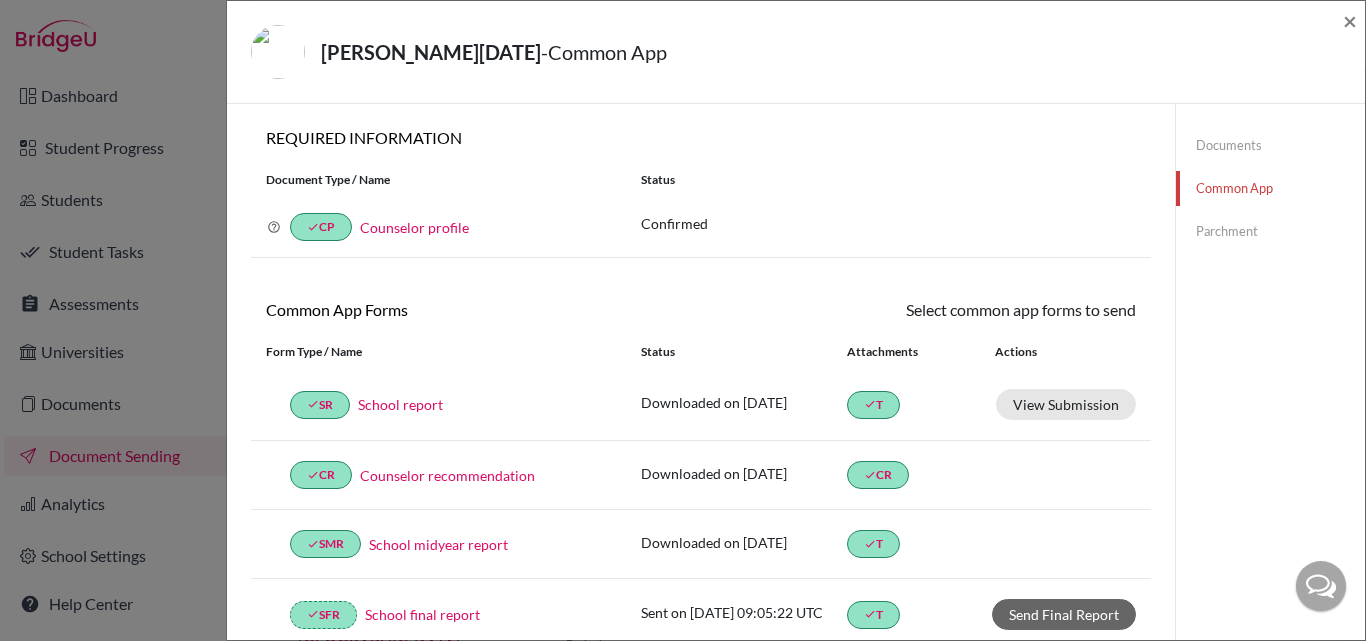 click on "Parchment" 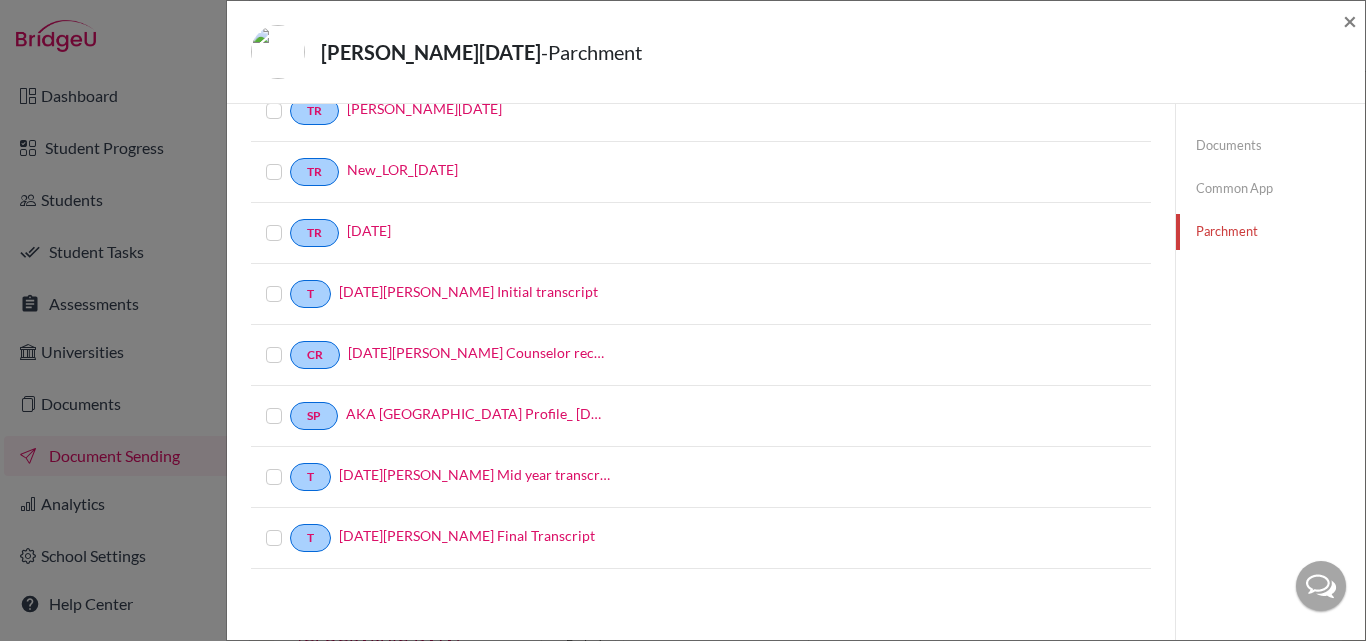 scroll, scrollTop: 0, scrollLeft: 0, axis: both 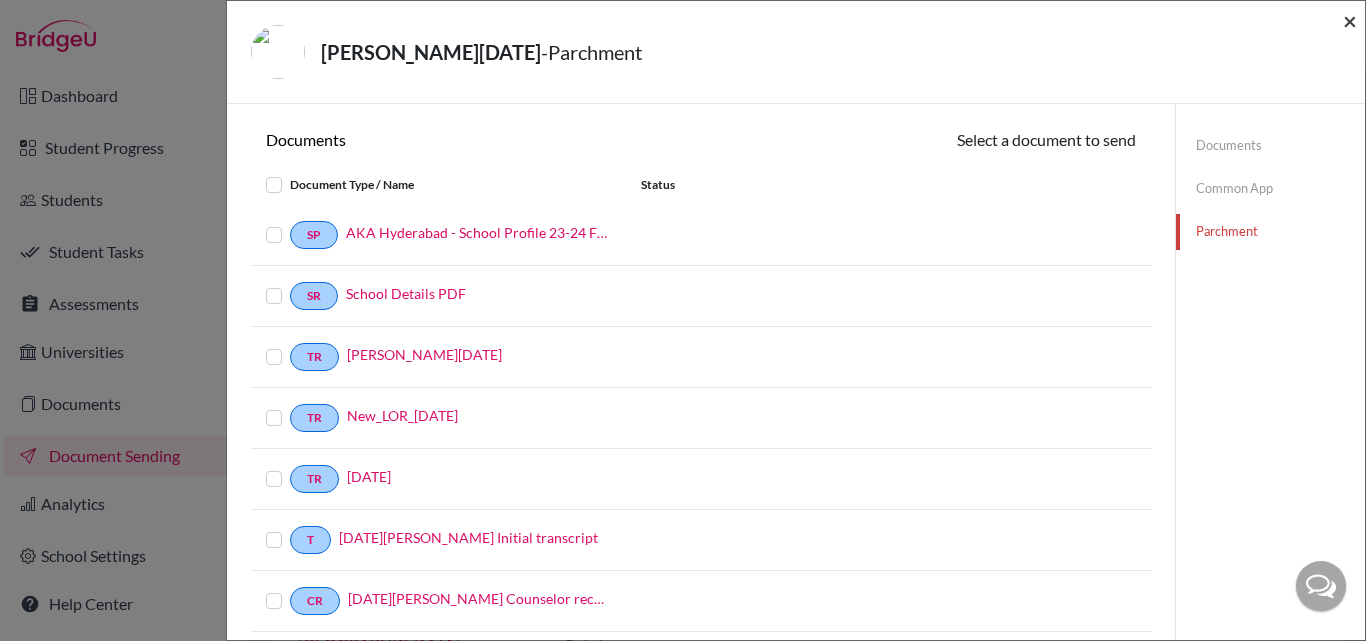 click on "×" at bounding box center (1350, 20) 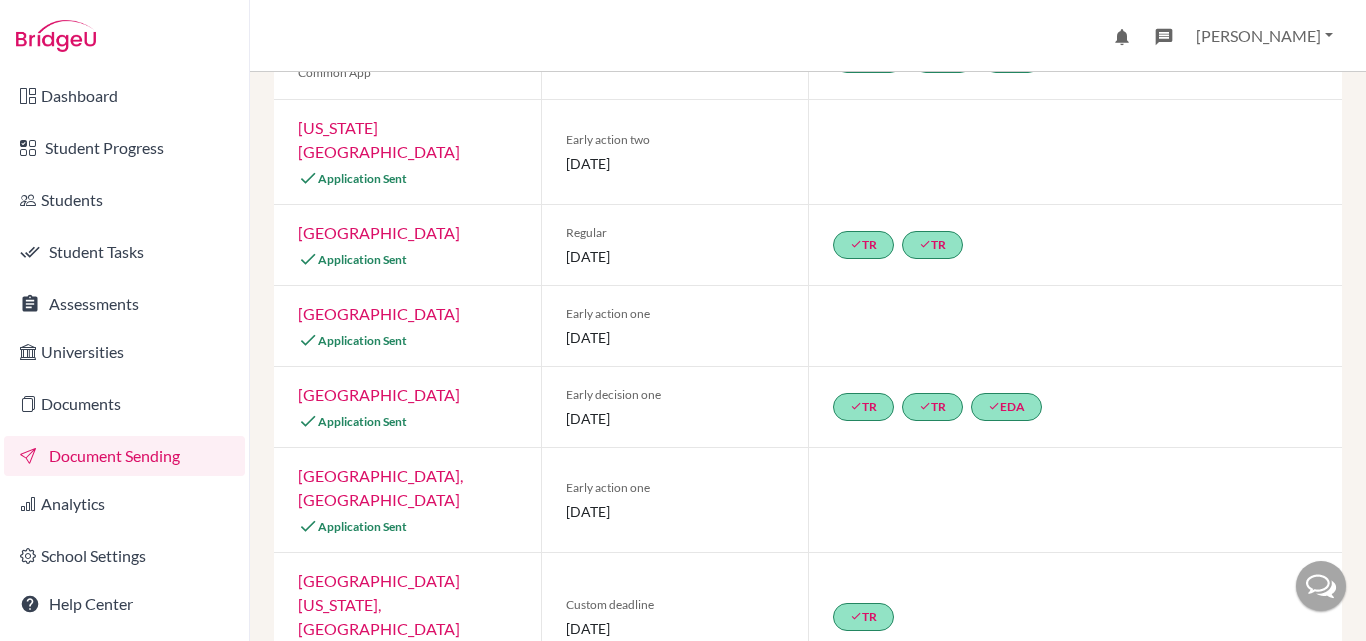scroll, scrollTop: 0, scrollLeft: 0, axis: both 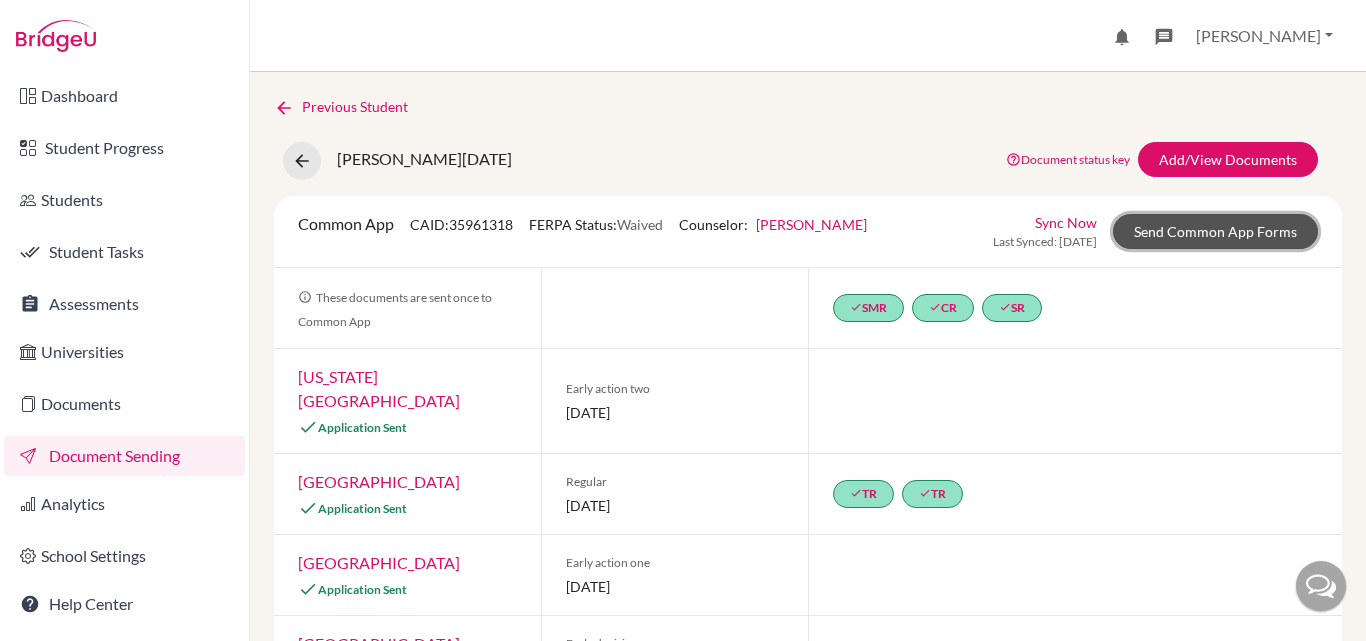 click on "Send Common App Forms" at bounding box center (1215, 231) 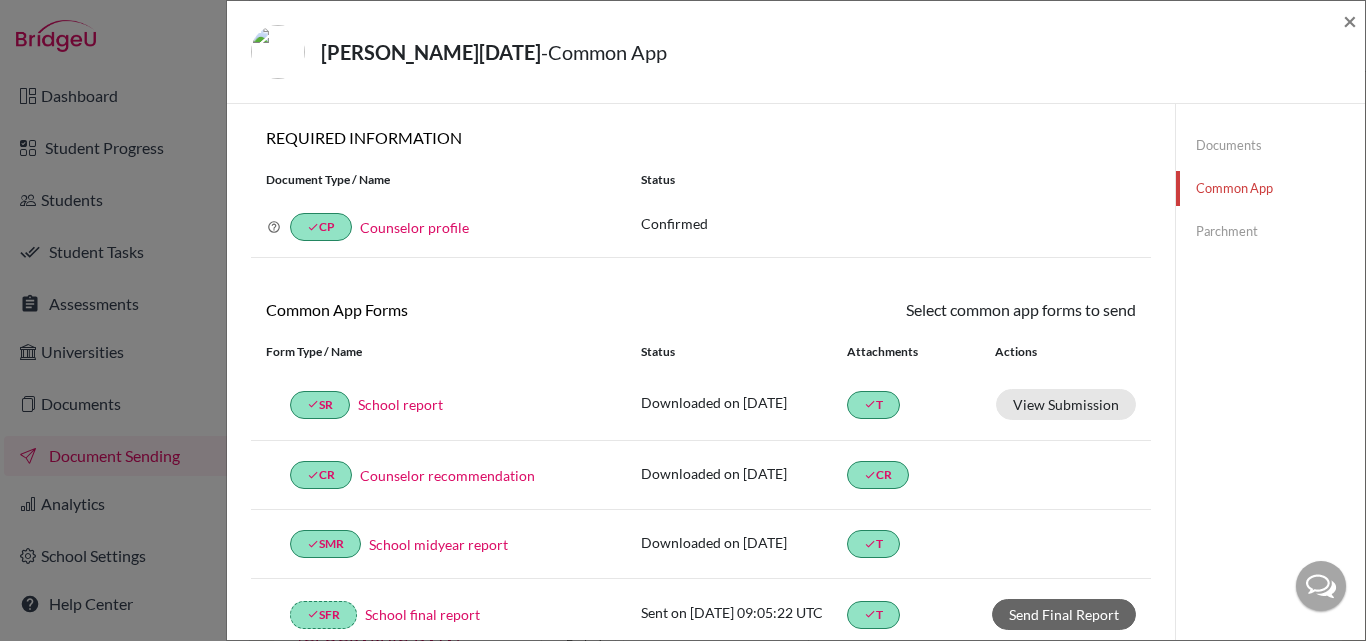 scroll, scrollTop: 289, scrollLeft: 0, axis: vertical 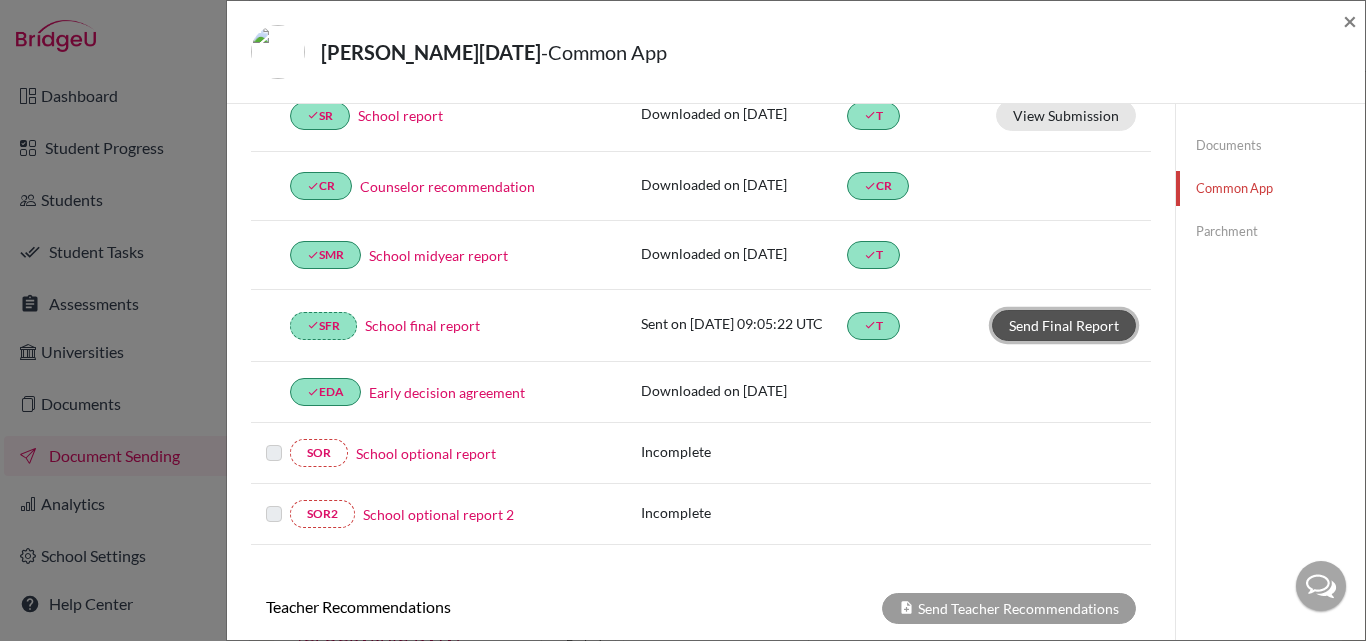 click on "Send Final Report" at bounding box center (1064, 325) 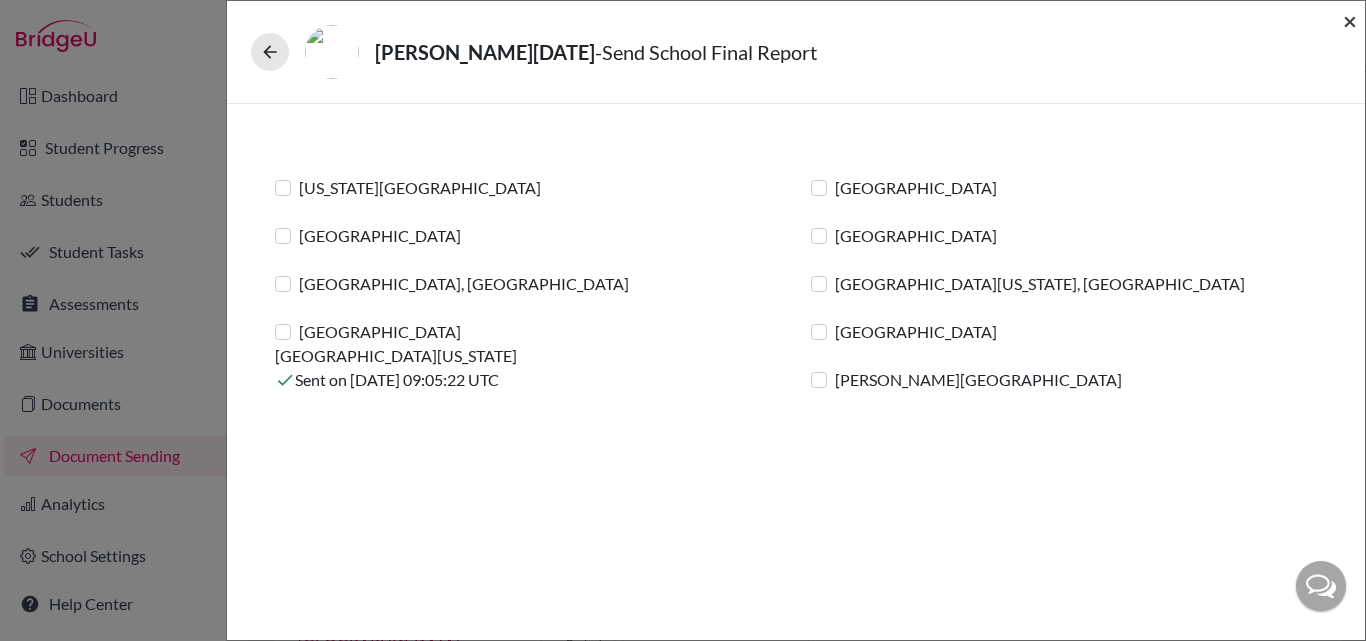 click on "×" at bounding box center (1350, 20) 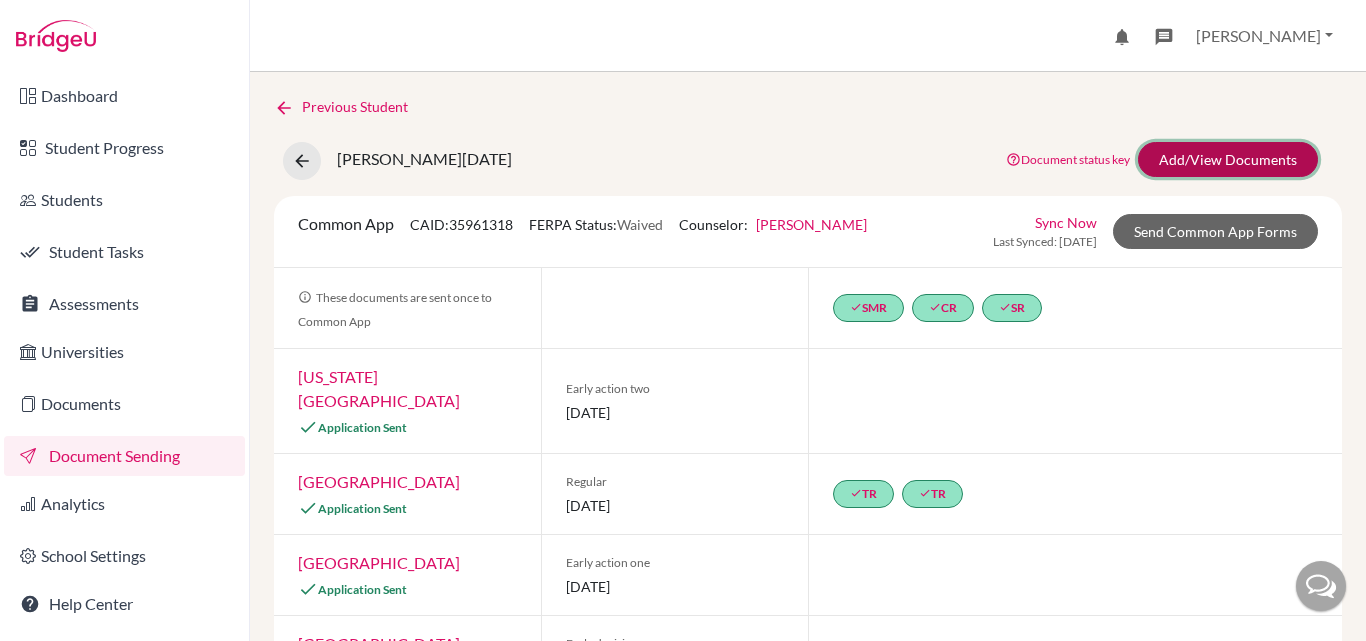 click on "Add/View Documents" at bounding box center (1228, 159) 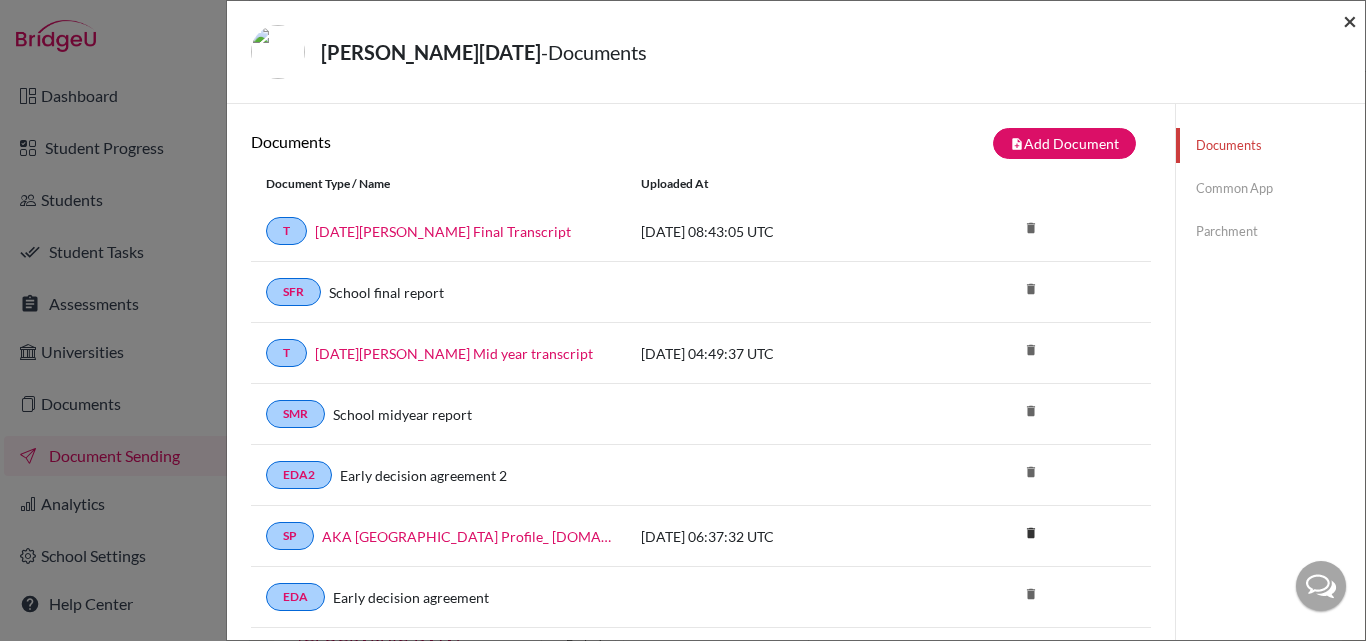 click on "×" at bounding box center (1350, 20) 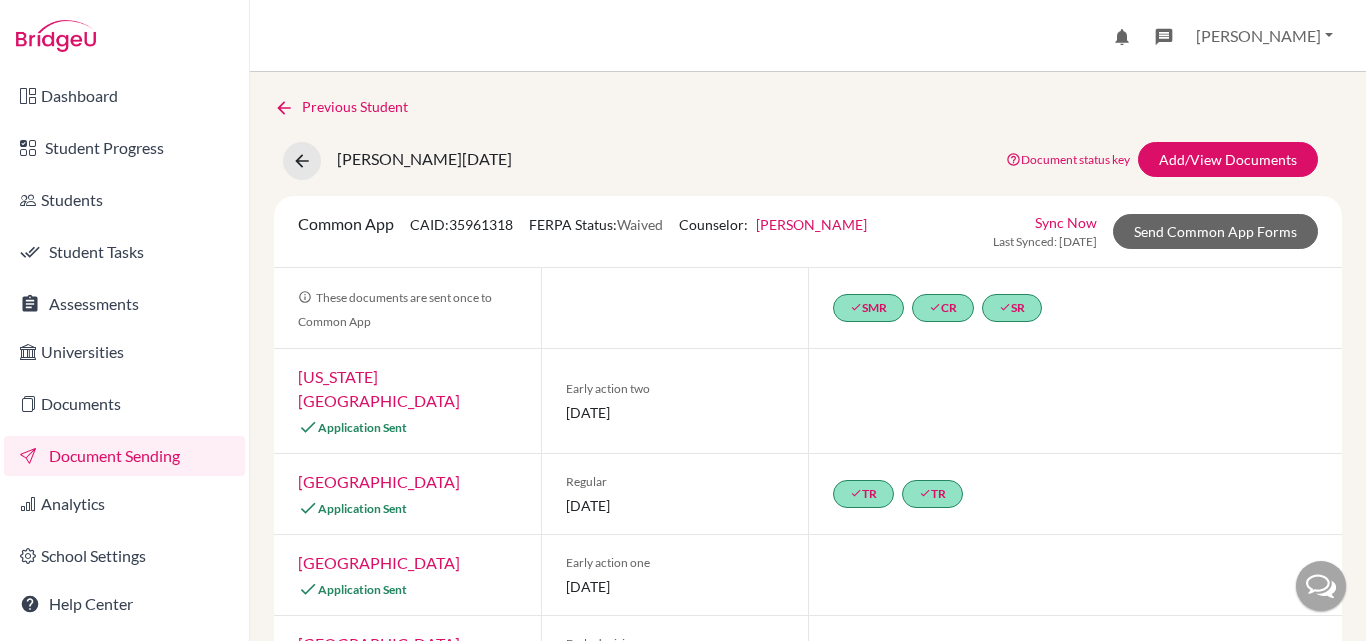 click on "Sync Now" at bounding box center (1066, 222) 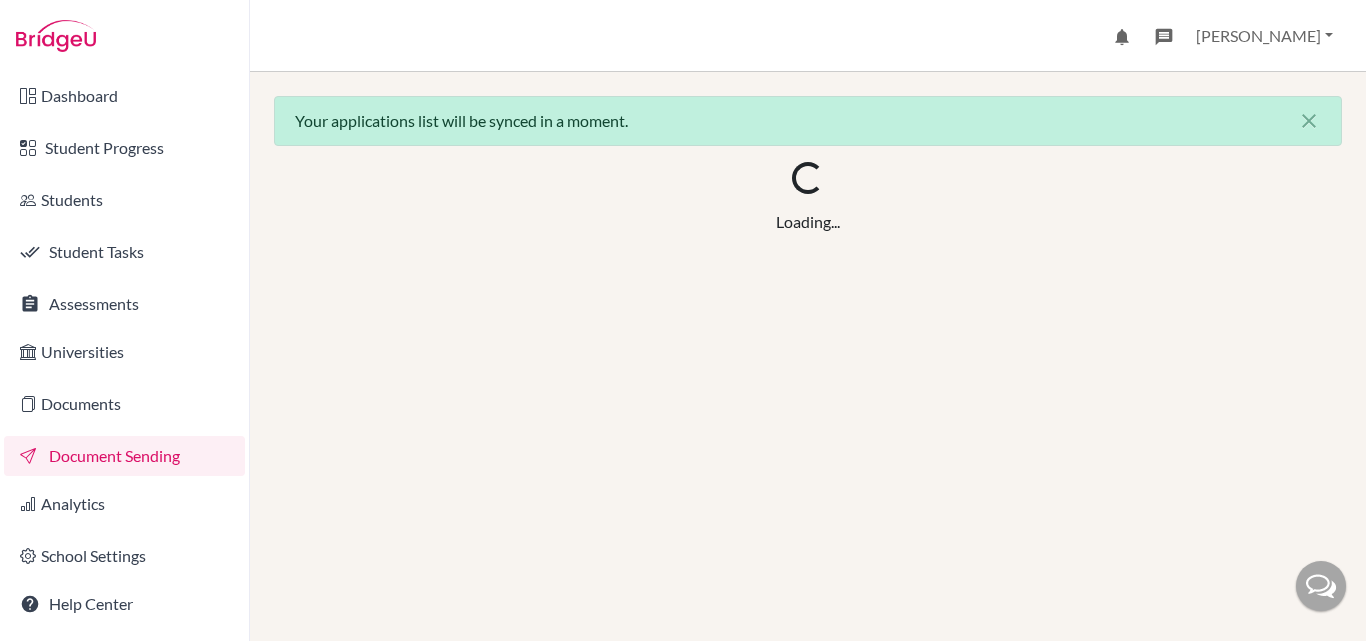 scroll, scrollTop: 0, scrollLeft: 0, axis: both 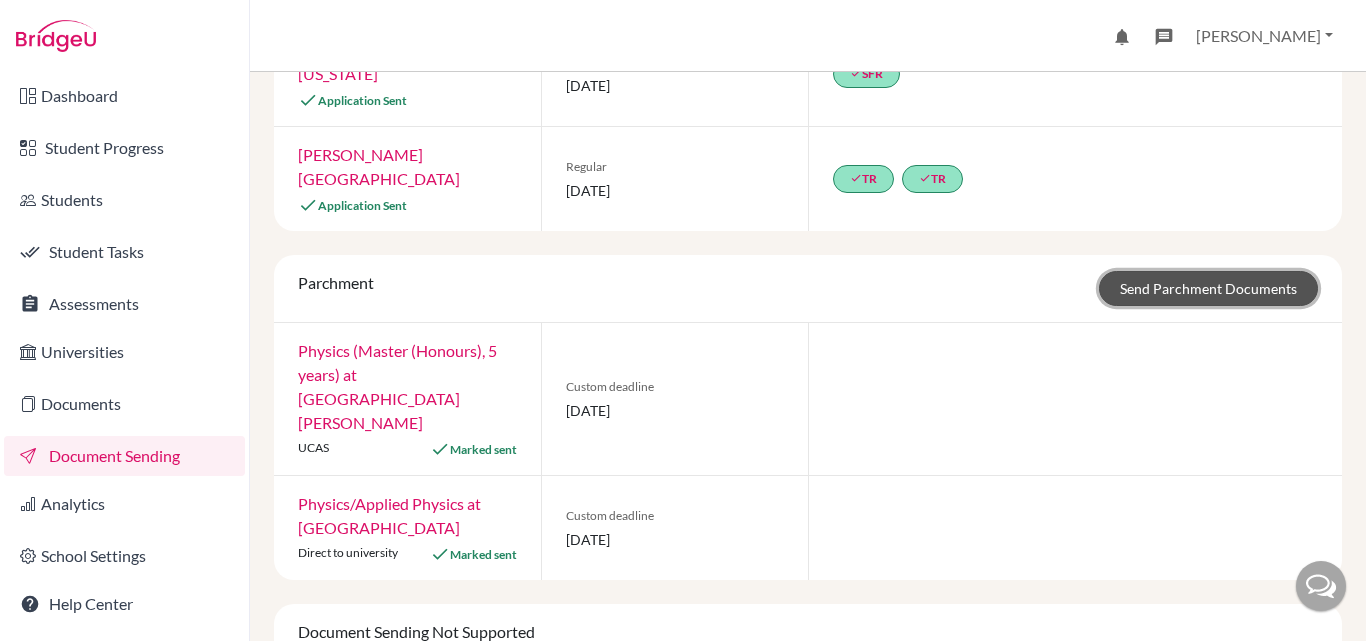 click on "Send Parchment Documents" 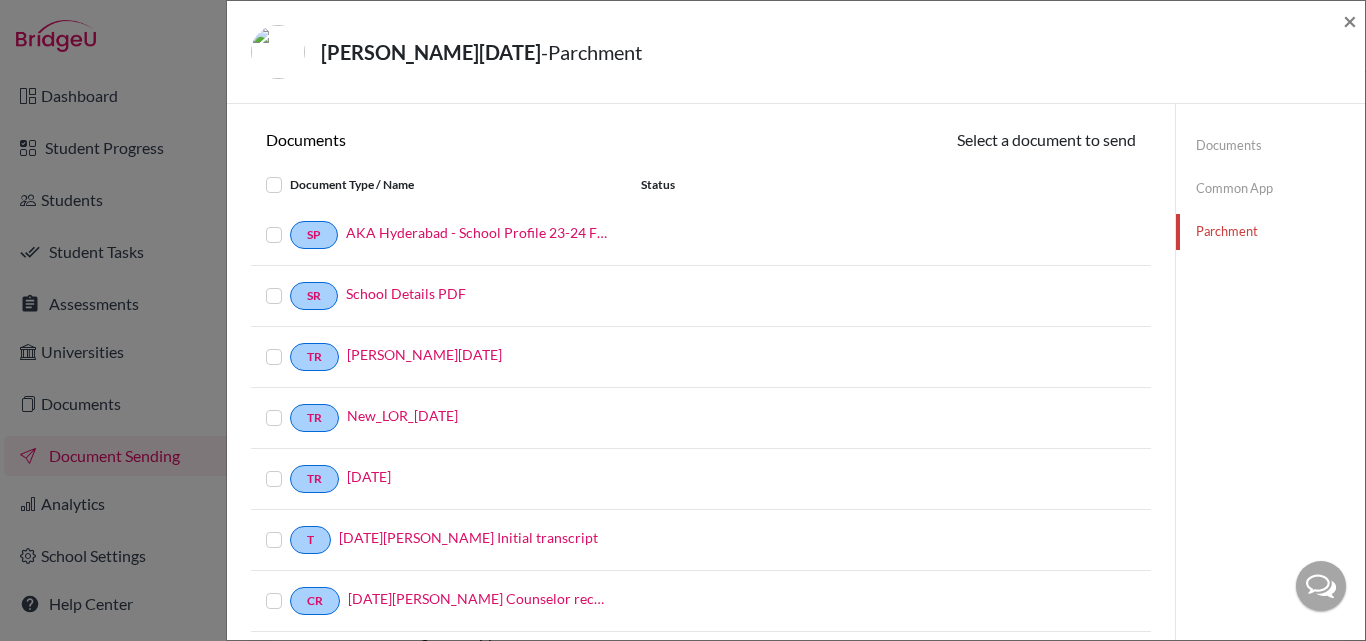 scroll, scrollTop: 247, scrollLeft: 0, axis: vertical 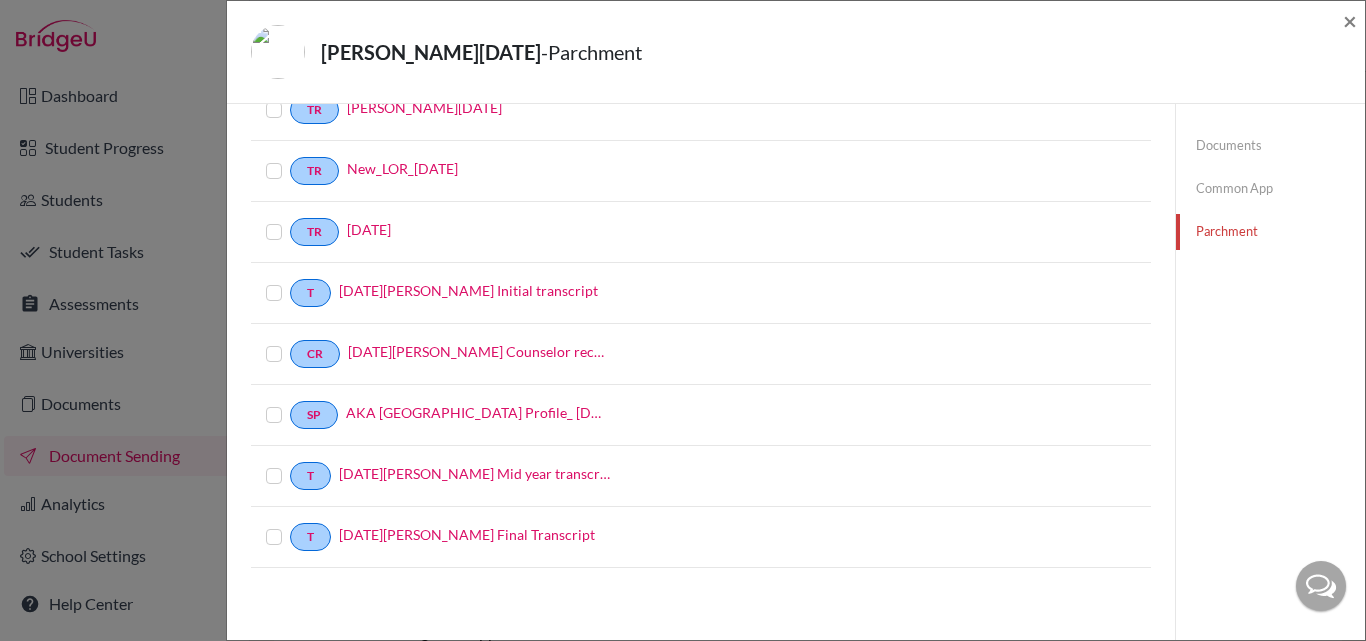 click at bounding box center (290, 281) 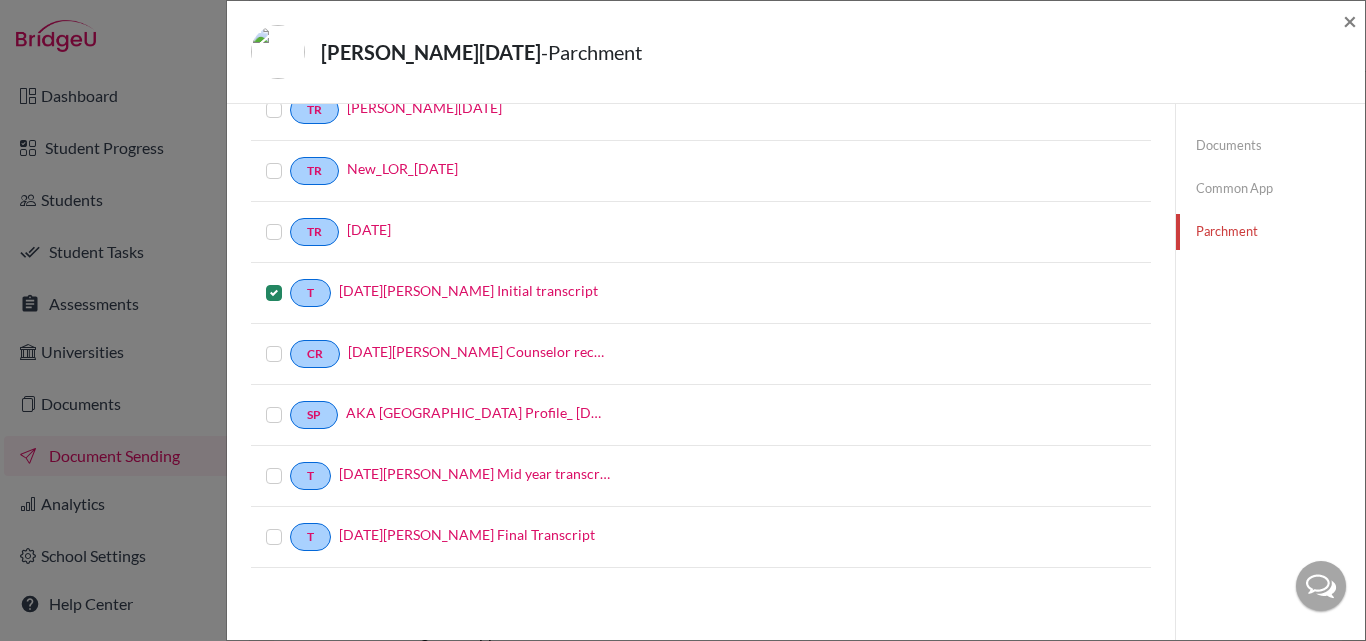 scroll, scrollTop: 0, scrollLeft: 0, axis: both 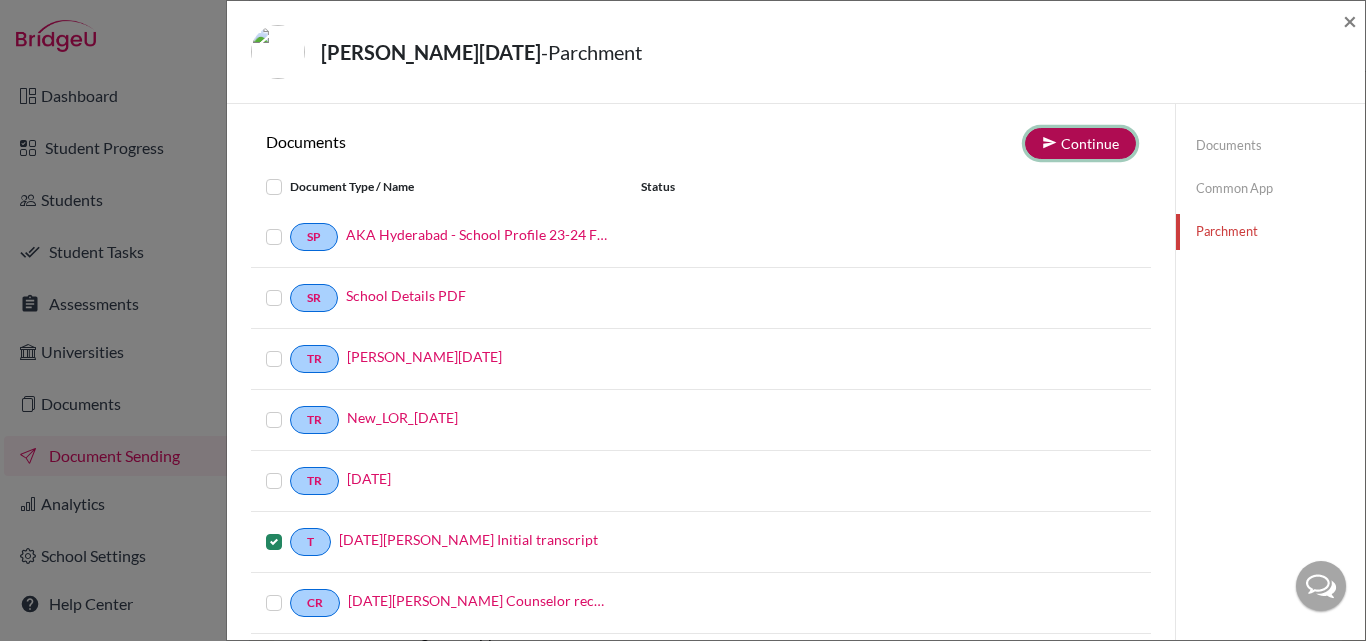 click on "Continue" at bounding box center [1080, 143] 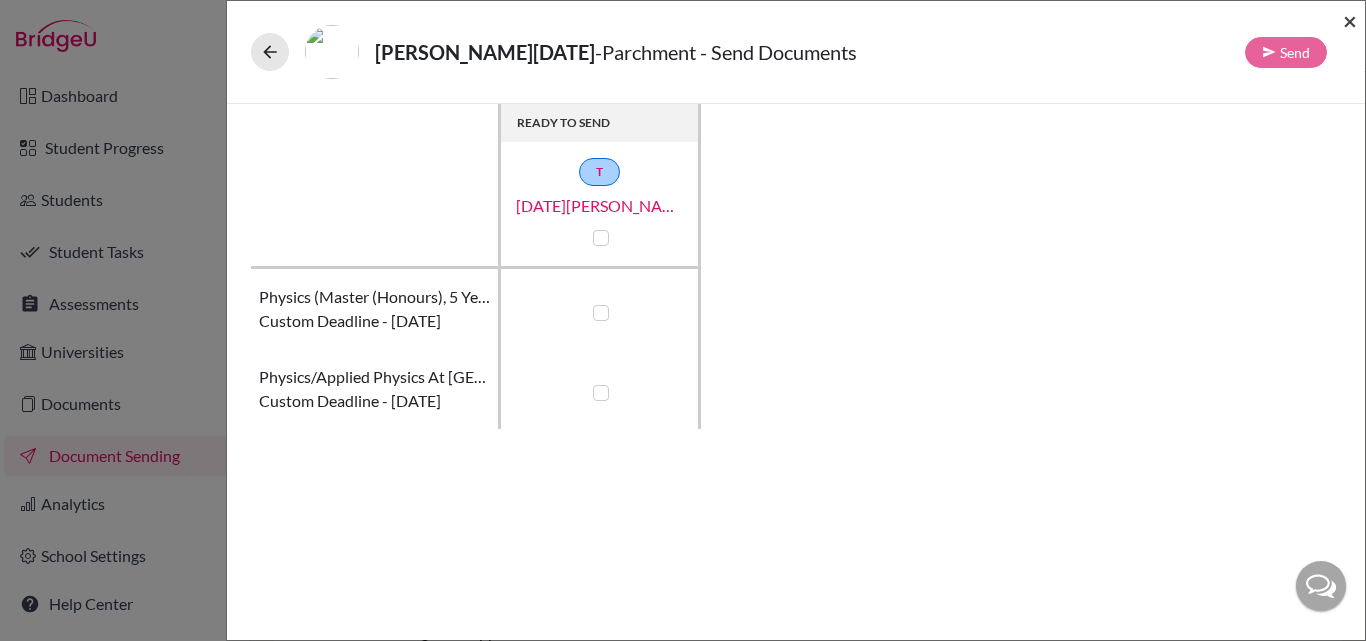 click on "×" at bounding box center [1350, 20] 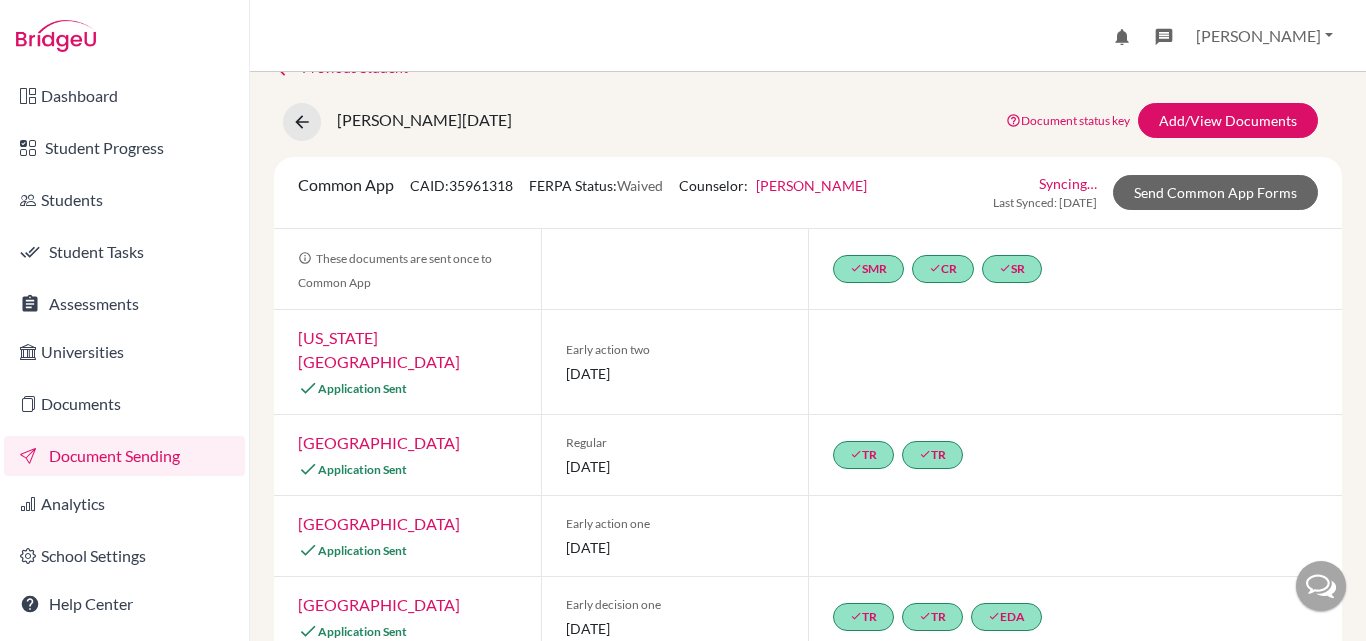 scroll, scrollTop: 0, scrollLeft: 0, axis: both 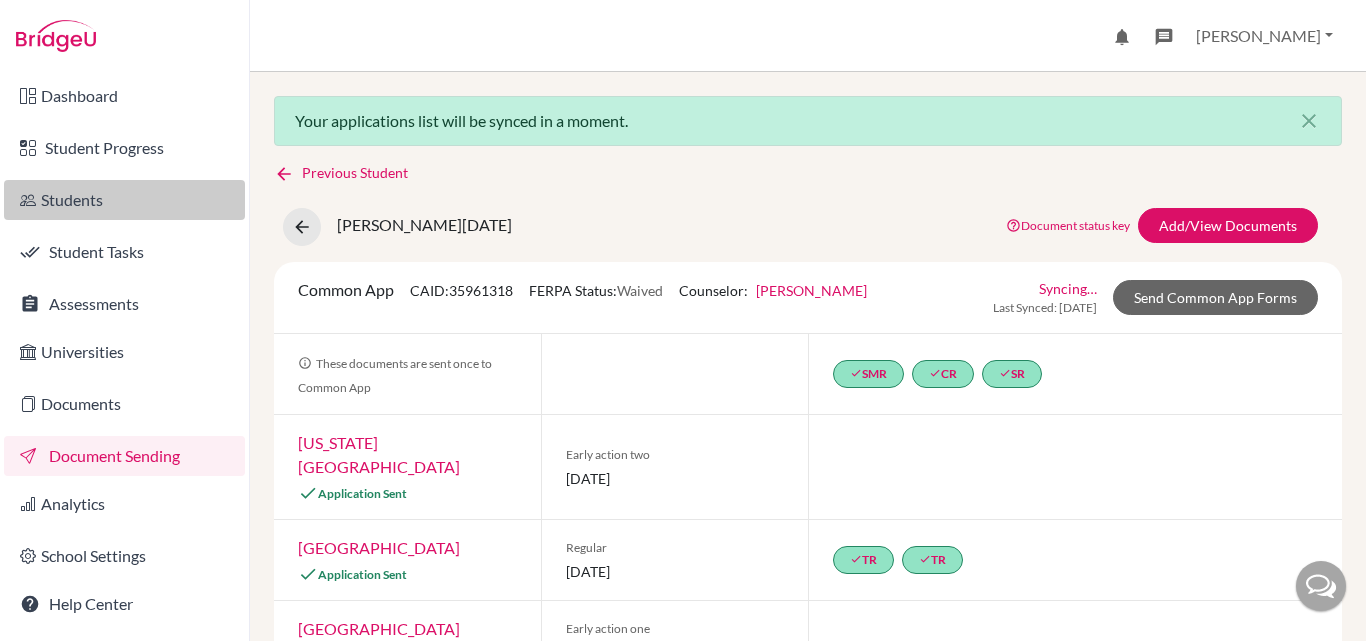 click on "Students" at bounding box center (124, 200) 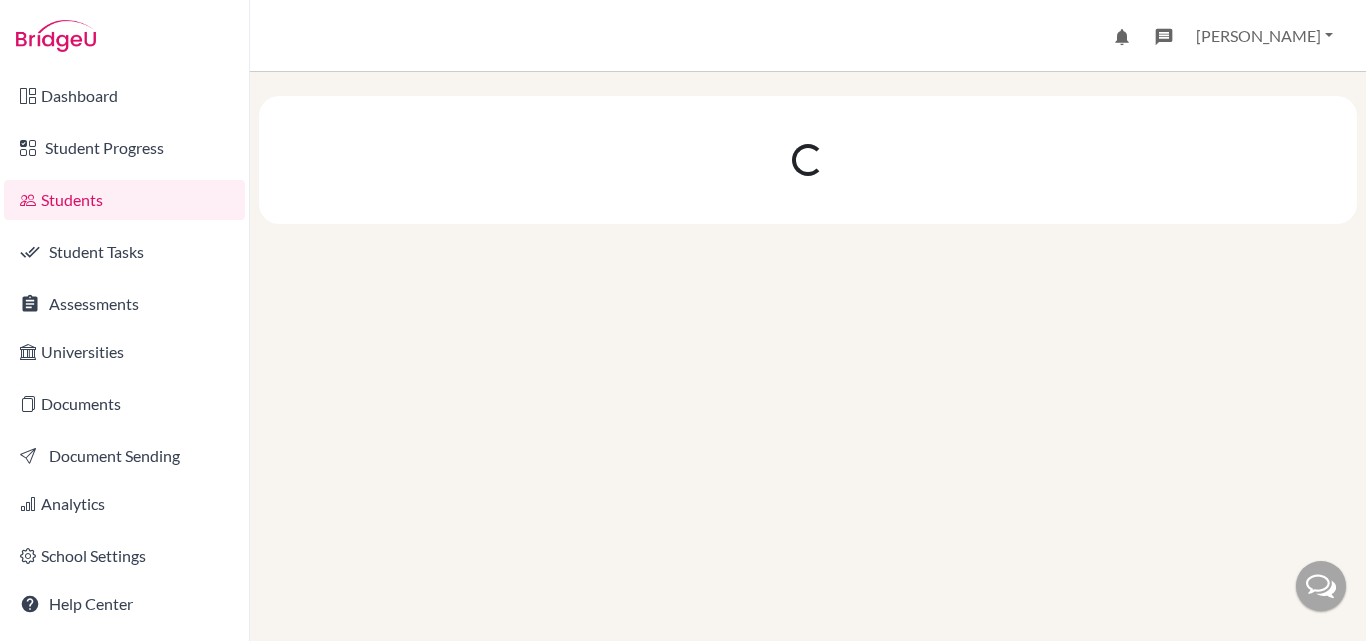 scroll, scrollTop: 0, scrollLeft: 0, axis: both 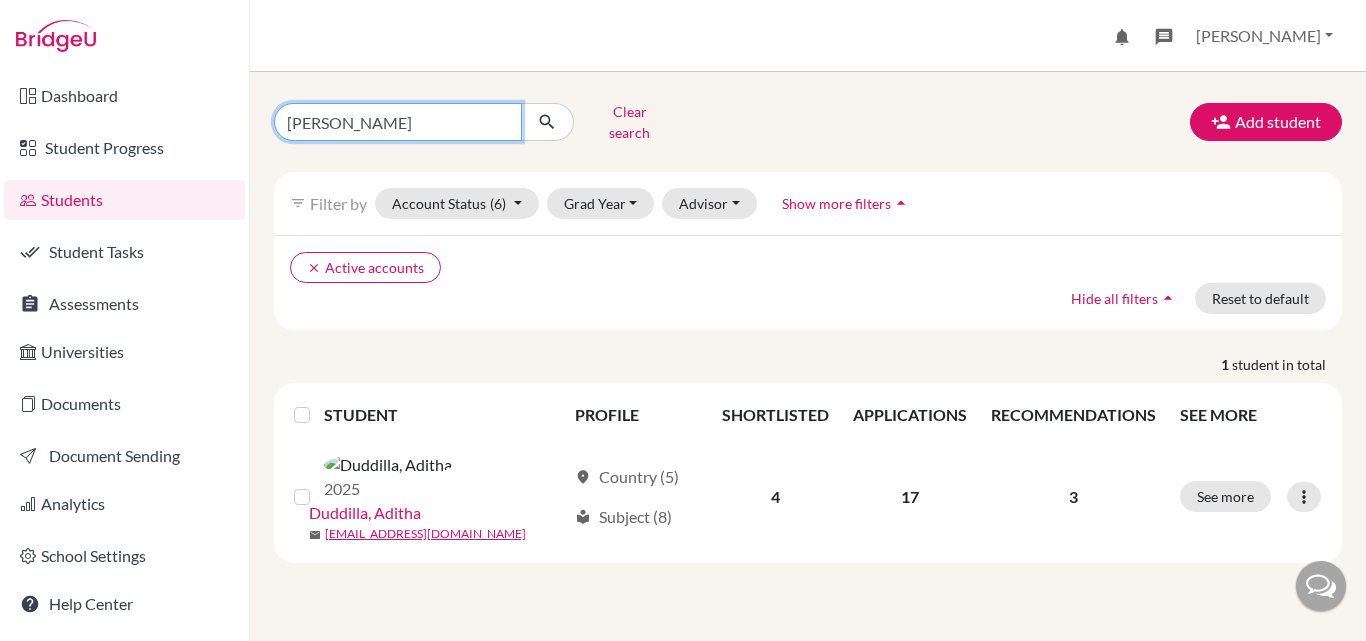 click on "adith" at bounding box center (398, 122) 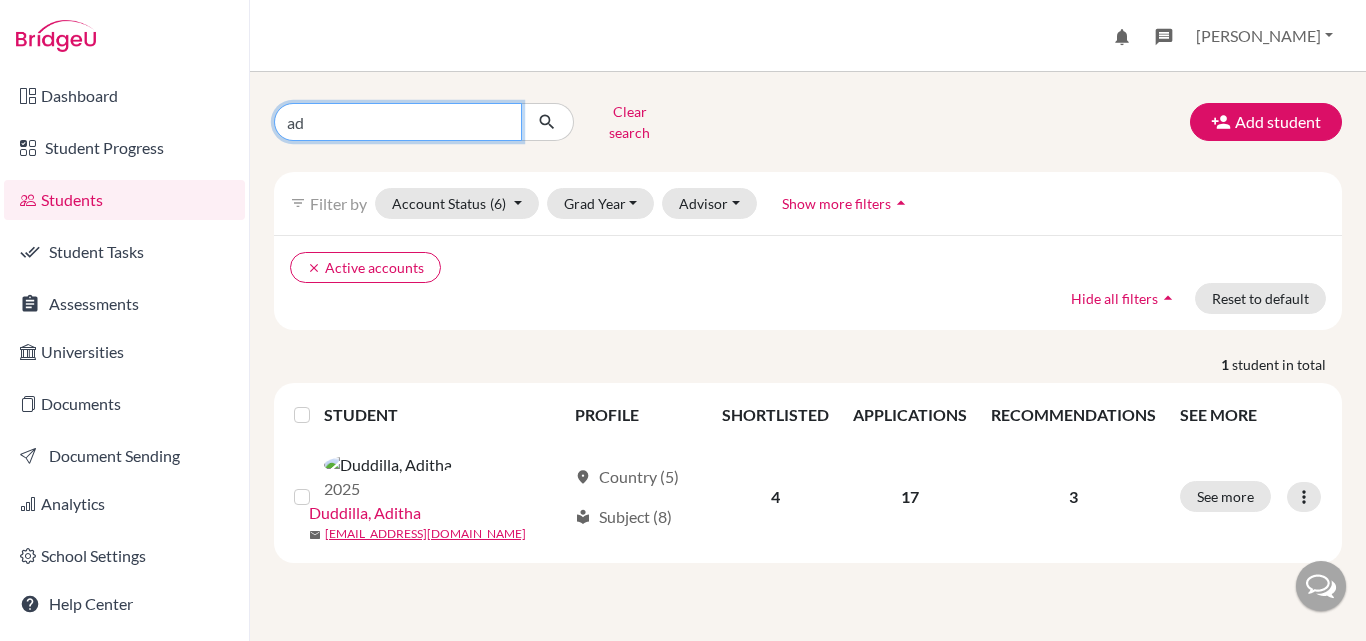 type on "a" 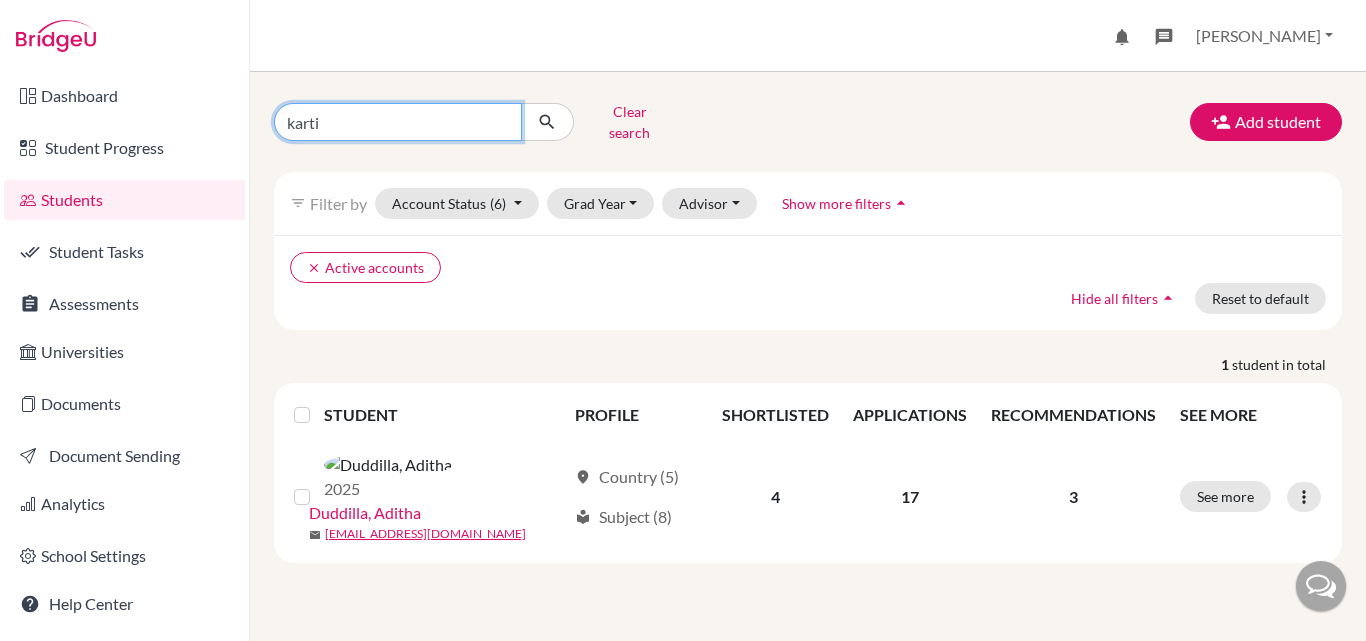 type on "kartik" 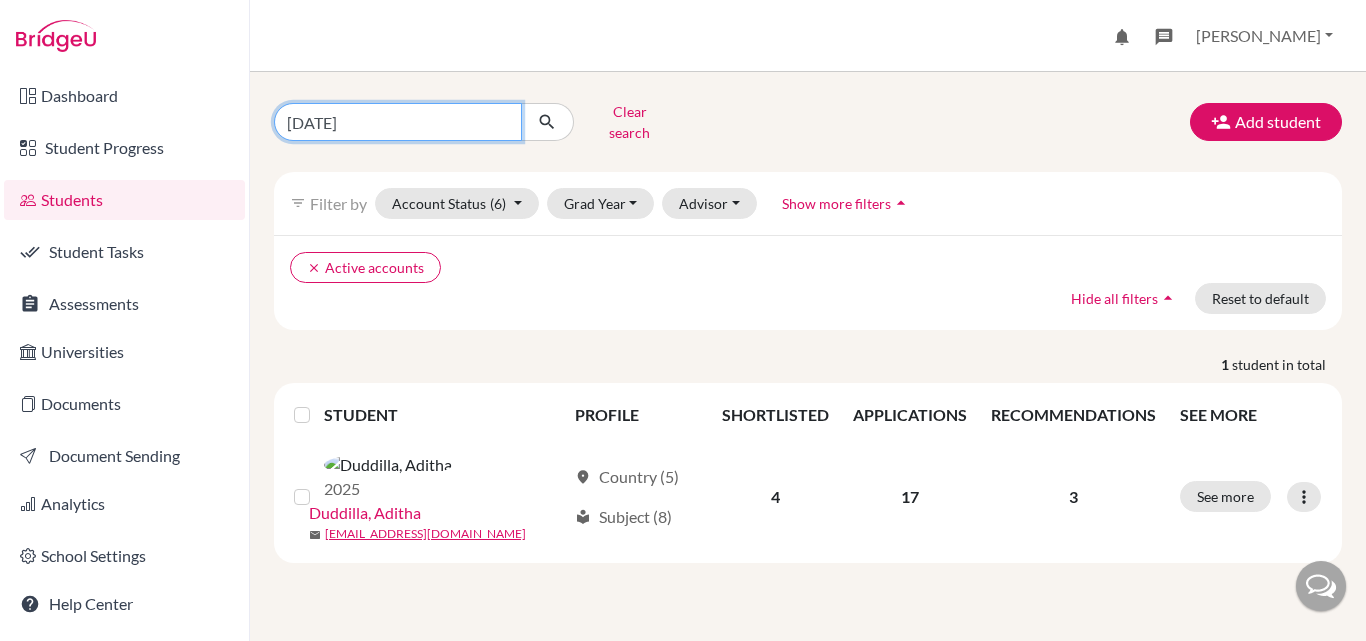 click at bounding box center [547, 122] 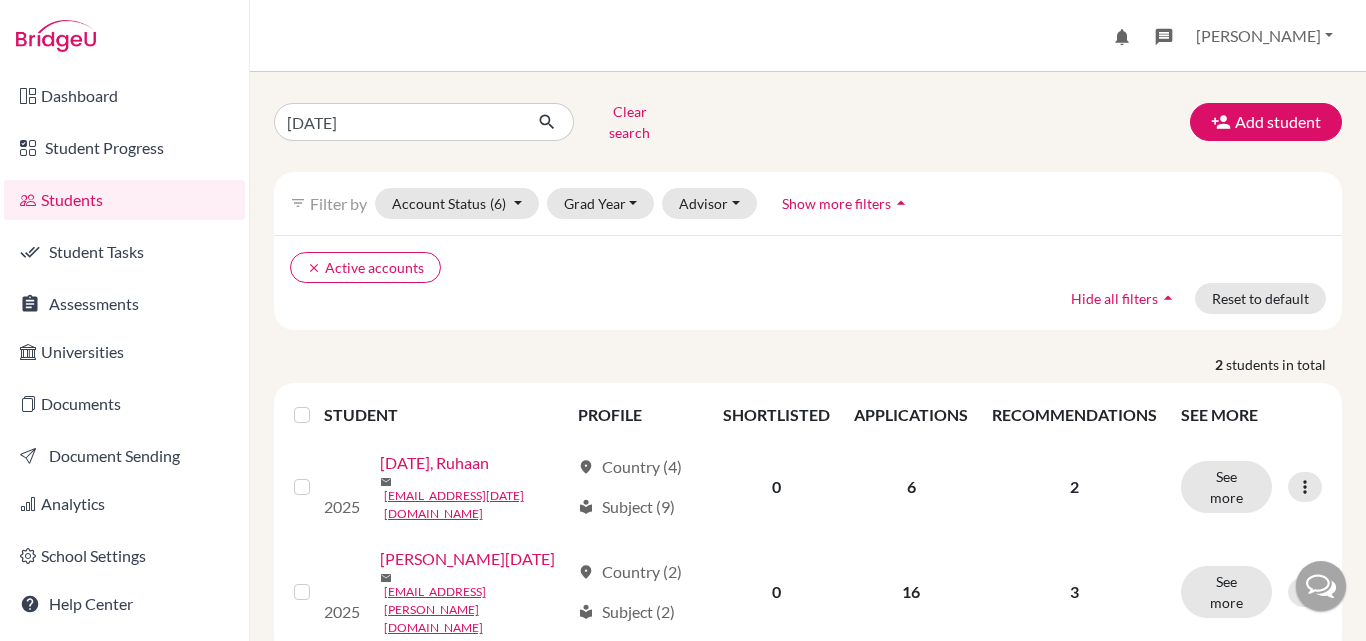 scroll, scrollTop: 58, scrollLeft: 0, axis: vertical 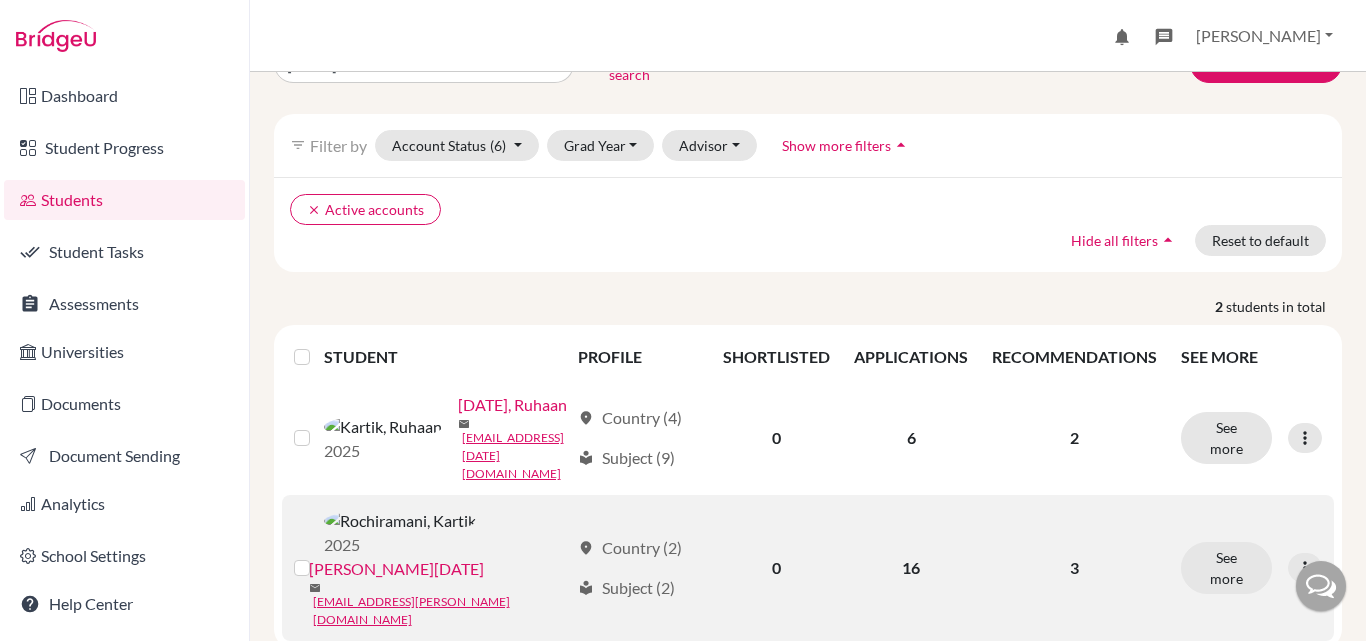 click on "Rochiramani, Kartik" at bounding box center [396, 569] 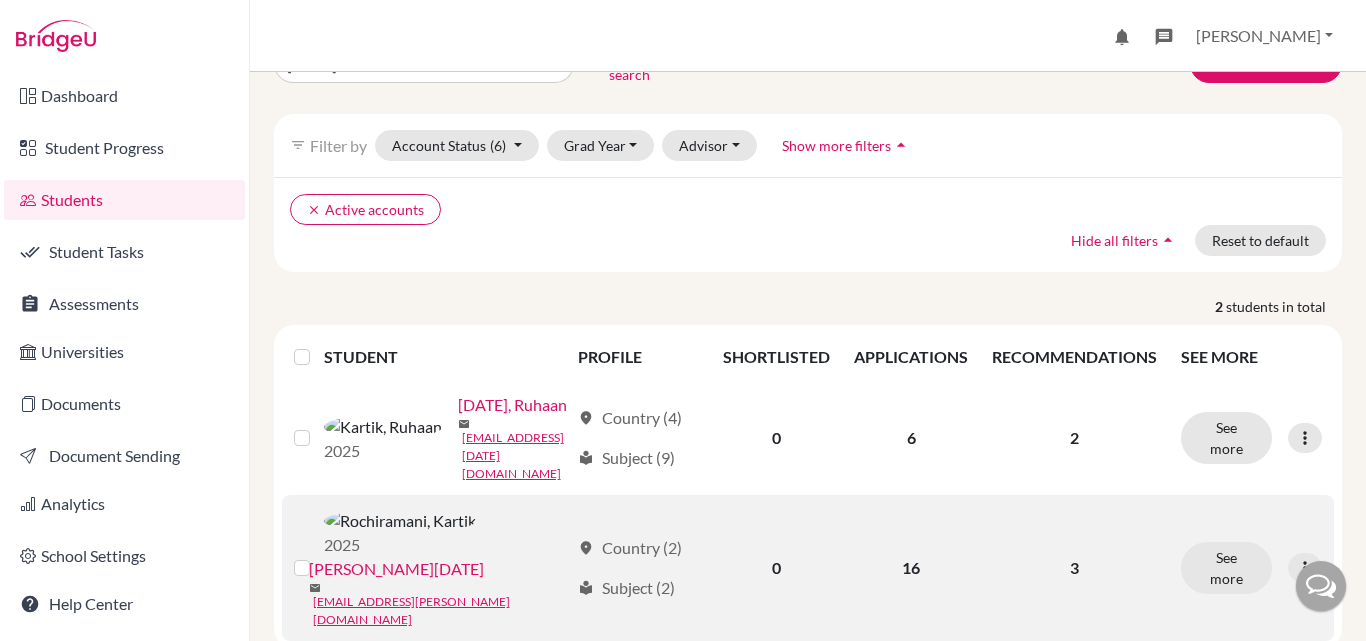 scroll, scrollTop: 0, scrollLeft: 0, axis: both 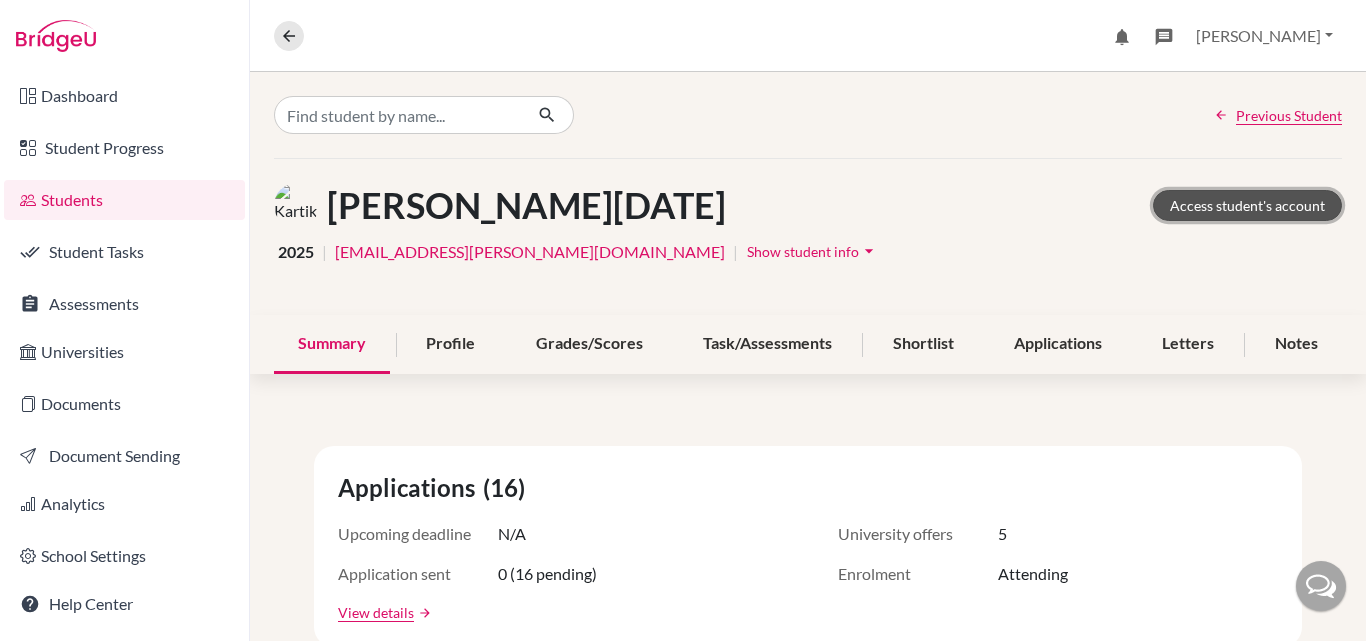 click on "Access student's account" at bounding box center (1247, 205) 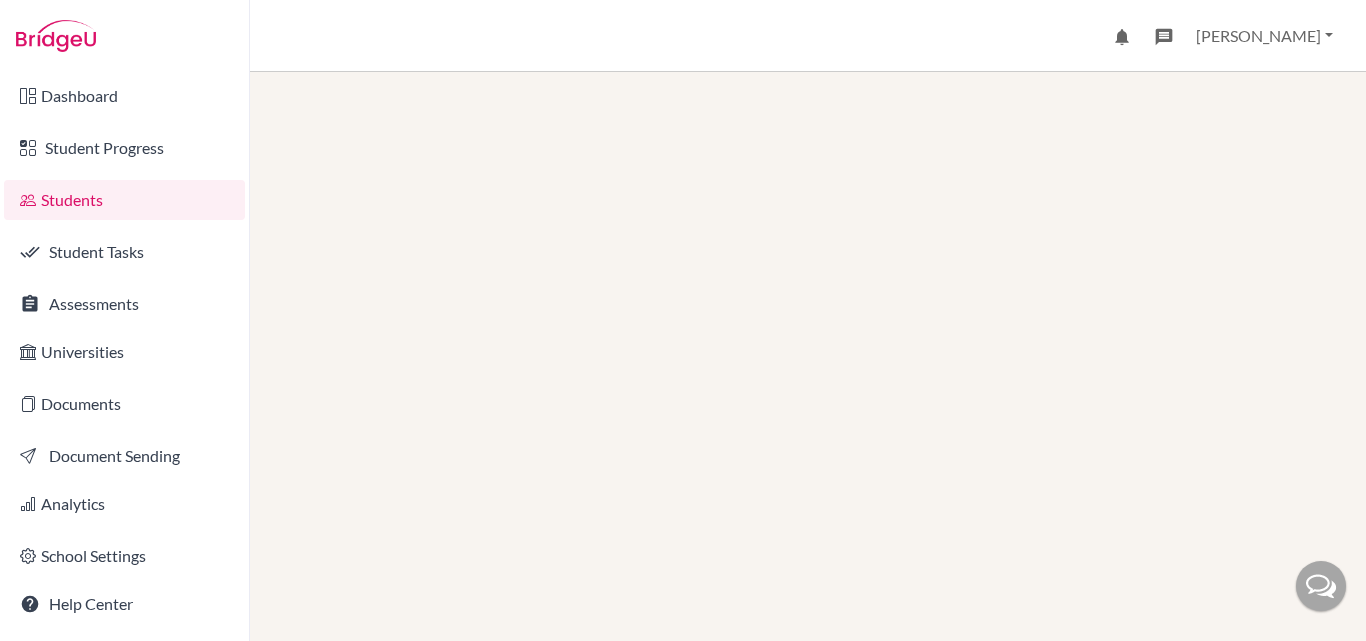 scroll, scrollTop: 0, scrollLeft: 0, axis: both 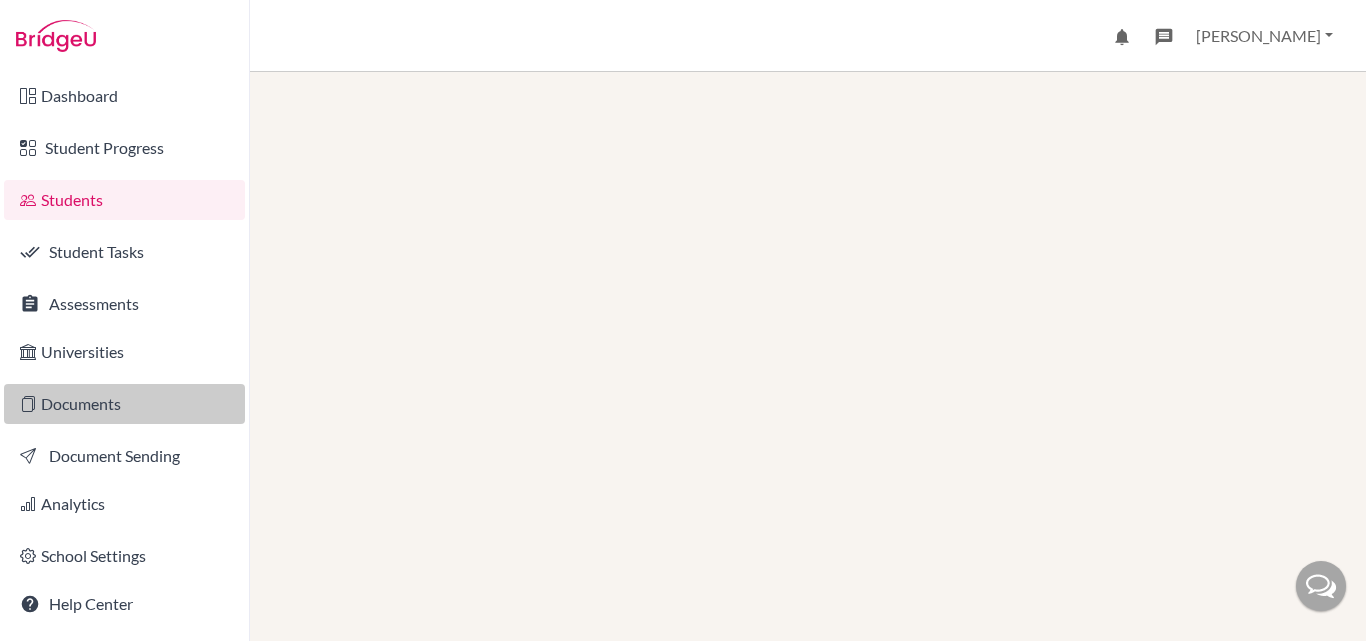 click on "Documents" at bounding box center (124, 404) 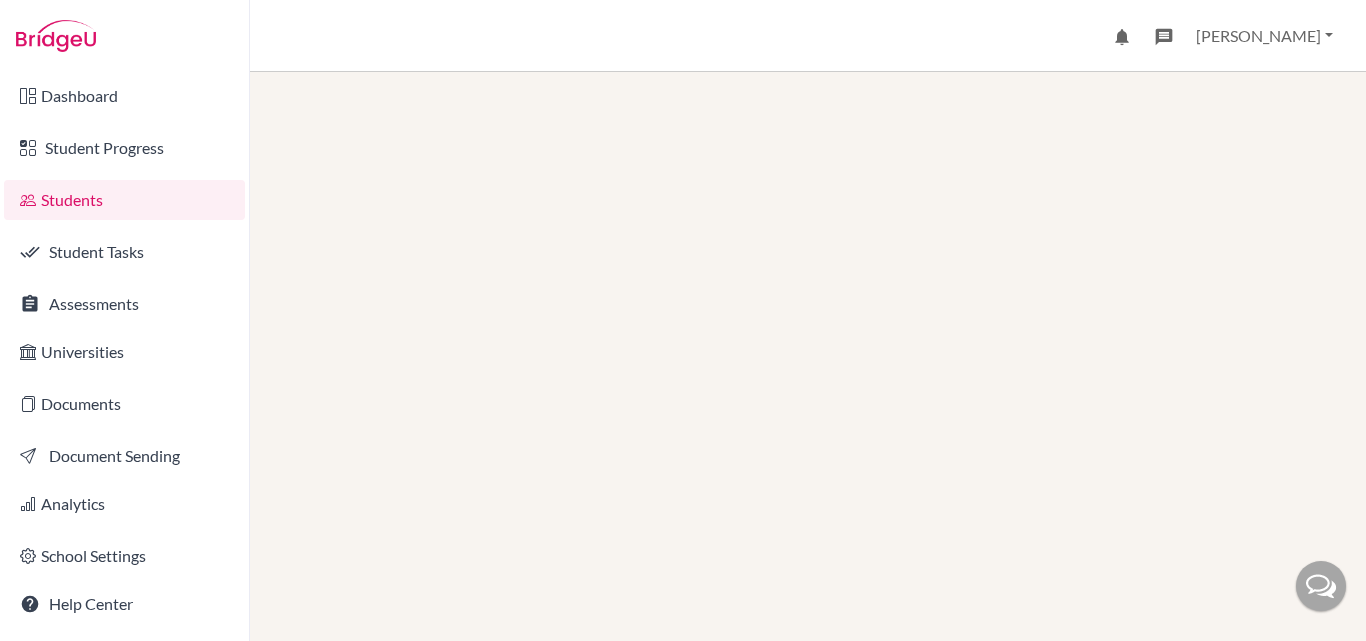 scroll, scrollTop: 0, scrollLeft: 0, axis: both 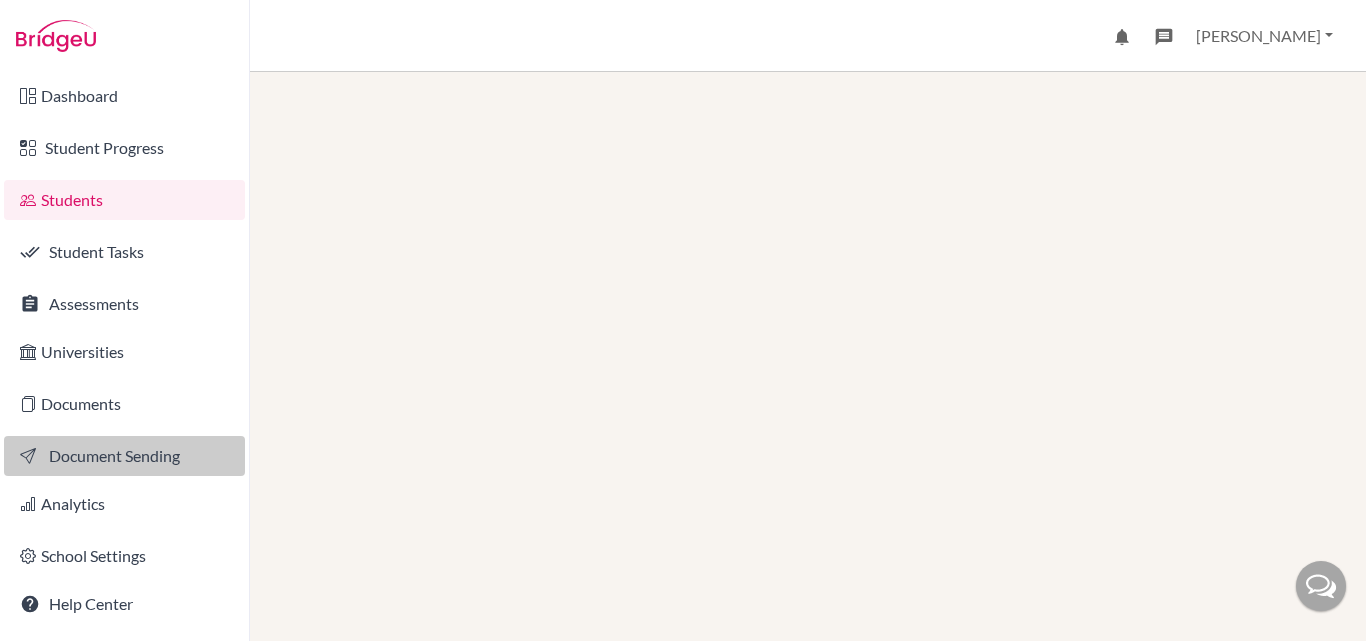 click on "Document Sending" at bounding box center [124, 456] 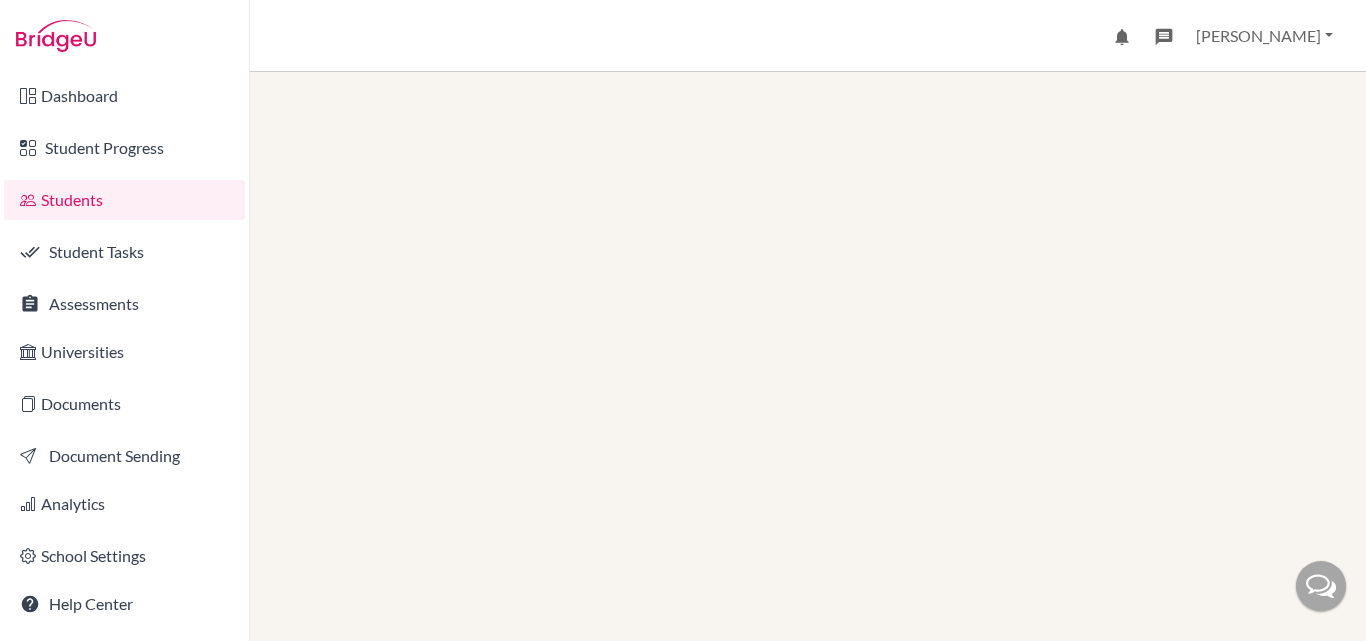 scroll, scrollTop: 0, scrollLeft: 0, axis: both 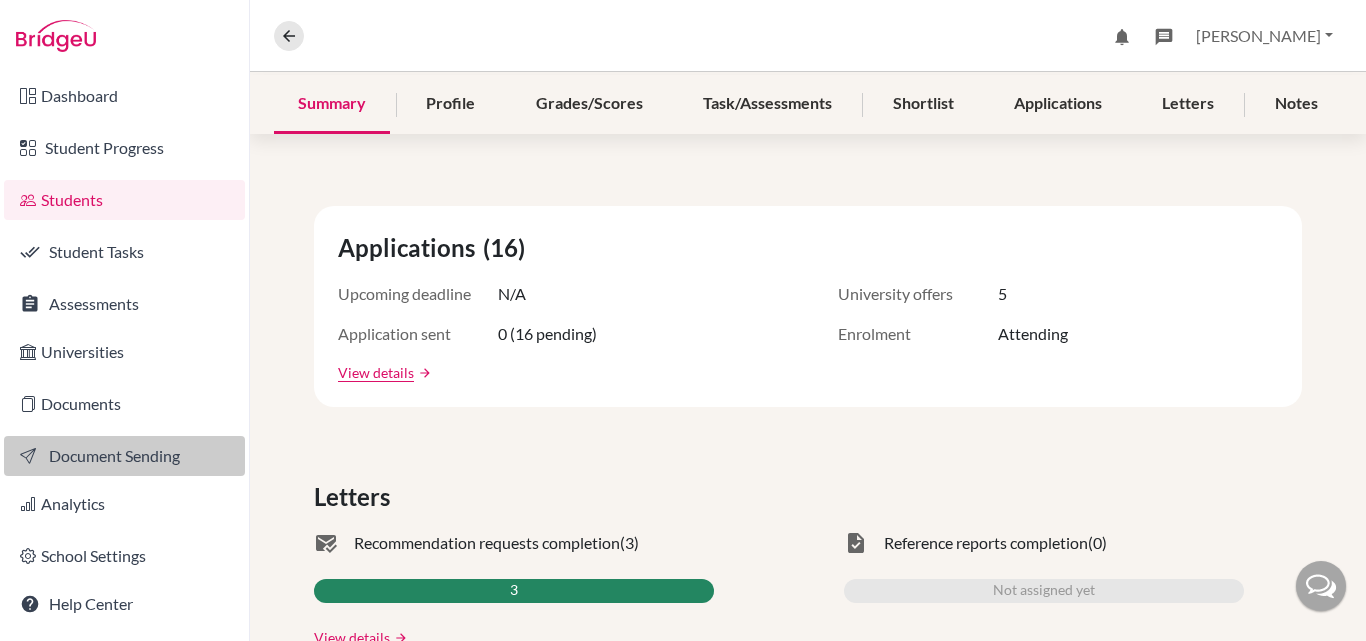 click on "Document Sending" at bounding box center (124, 456) 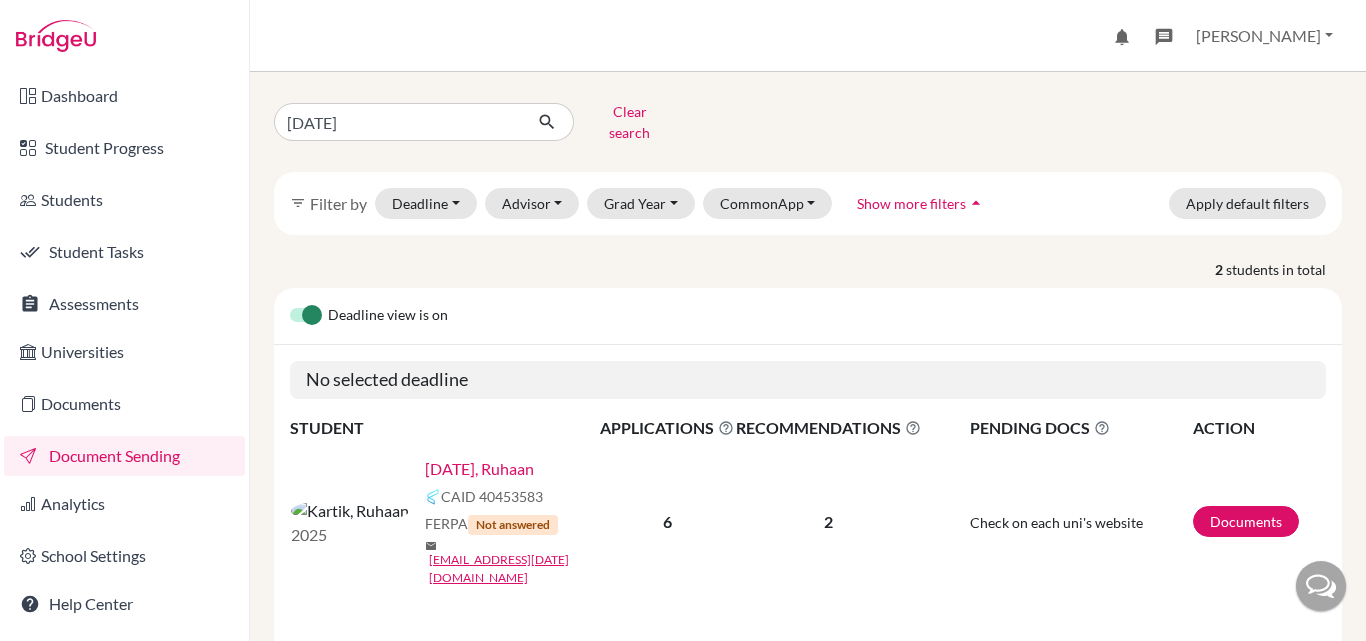 scroll, scrollTop: 0, scrollLeft: 0, axis: both 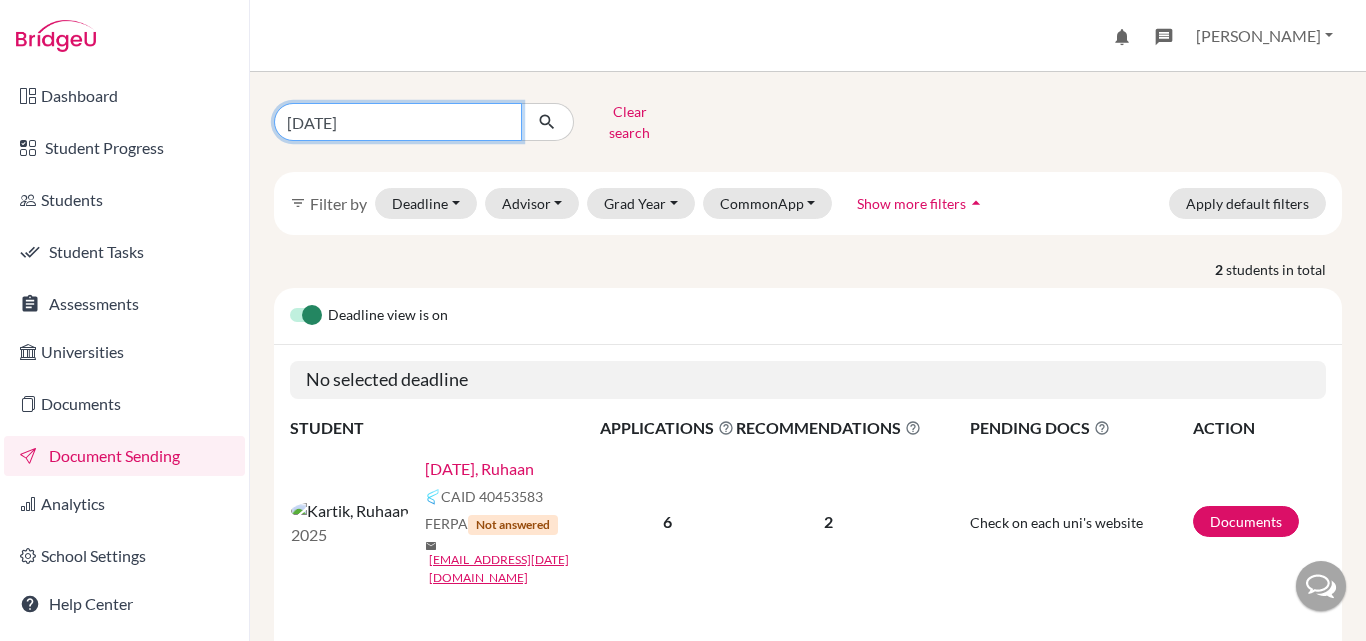 click on "kartik" at bounding box center [398, 122] 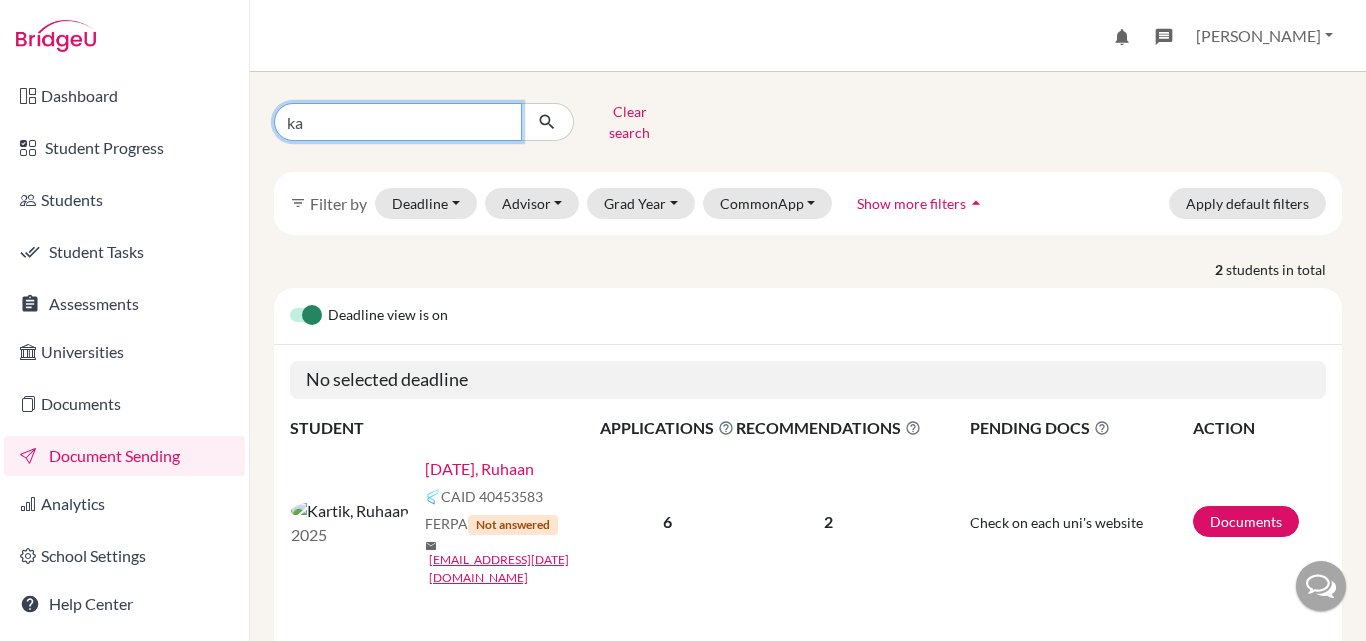 type on "k" 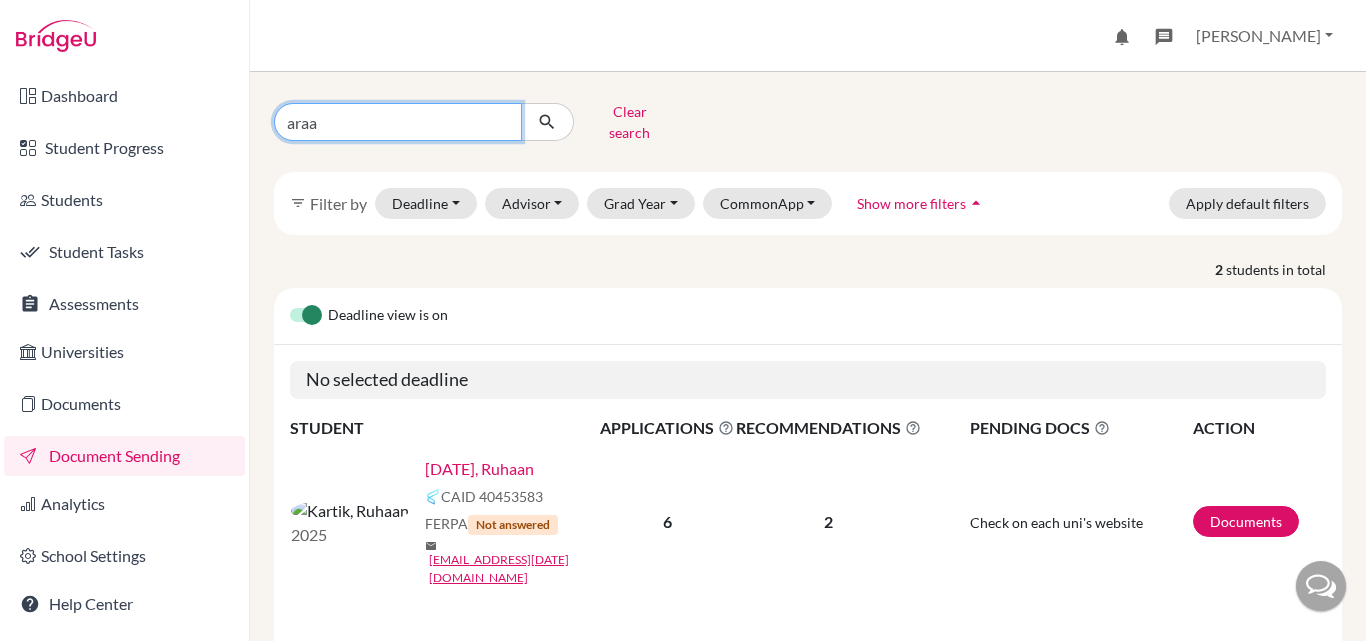 type on "araan" 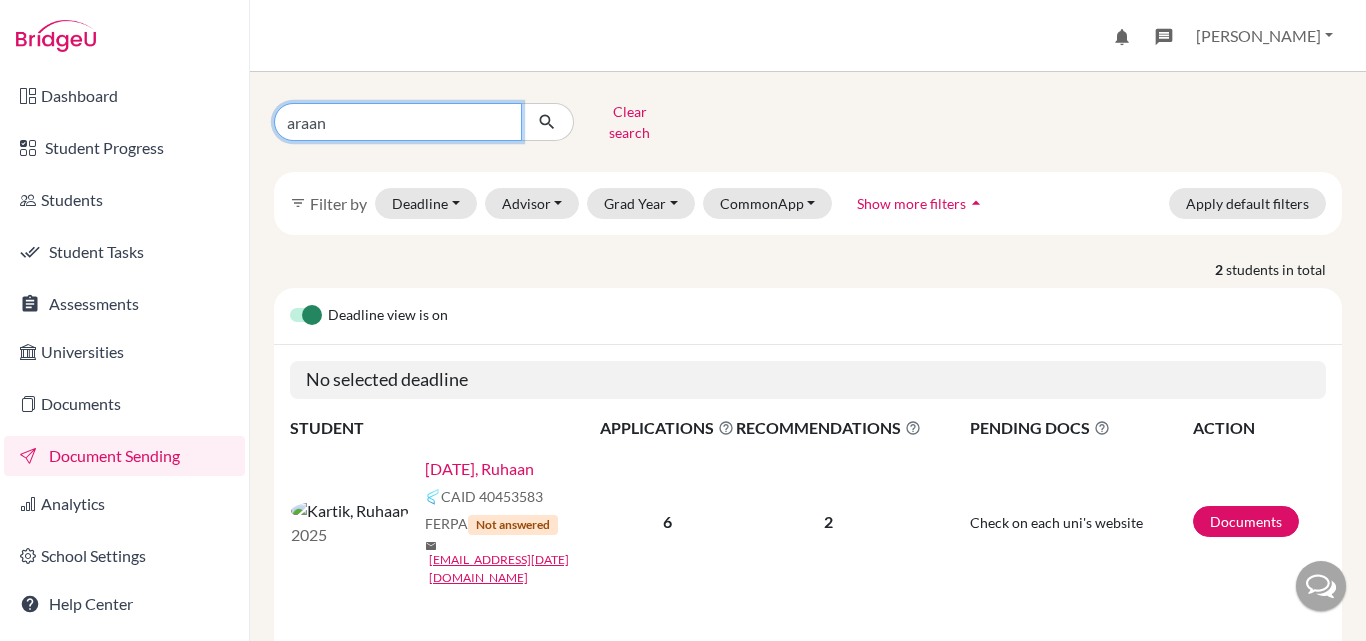 click at bounding box center (547, 122) 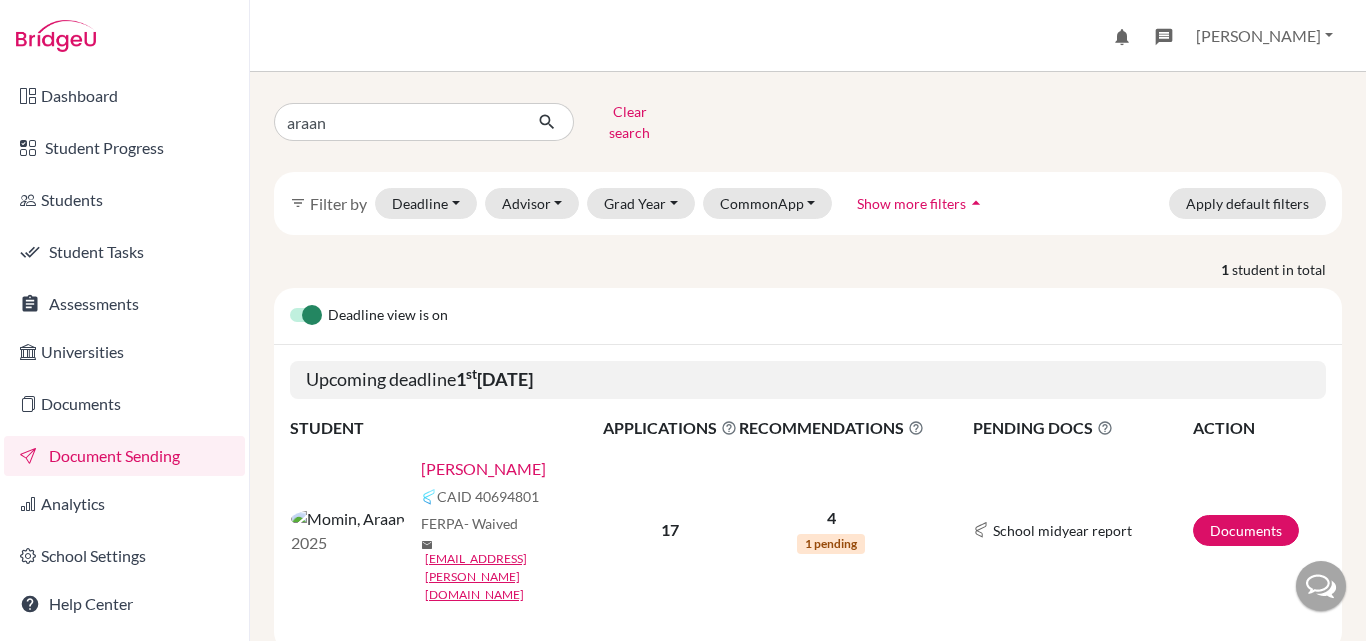click on "Momin, Araan" at bounding box center [483, 469] 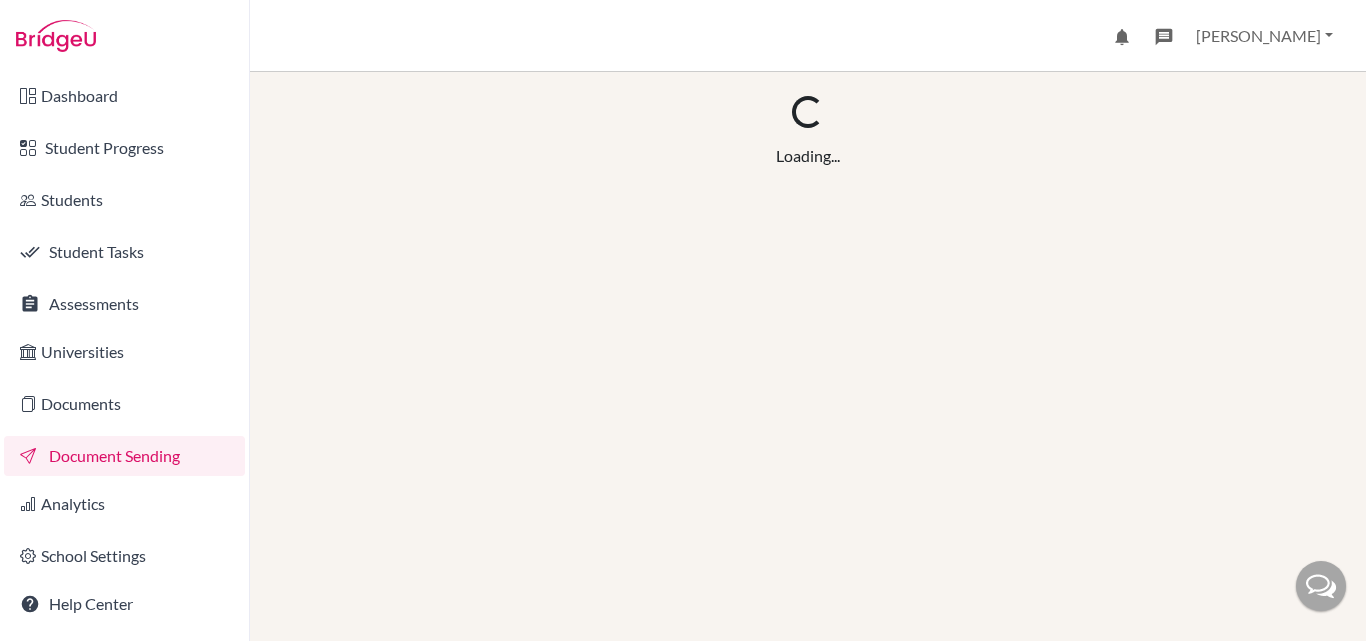 scroll, scrollTop: 0, scrollLeft: 0, axis: both 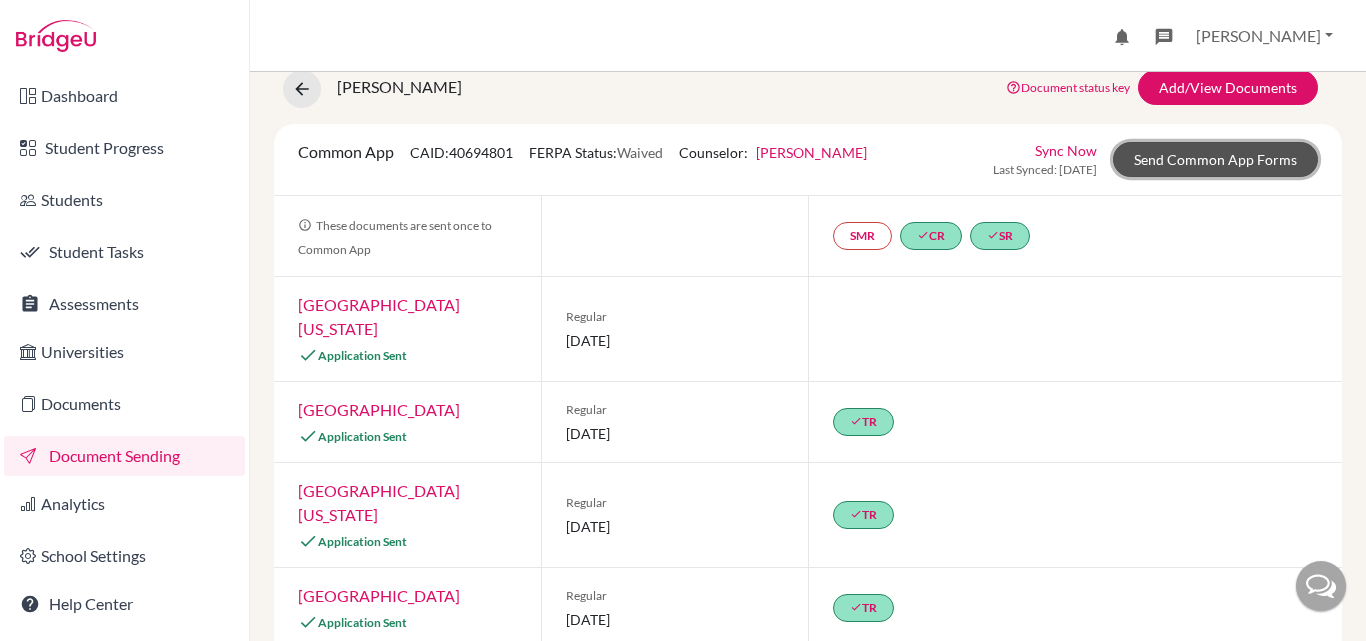 click on "Send Common App Forms" at bounding box center (1215, 159) 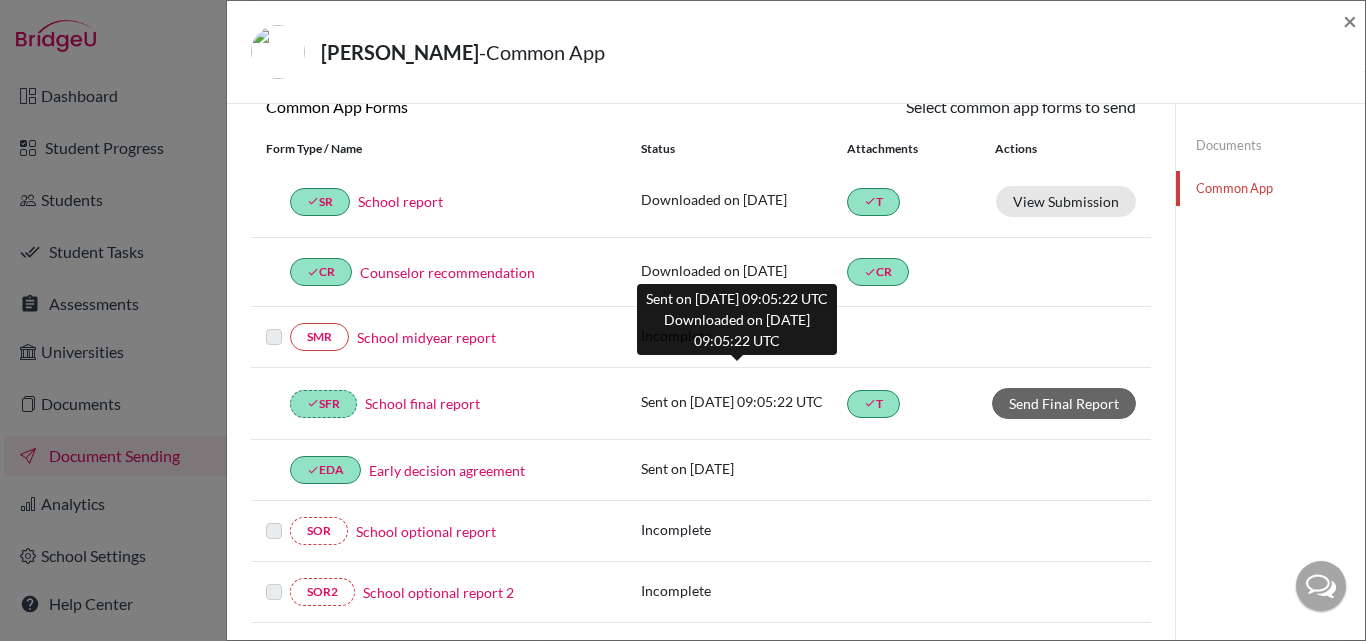 scroll, scrollTop: 206, scrollLeft: 0, axis: vertical 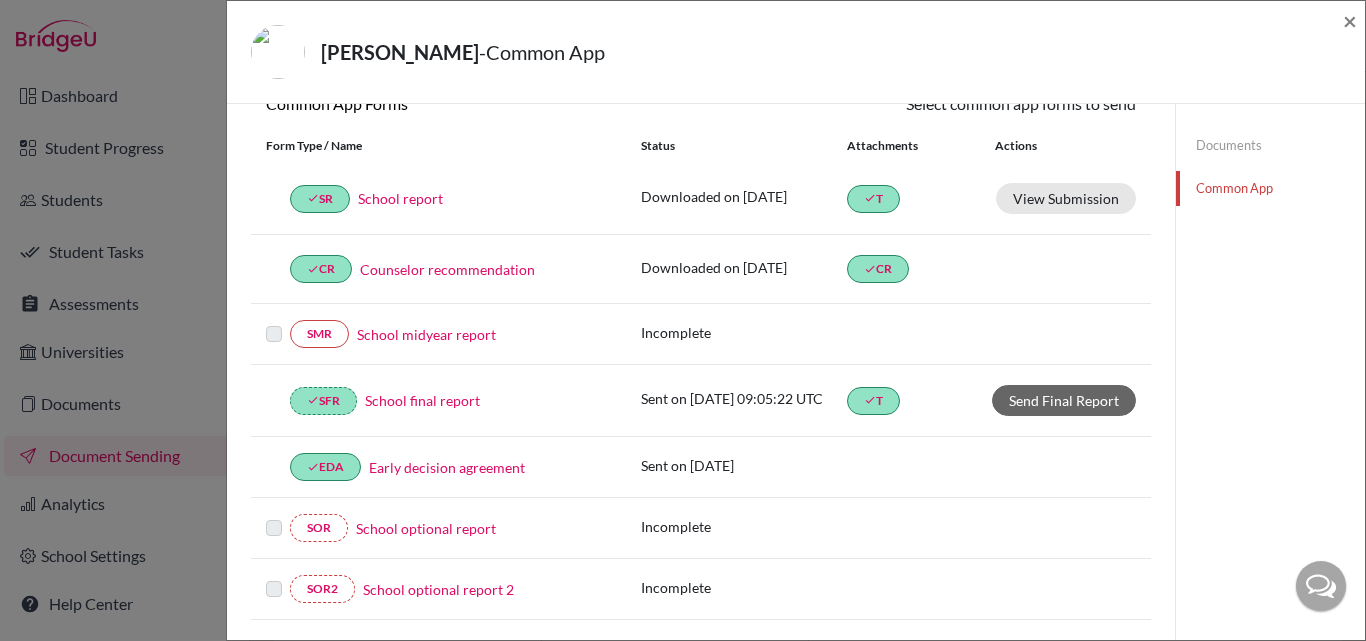 click on "School final report" at bounding box center (422, 400) 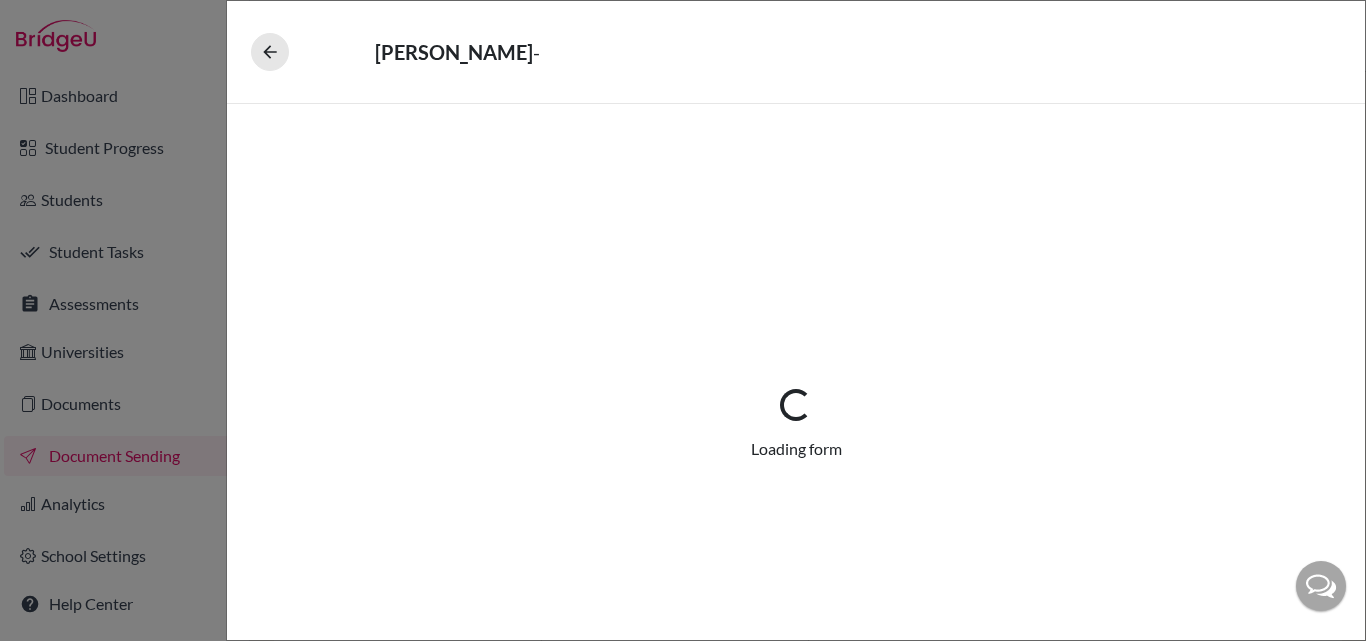 select on "5" 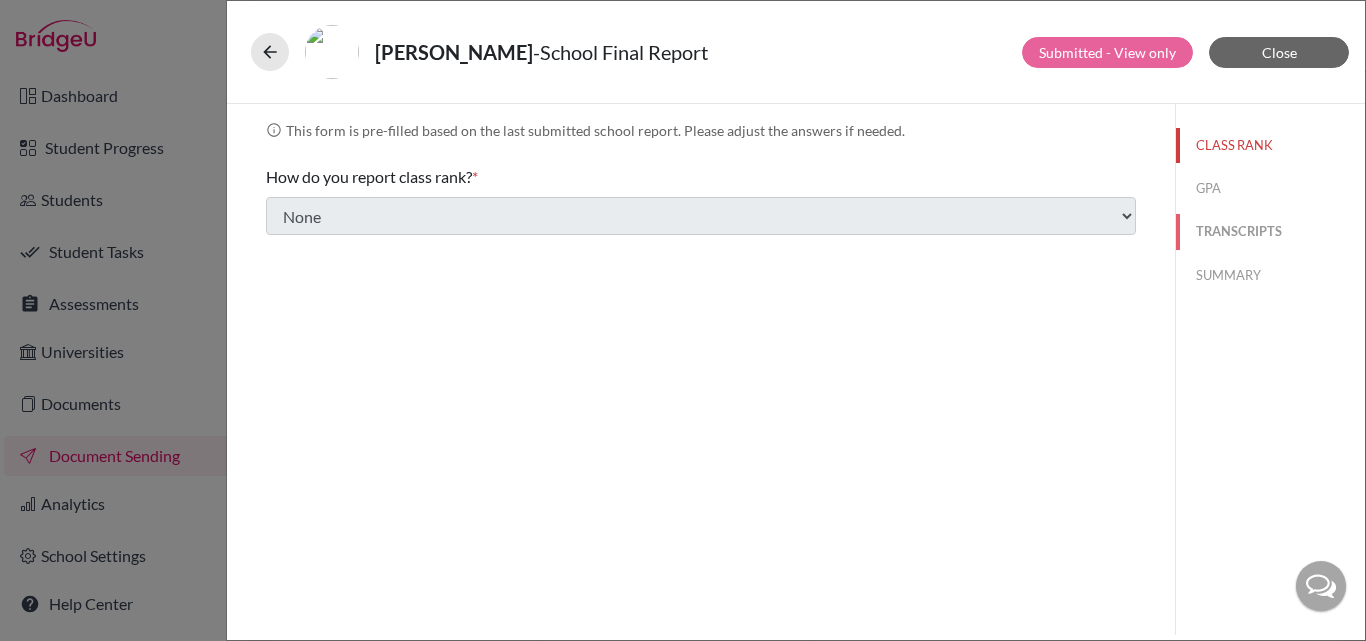 click on "TRANSCRIPTS" at bounding box center [1270, 231] 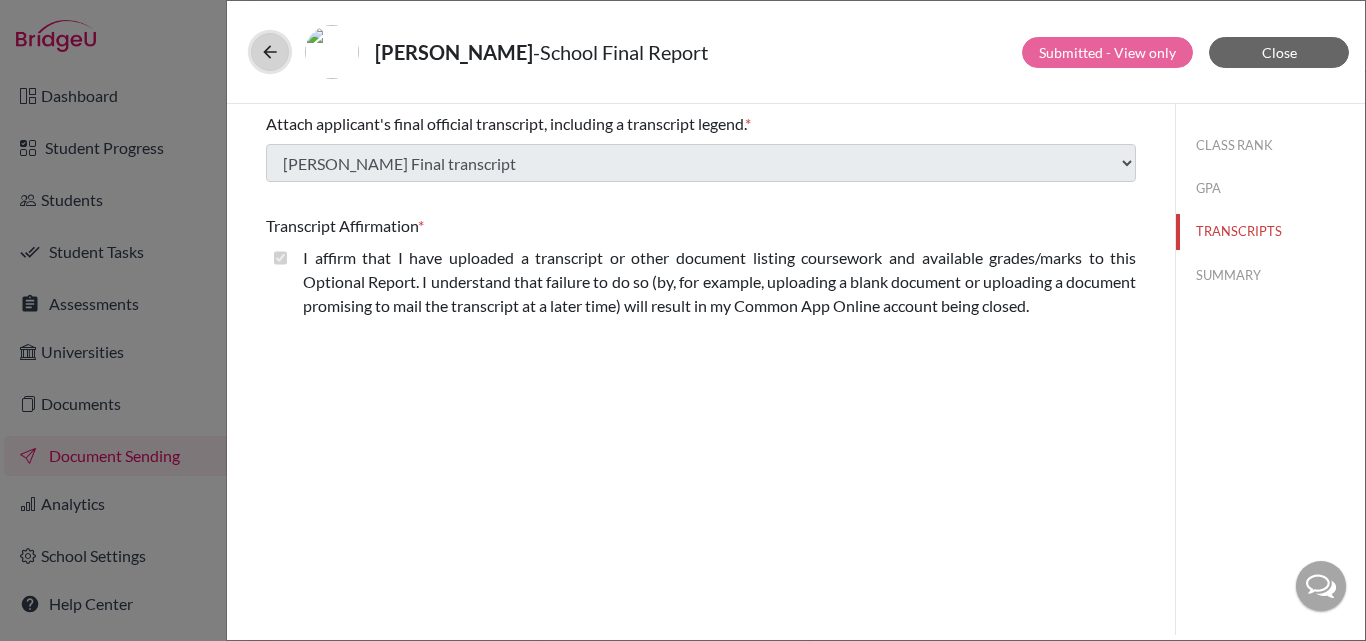 click at bounding box center (270, 52) 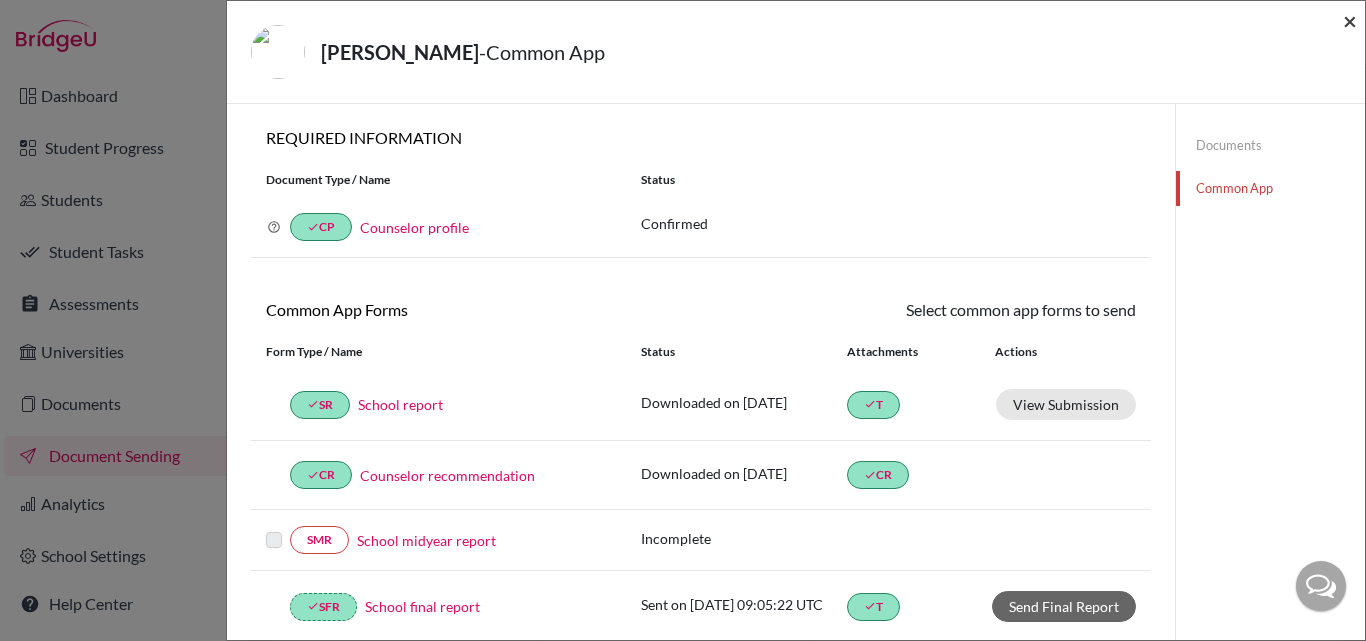 click on "×" at bounding box center [1350, 20] 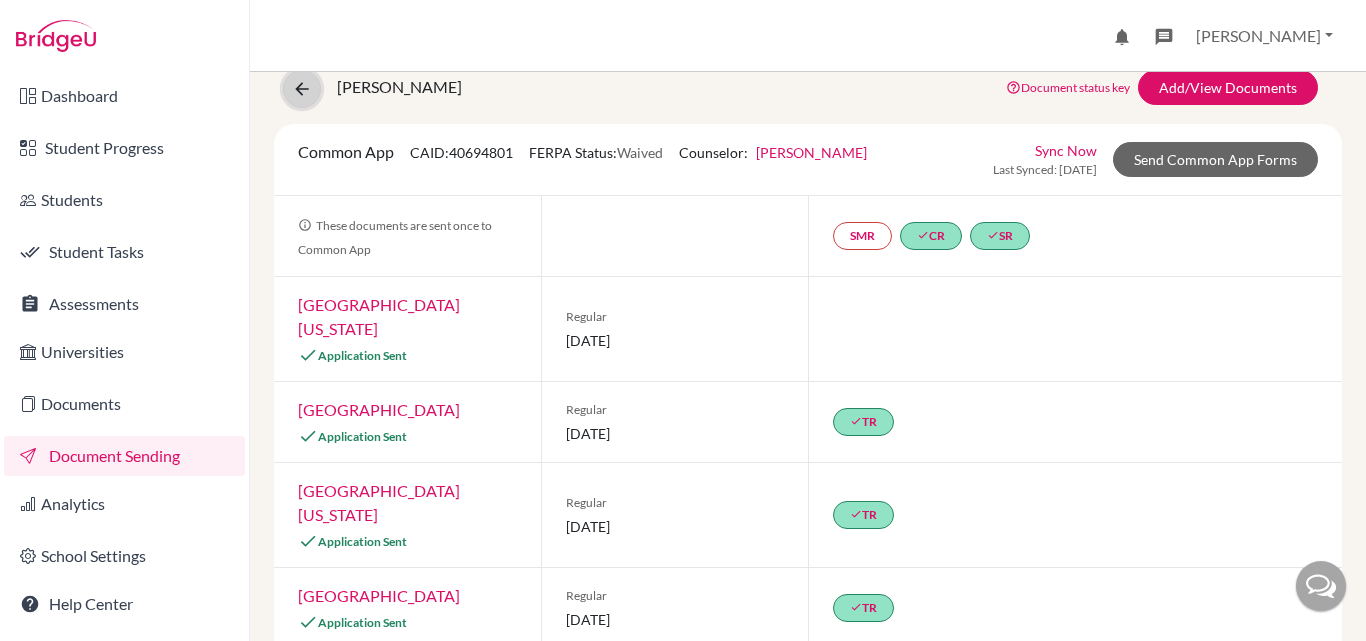 click at bounding box center [302, 89] 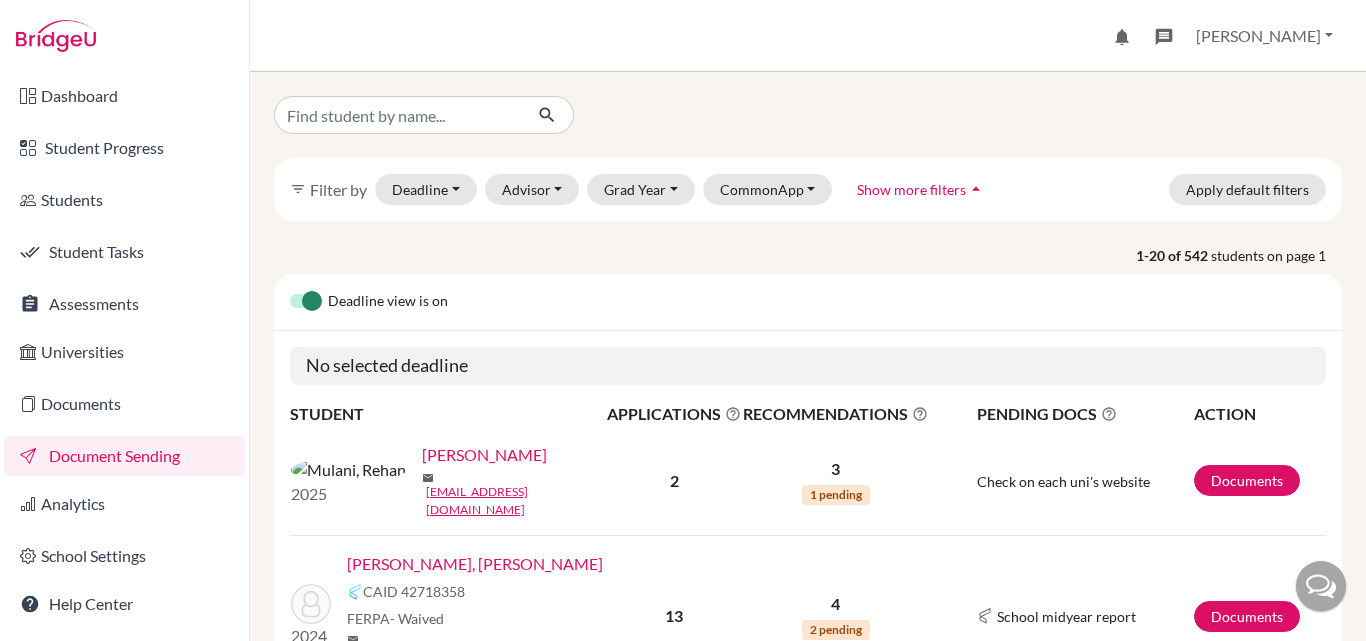 scroll, scrollTop: 0, scrollLeft: 0, axis: both 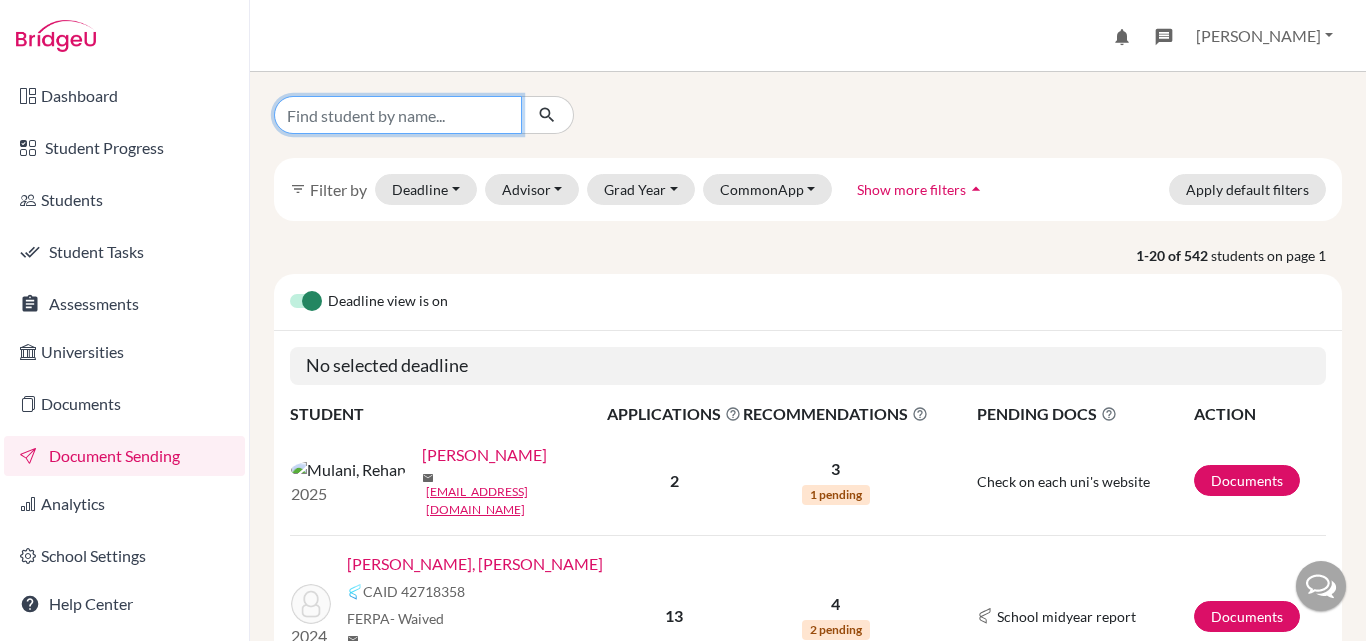 click at bounding box center (398, 115) 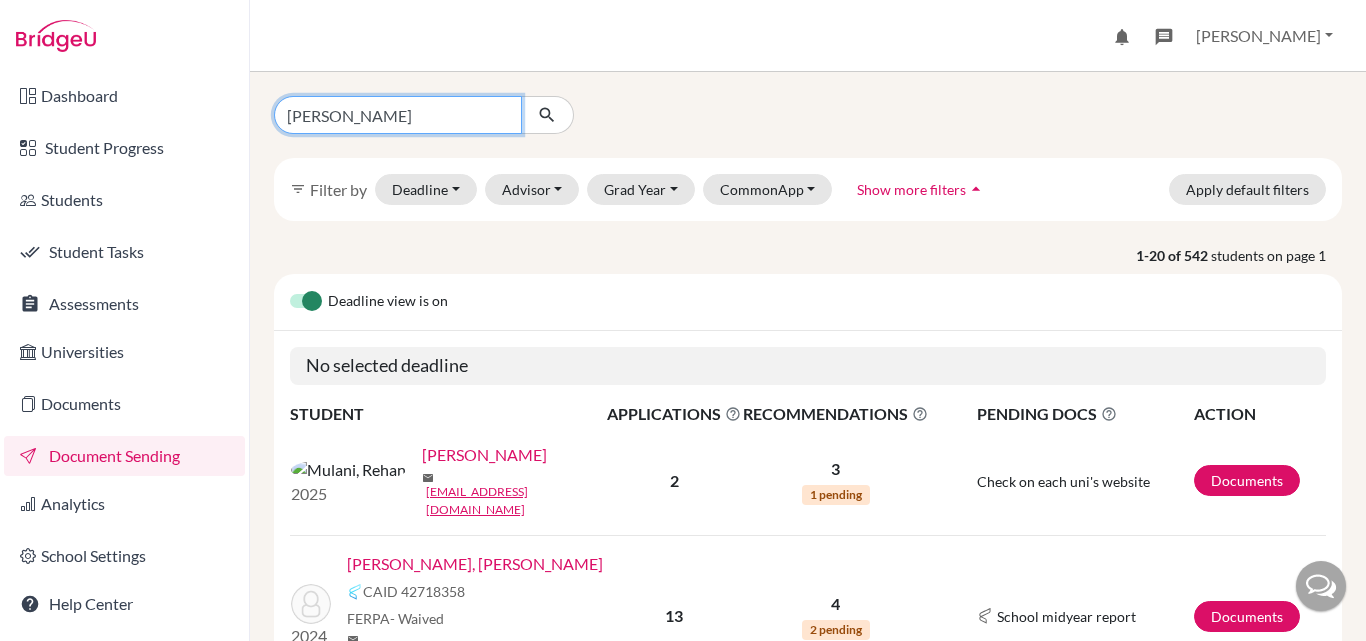 type on "zanea" 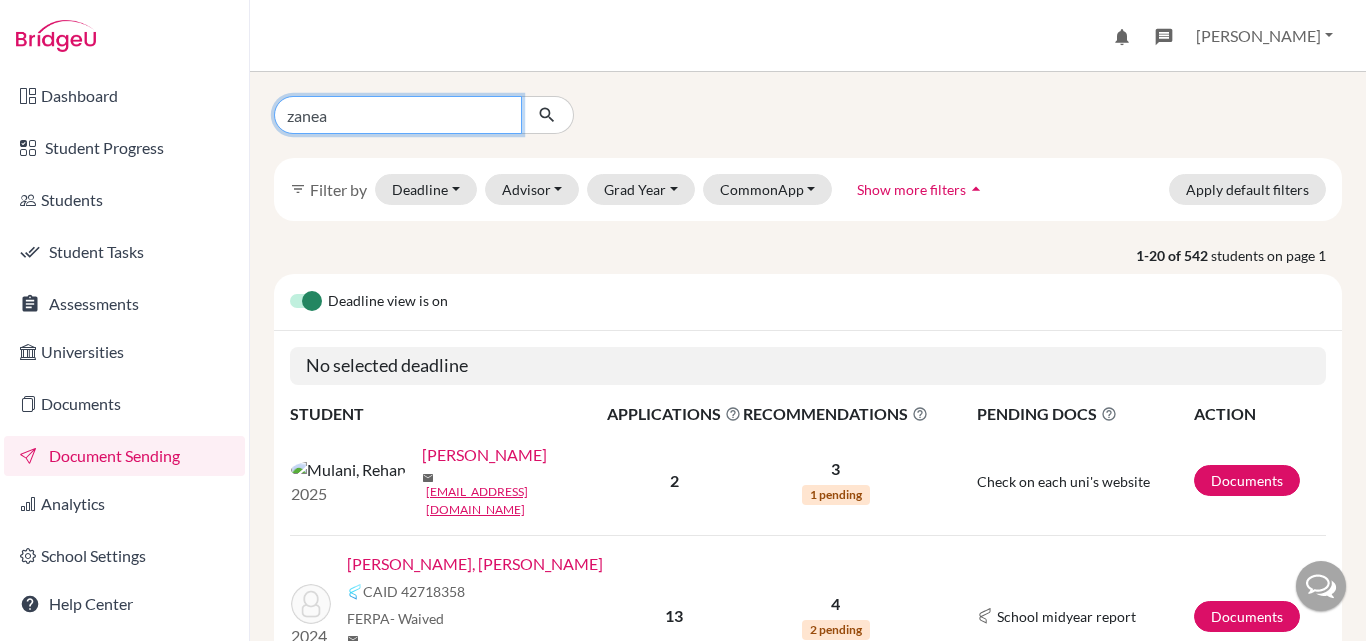 click at bounding box center (547, 115) 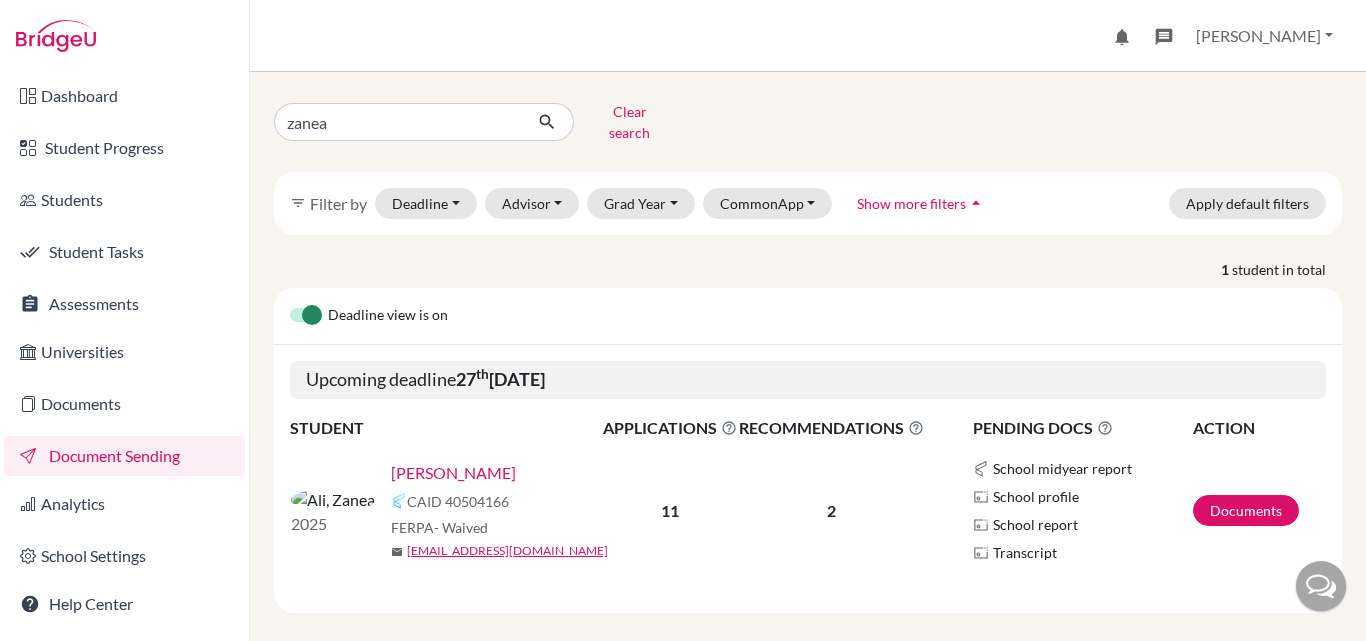 click on "[PERSON_NAME]" at bounding box center [453, 473] 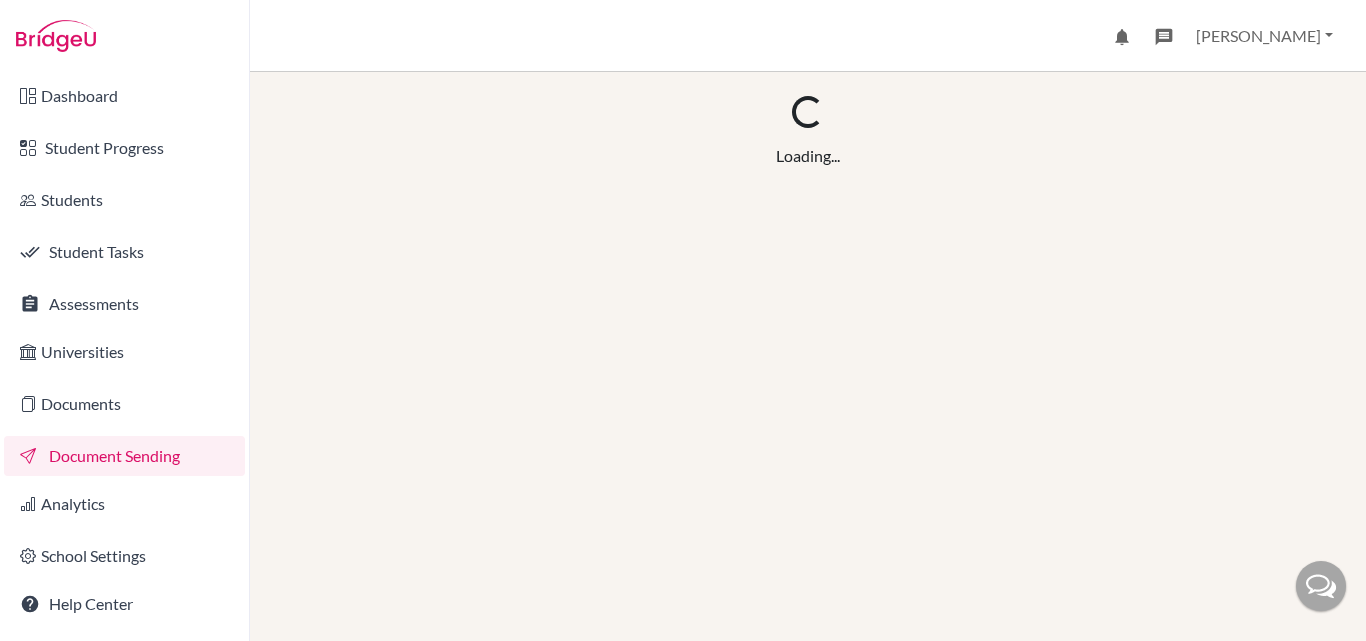 scroll, scrollTop: 0, scrollLeft: 0, axis: both 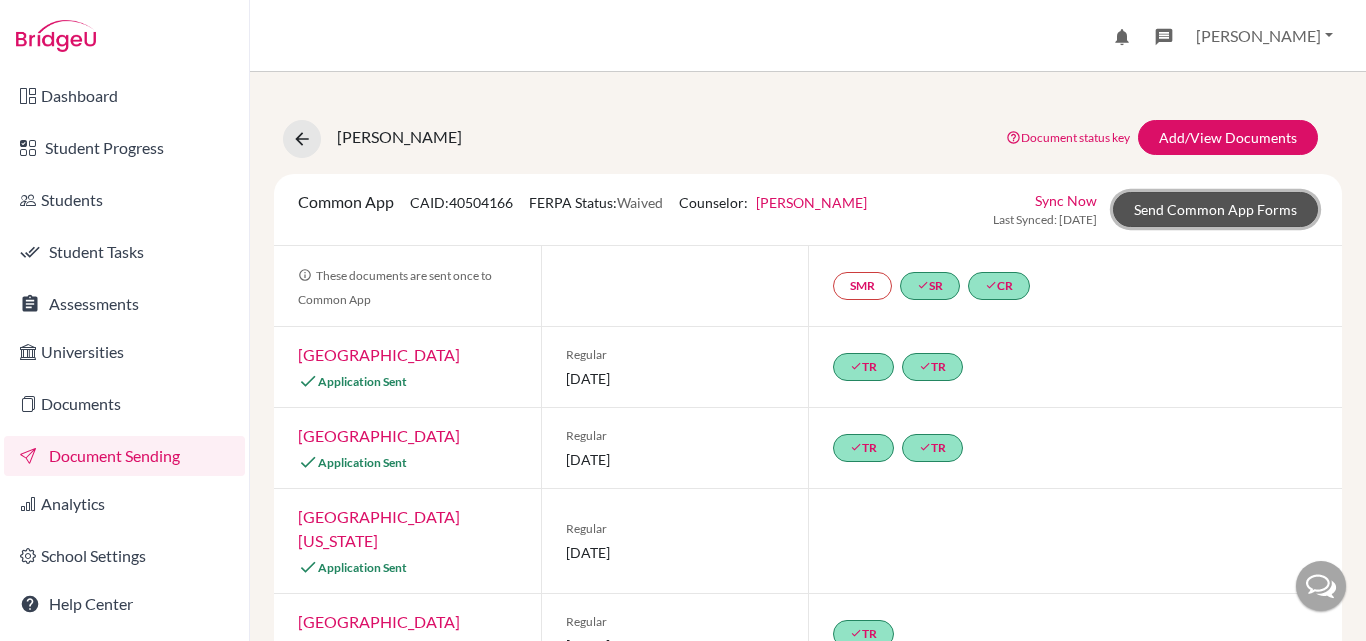 click on "Send Common App Forms" at bounding box center (1215, 209) 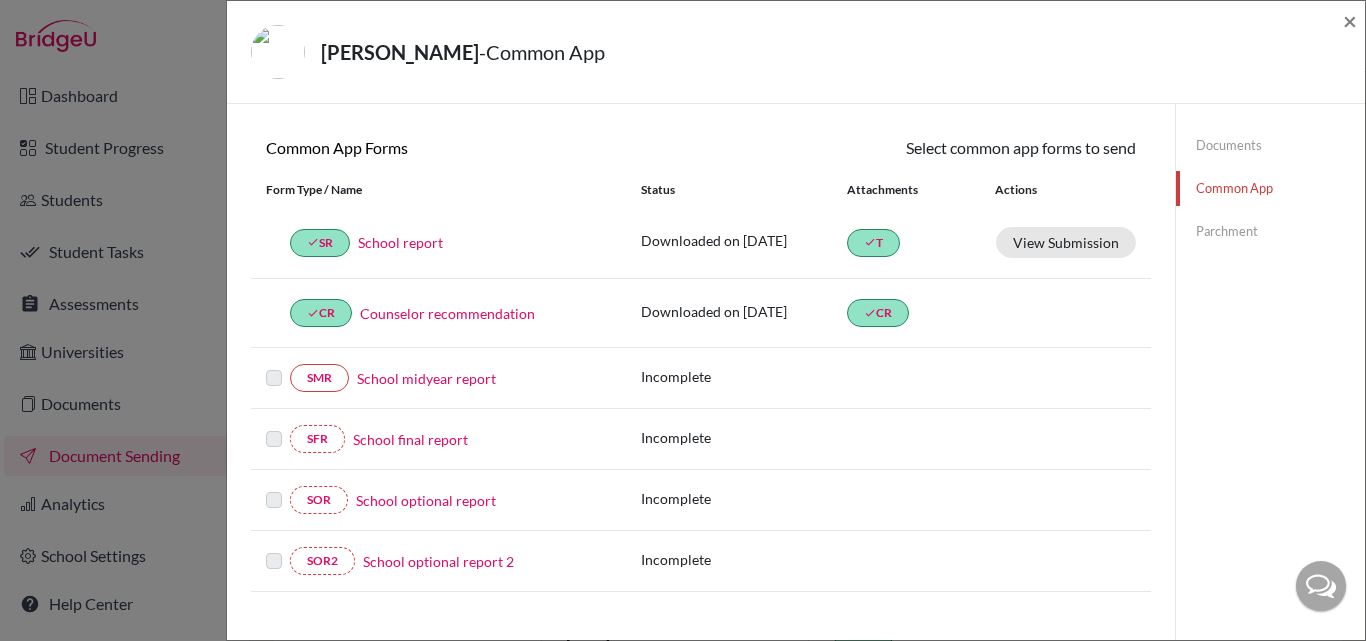 scroll, scrollTop: 173, scrollLeft: 0, axis: vertical 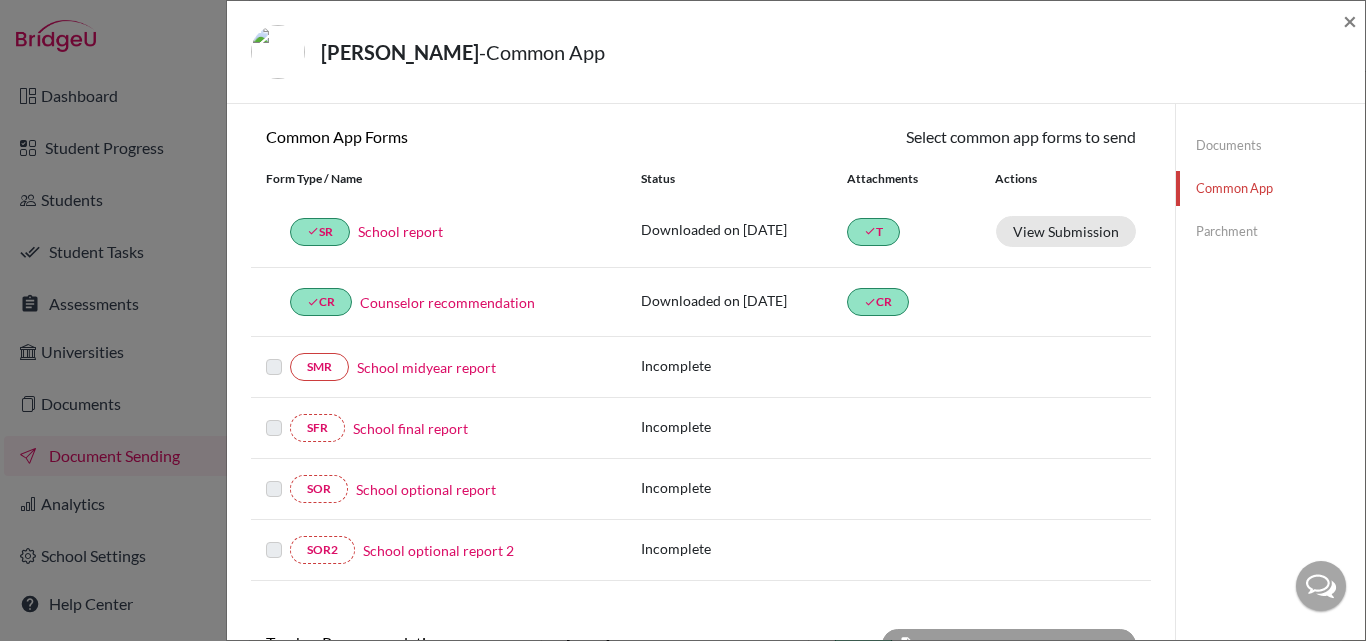 click on "School final report" at bounding box center (410, 428) 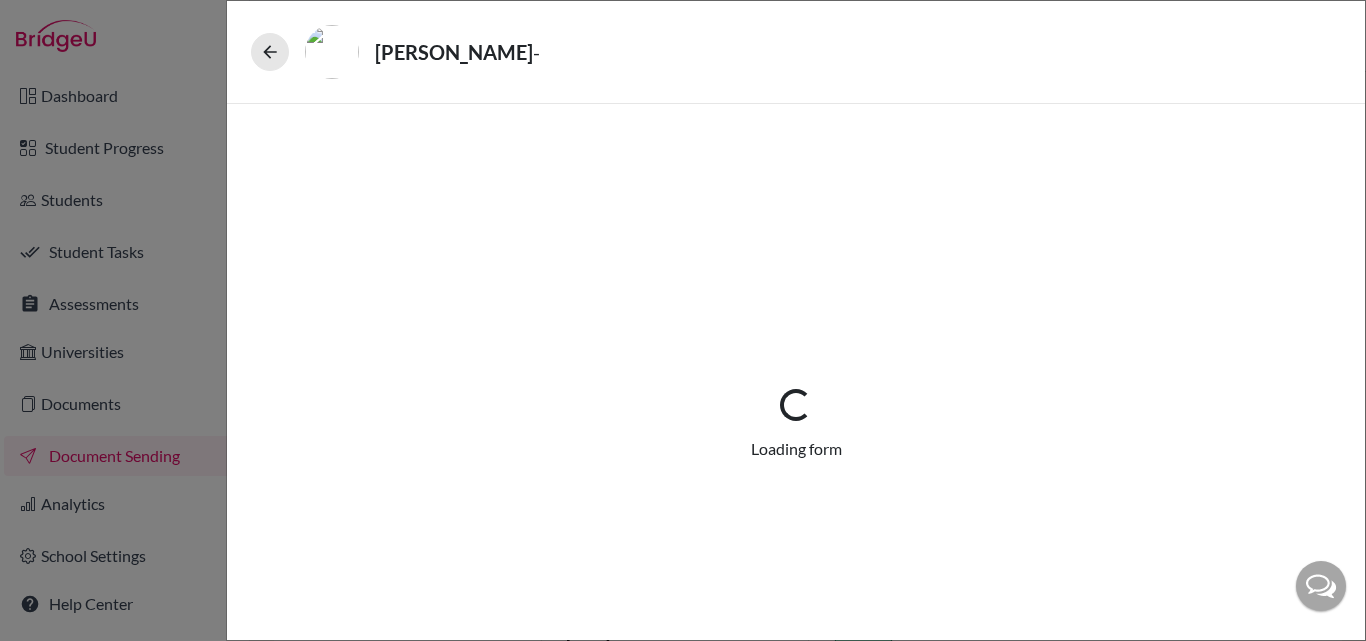 select on "5" 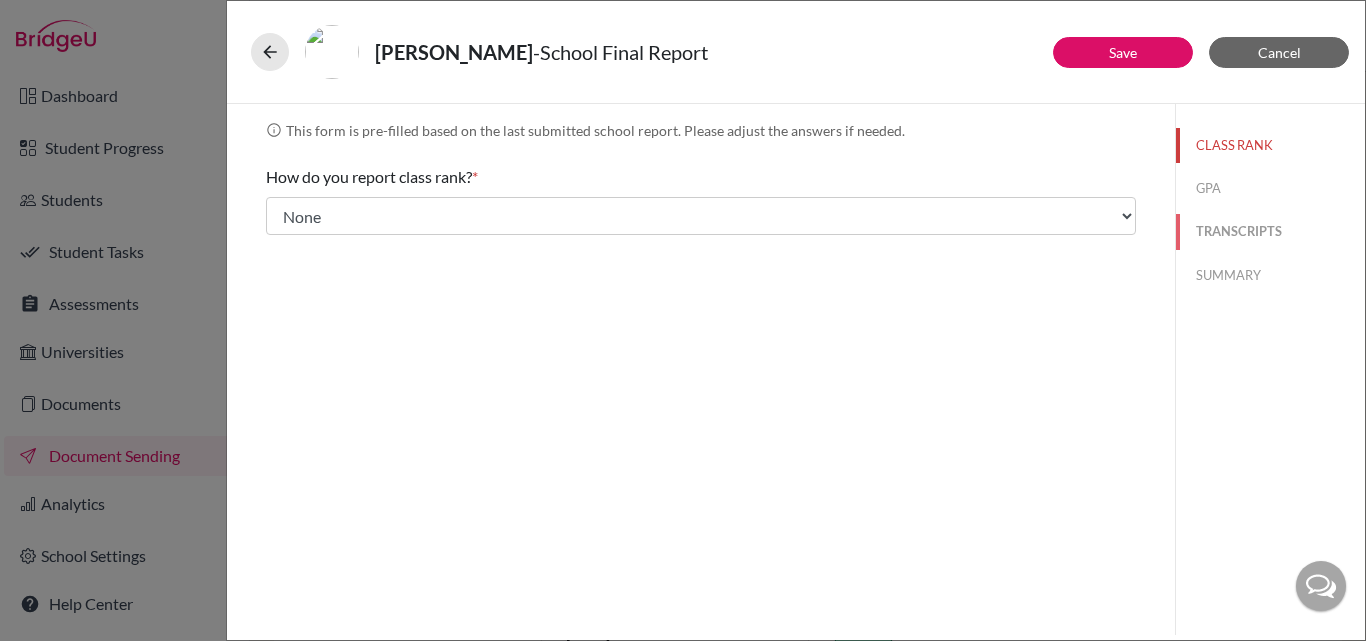 click on "TRANSCRIPTS" at bounding box center (1270, 231) 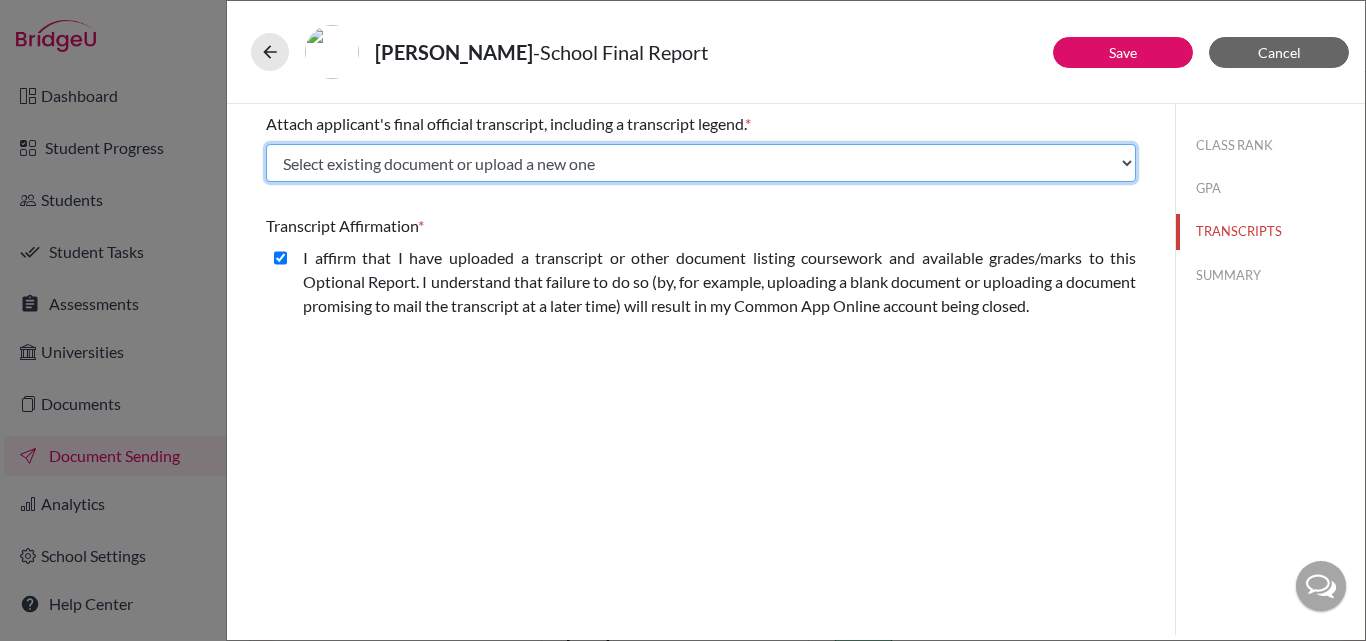 click on "Select existing document or upload a new one Zanea Ali Initial Transcript Upload New File" 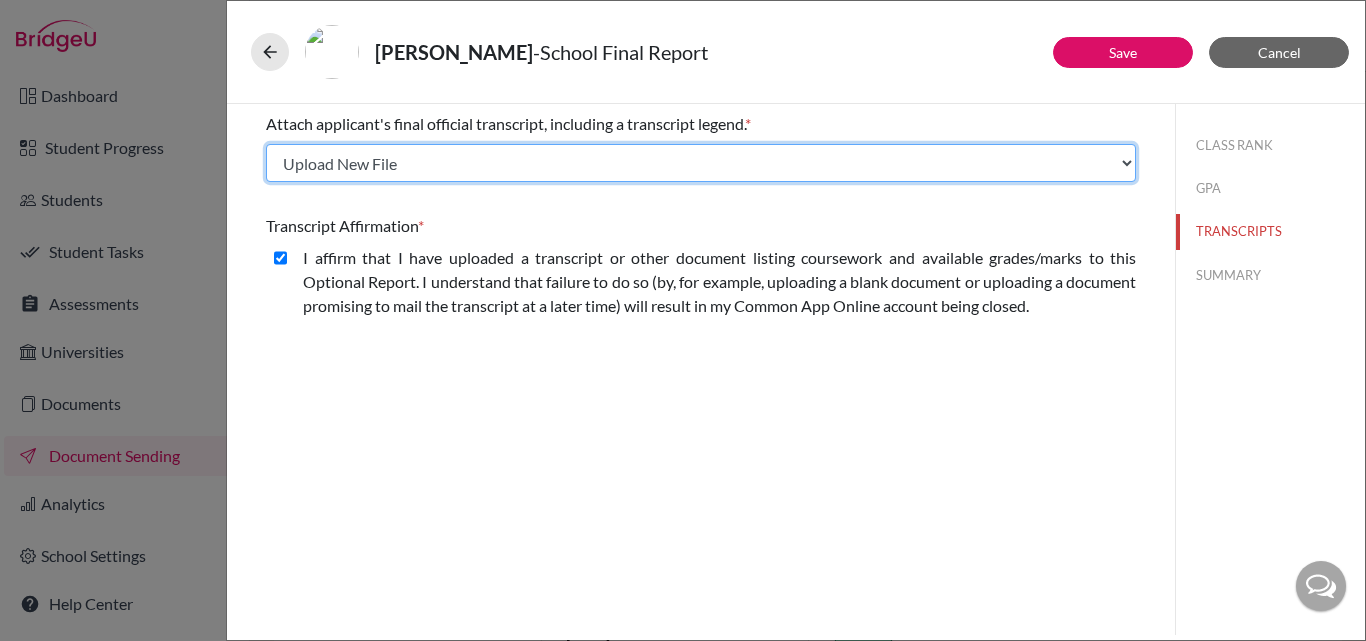 click on "Select existing document or upload a new one Zanea Ali Initial Transcript Upload New File" 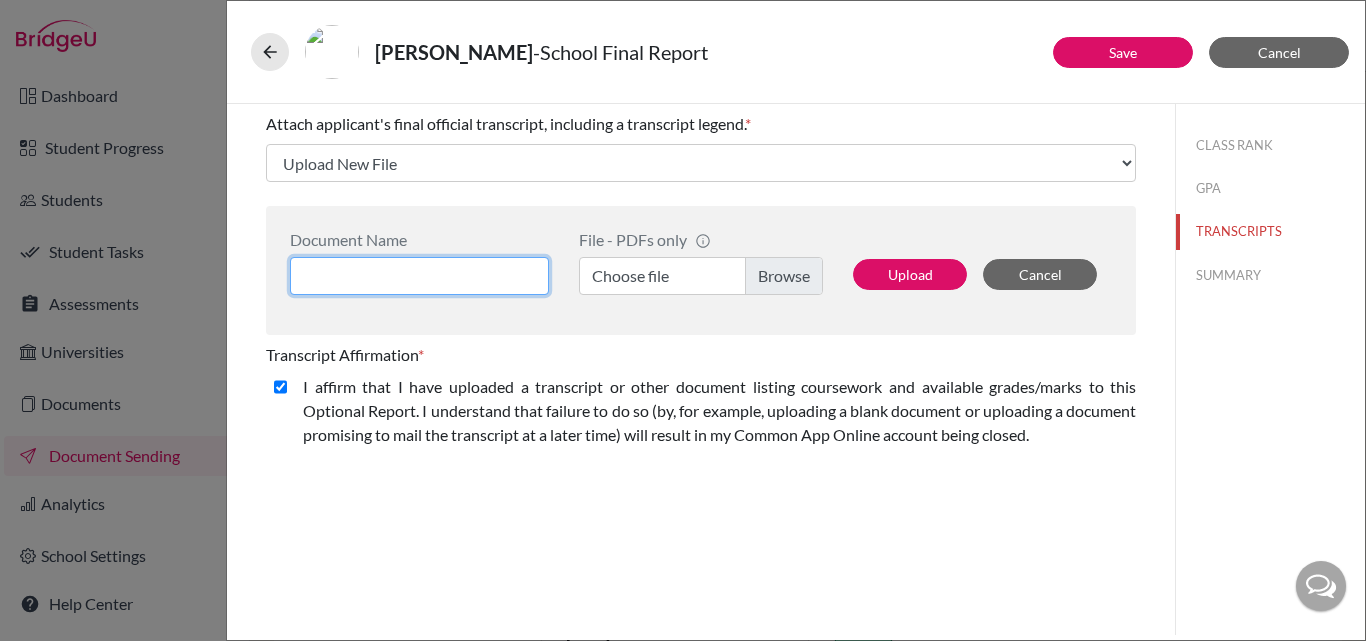 click at bounding box center [419, 276] 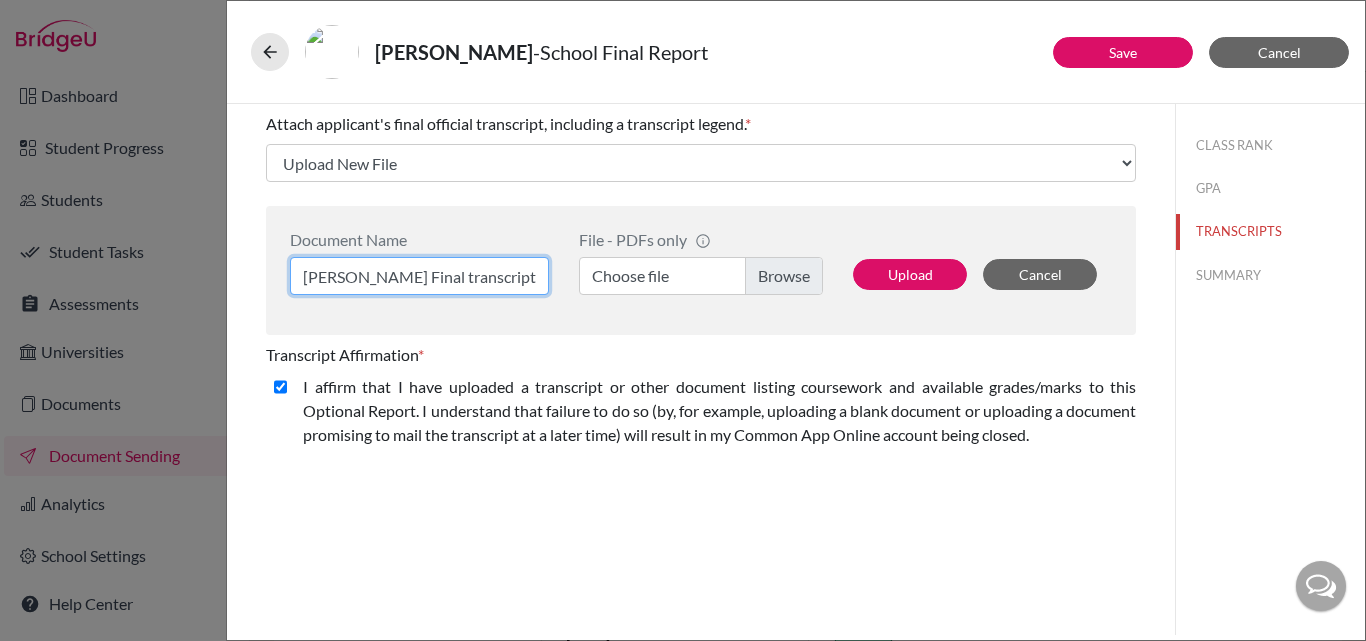type on "[PERSON_NAME] Final transcript" 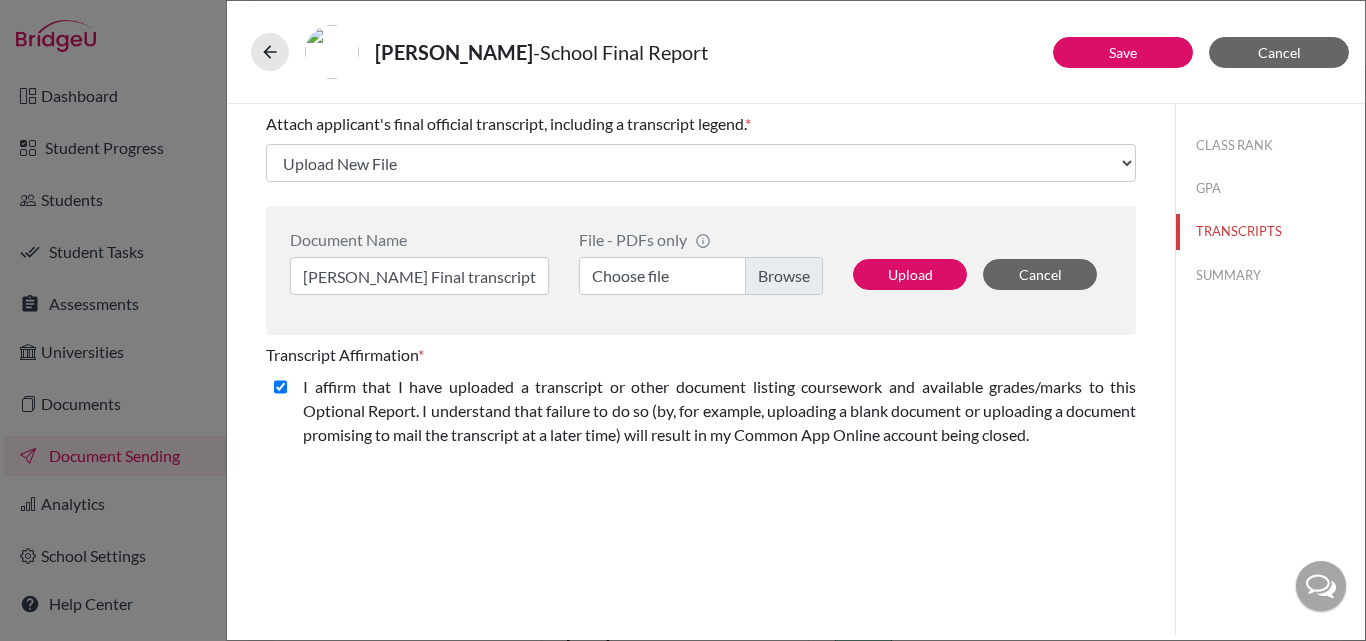click on "Choose file" at bounding box center [701, 276] 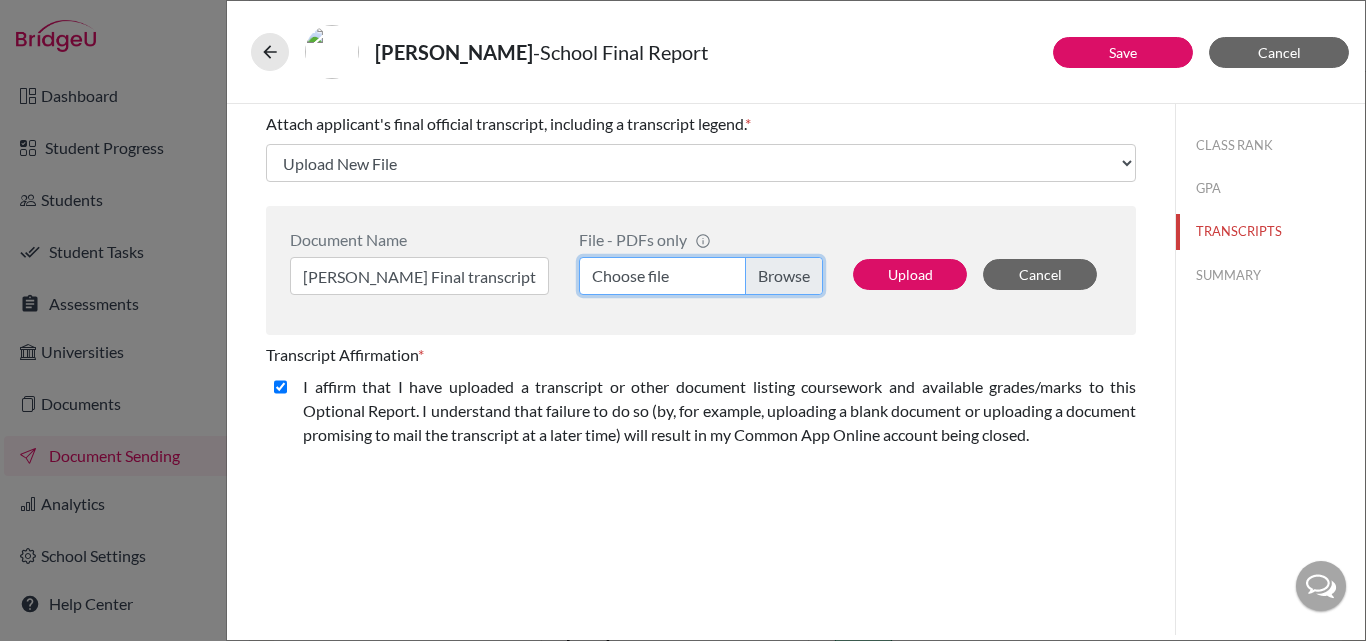 click on "Choose file" at bounding box center (701, 276) 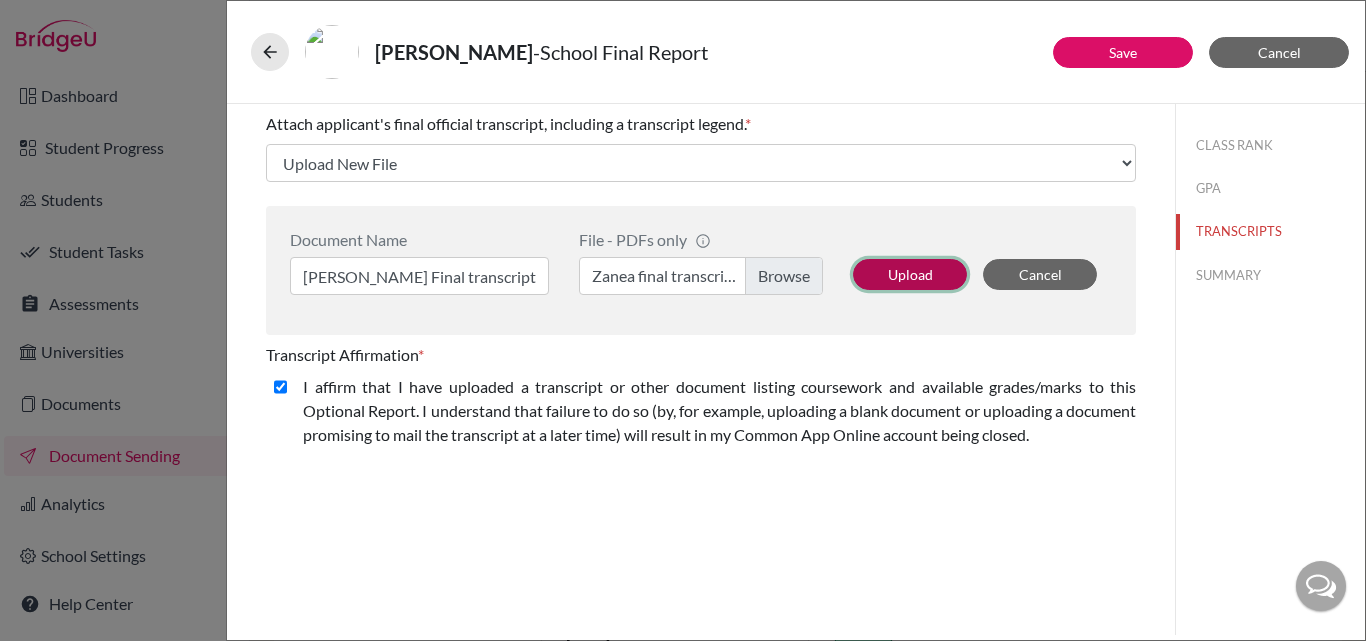 click on "Upload" at bounding box center [910, 274] 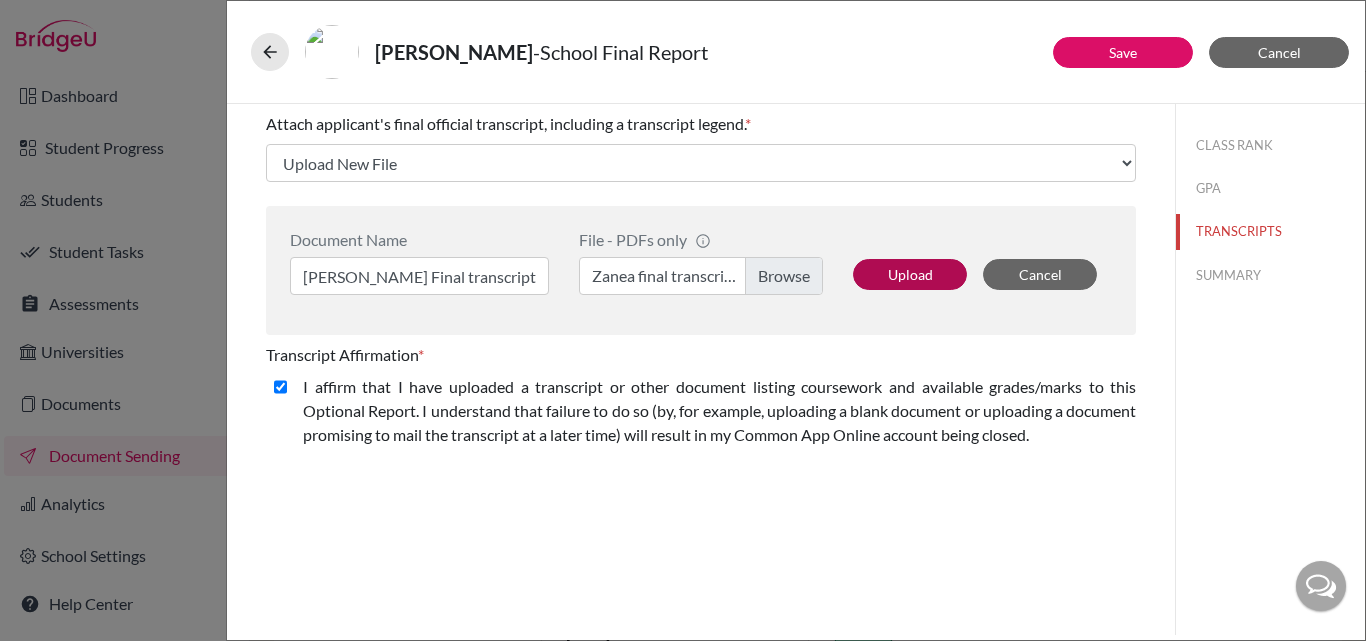 select on "656091" 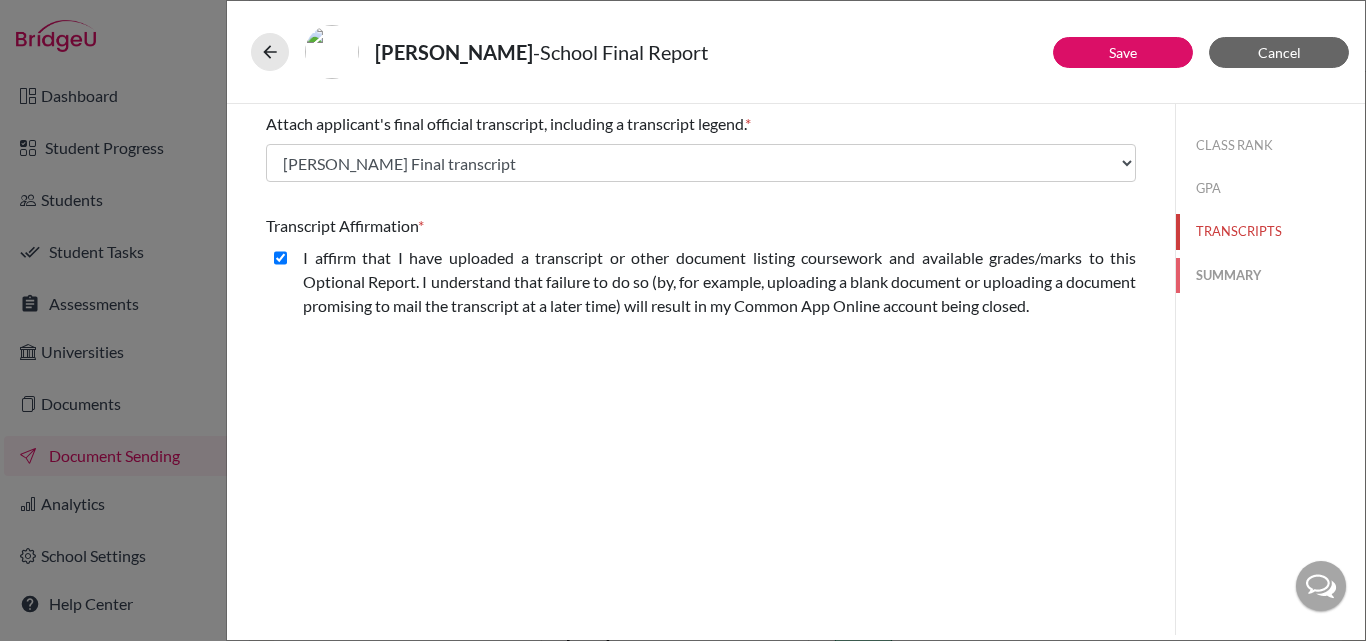click on "SUMMARY" at bounding box center (1270, 275) 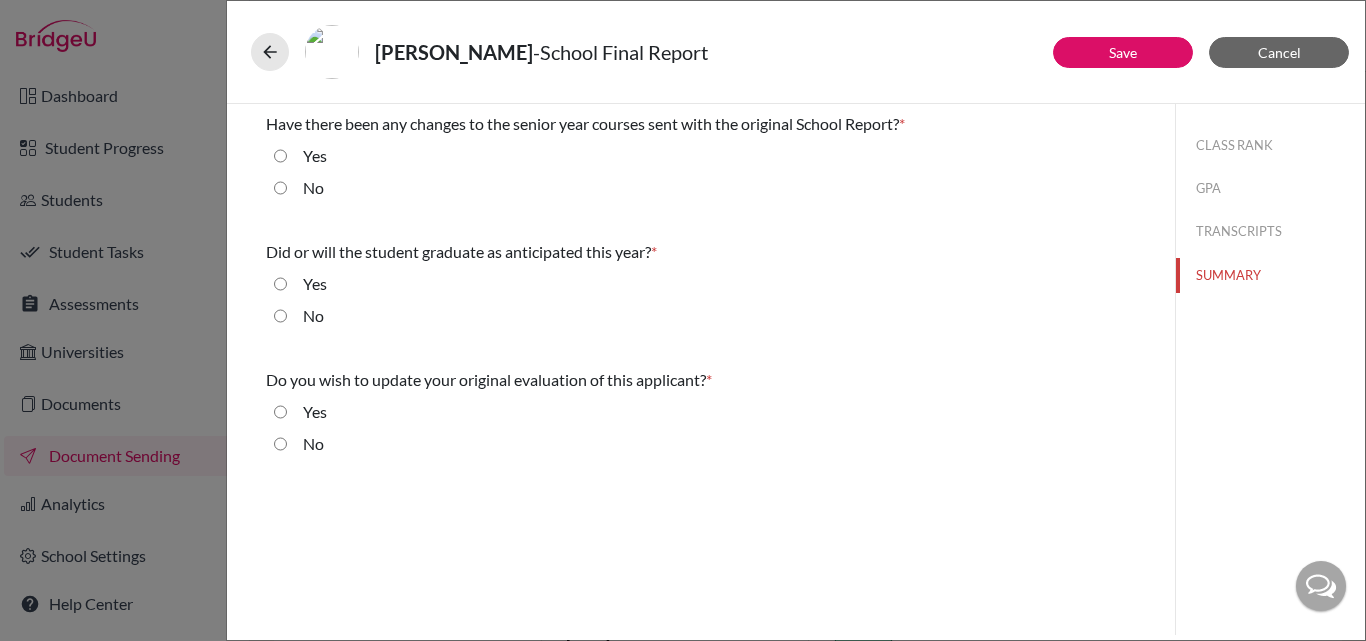 click on "No" at bounding box center [280, 188] 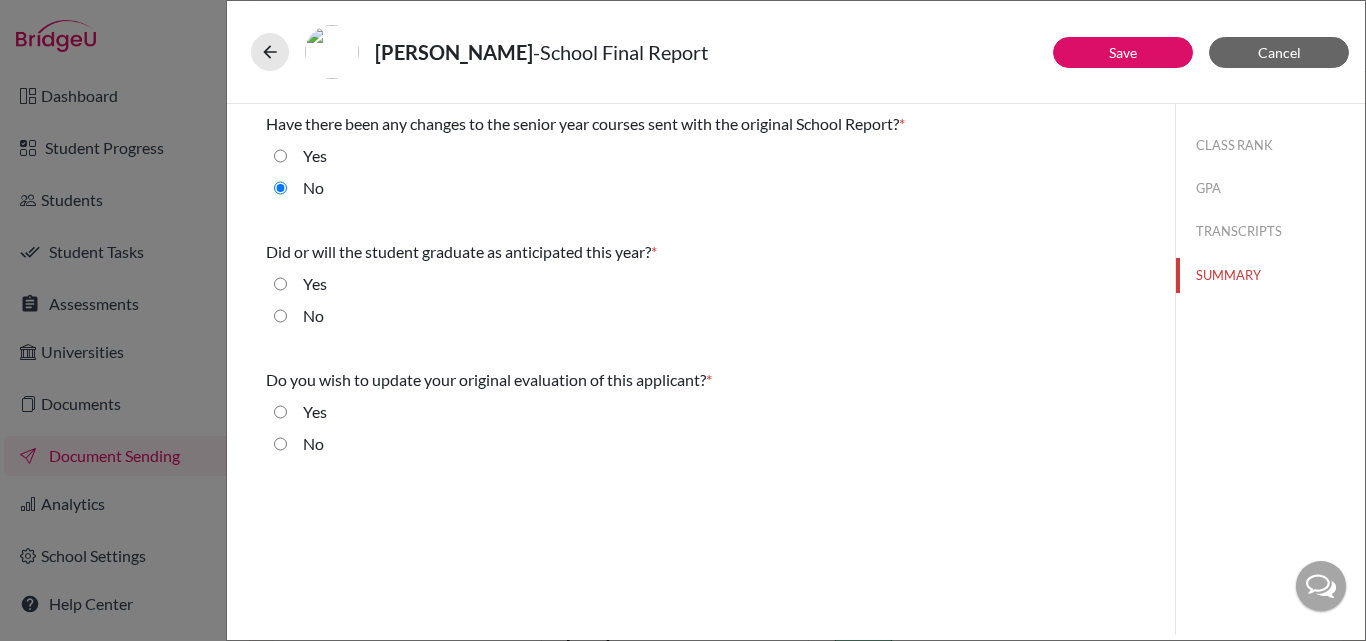 click on "Yes" at bounding box center [280, 284] 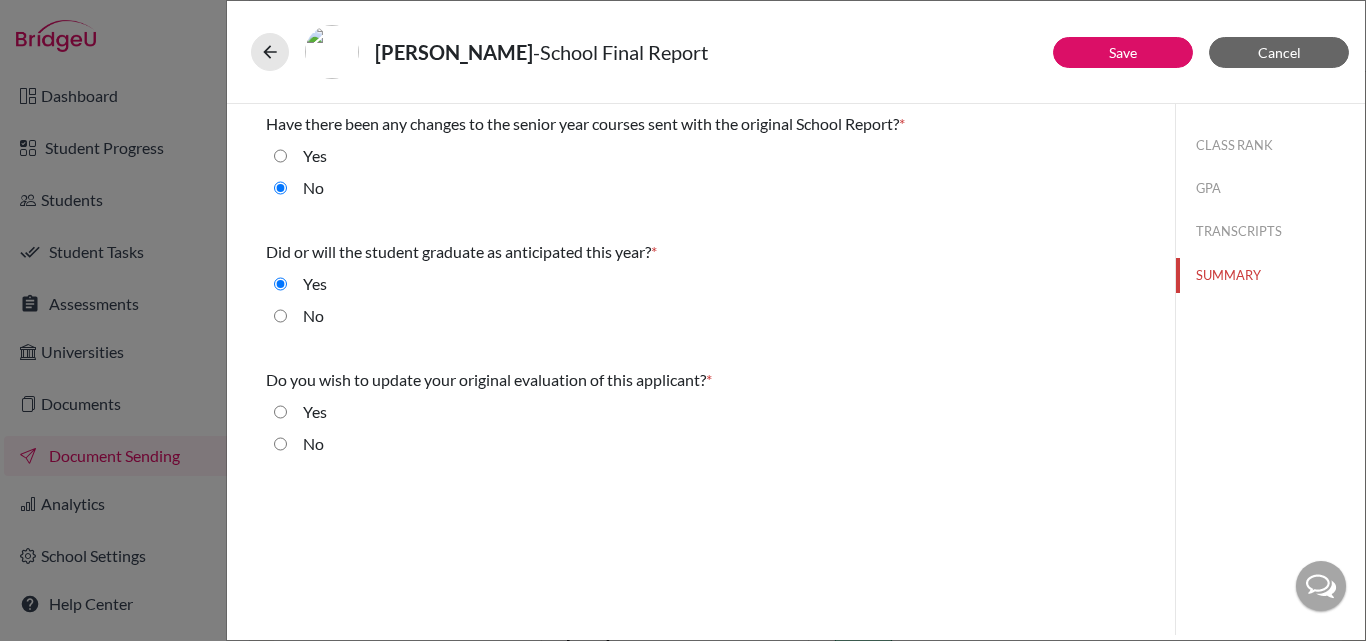 click on "No" at bounding box center [280, 444] 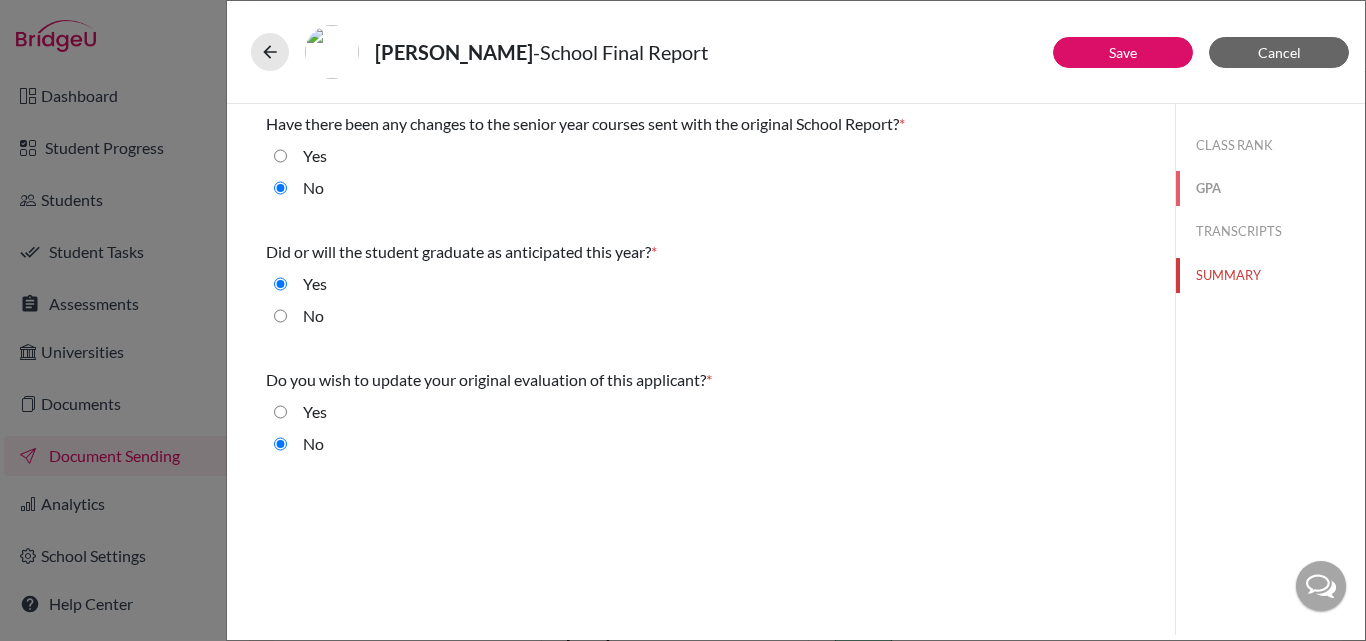 click on "GPA" at bounding box center [1270, 188] 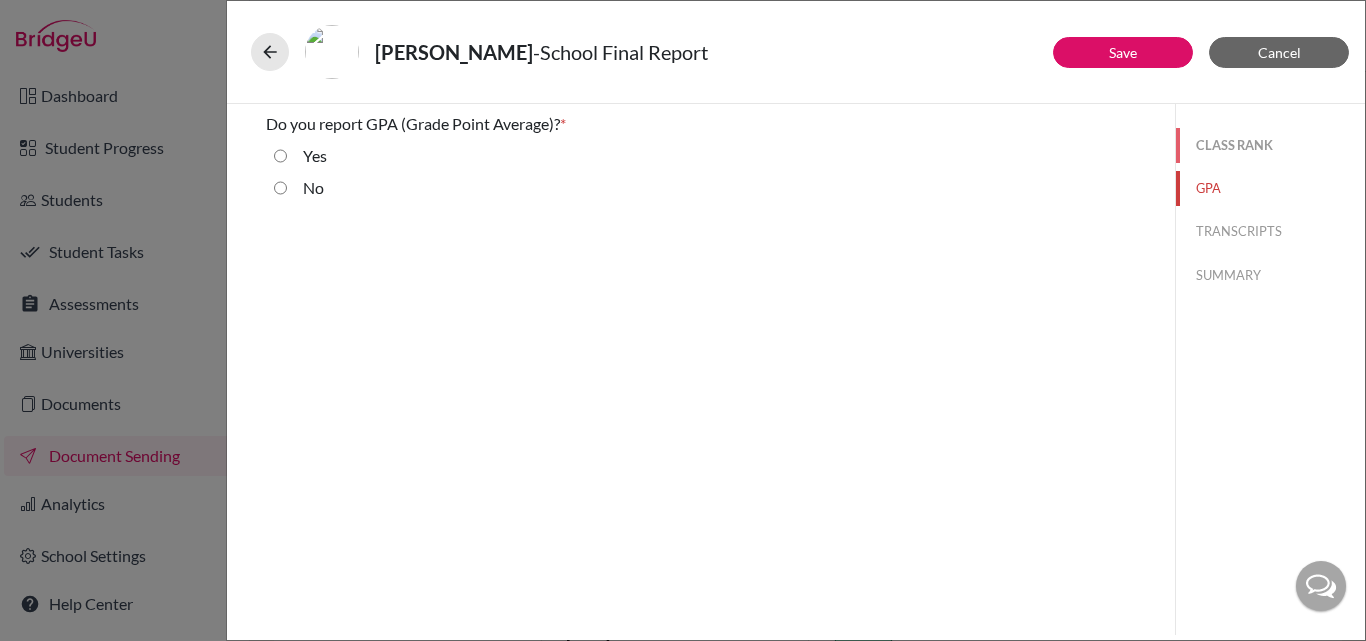 click on "CLASS RANK" at bounding box center (1270, 145) 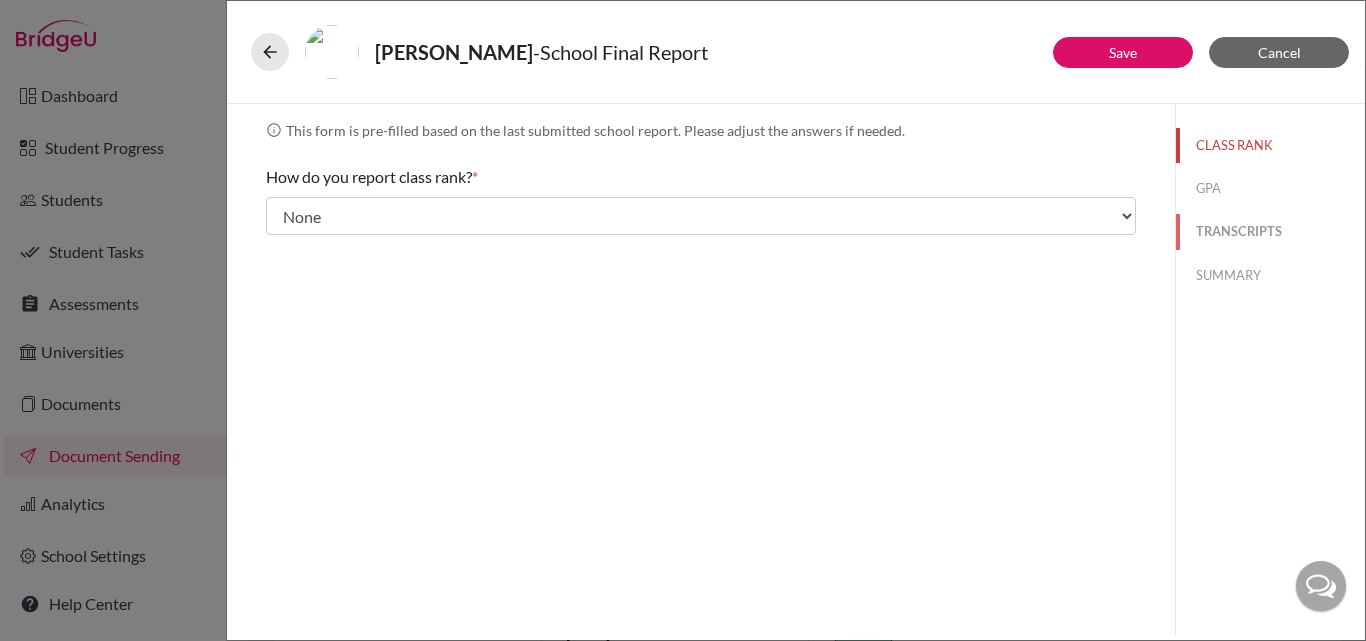 click on "TRANSCRIPTS" at bounding box center [1270, 231] 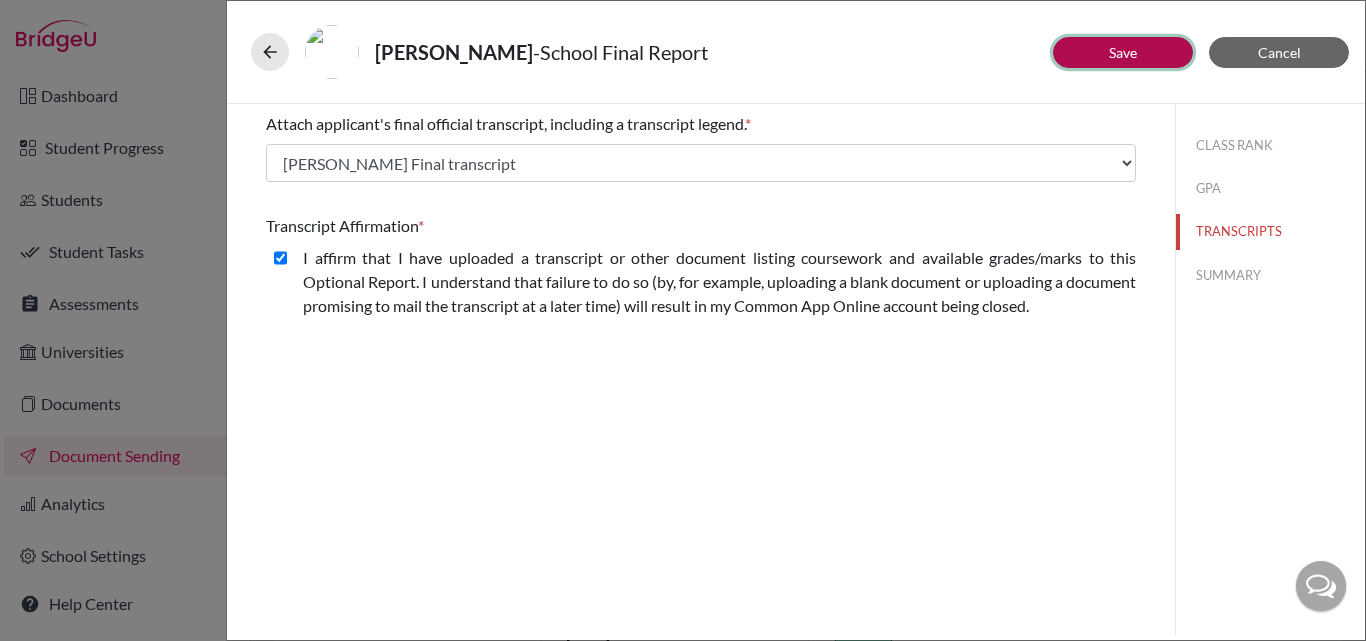 click on "Save" at bounding box center (1123, 52) 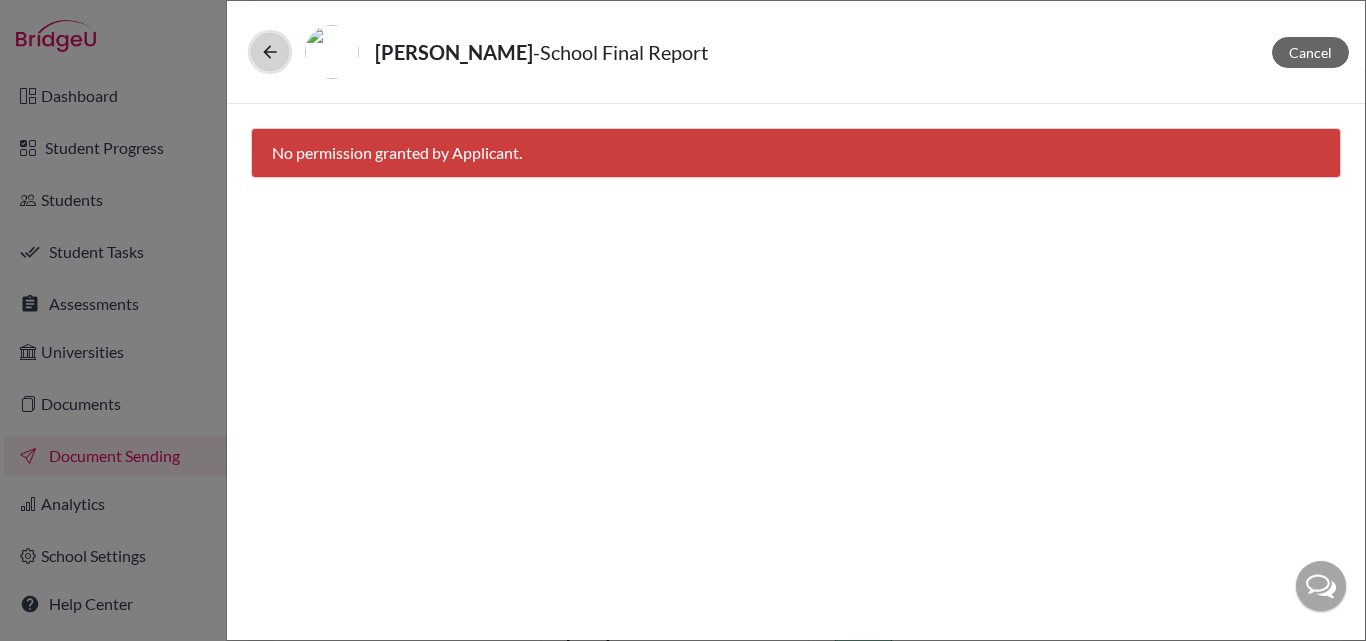 click at bounding box center (270, 52) 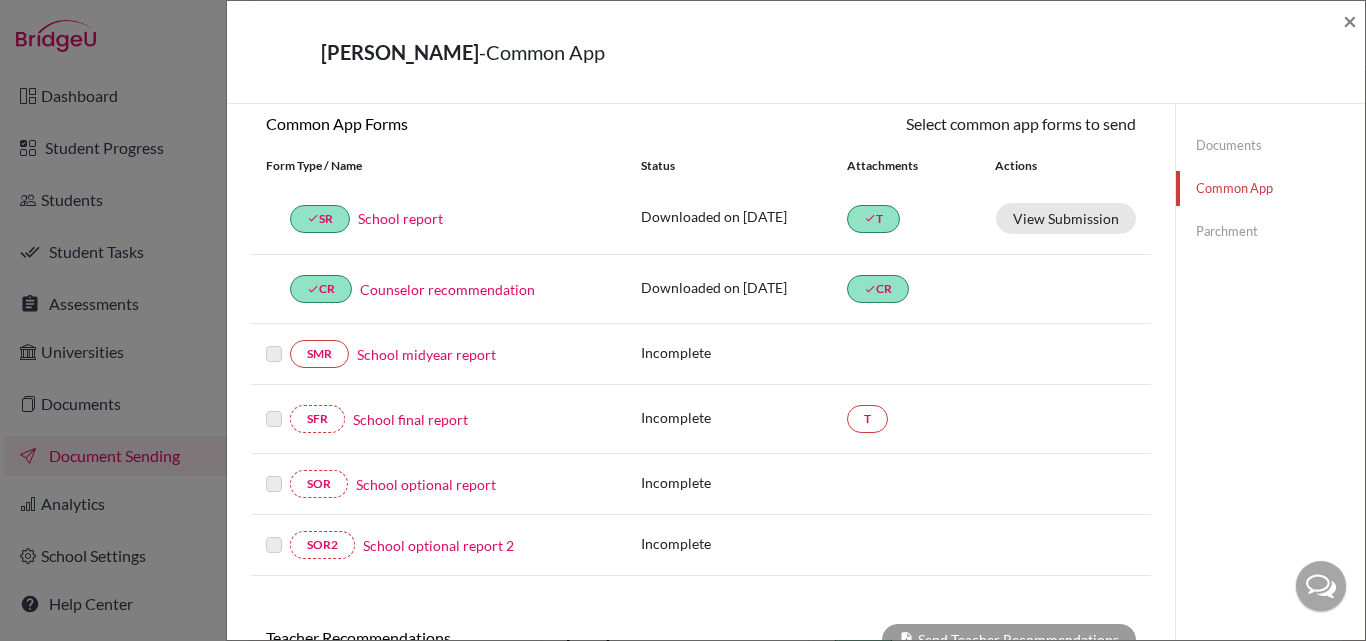scroll, scrollTop: 197, scrollLeft: 0, axis: vertical 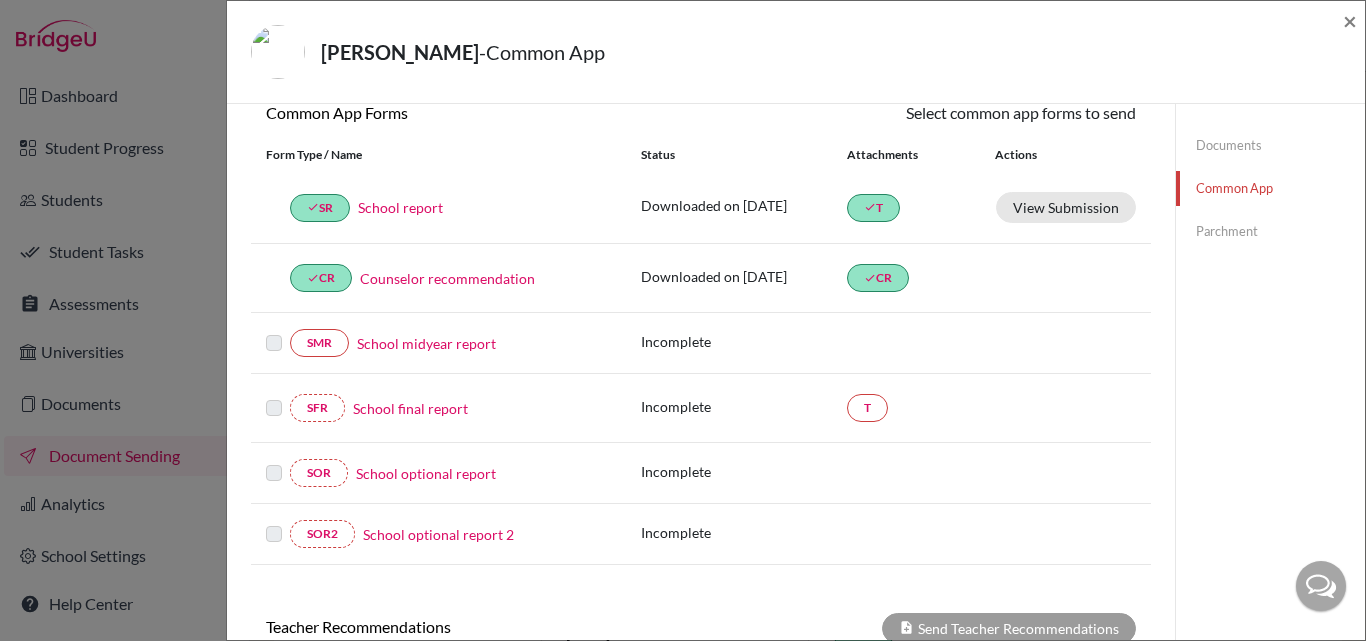 click on "School final report" at bounding box center (410, 408) 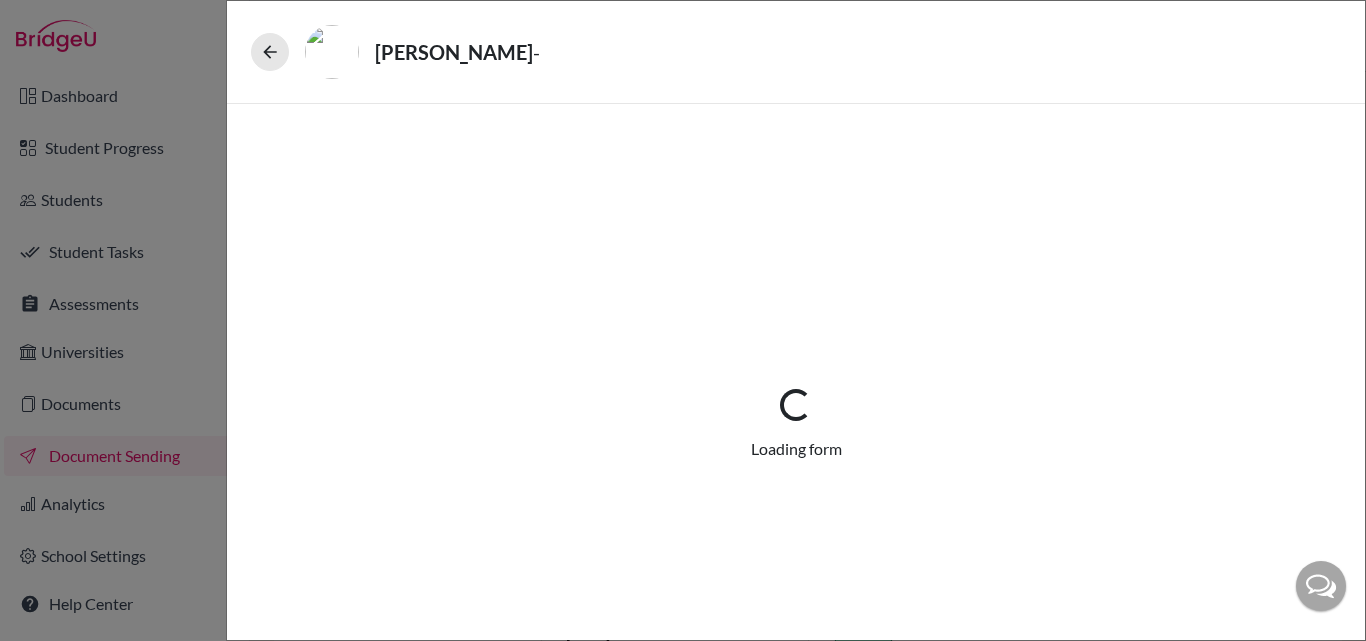 select on "5" 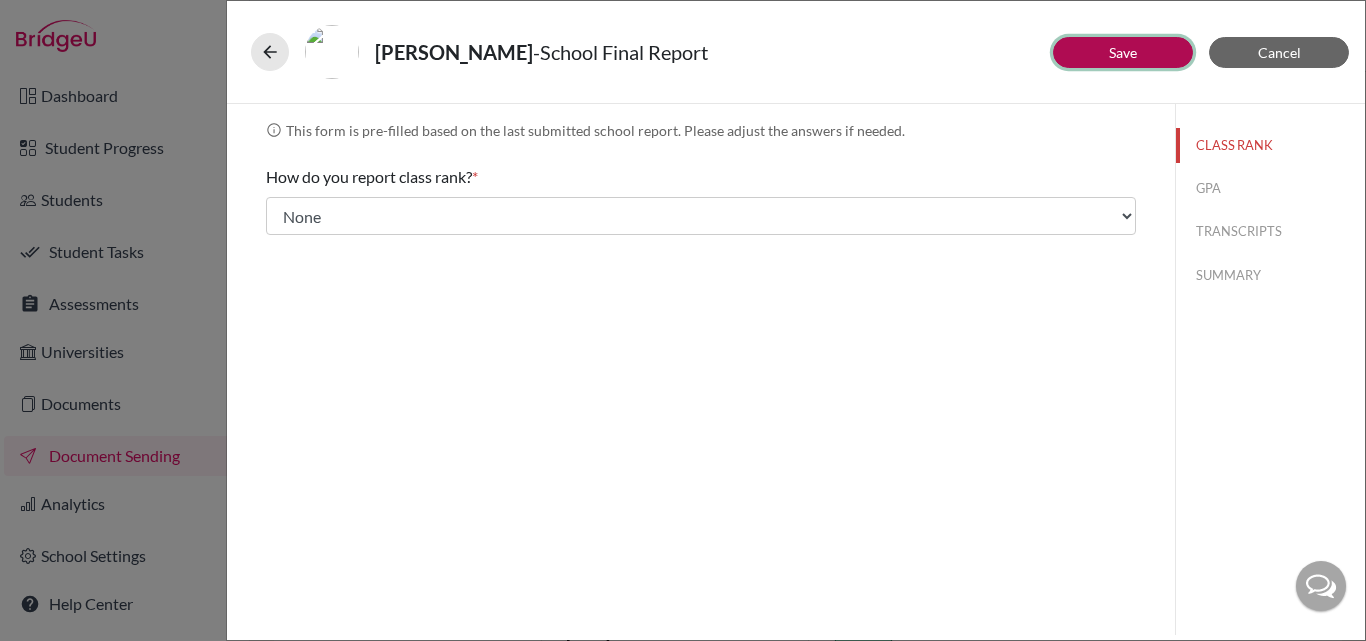 click on "Save" at bounding box center [1123, 52] 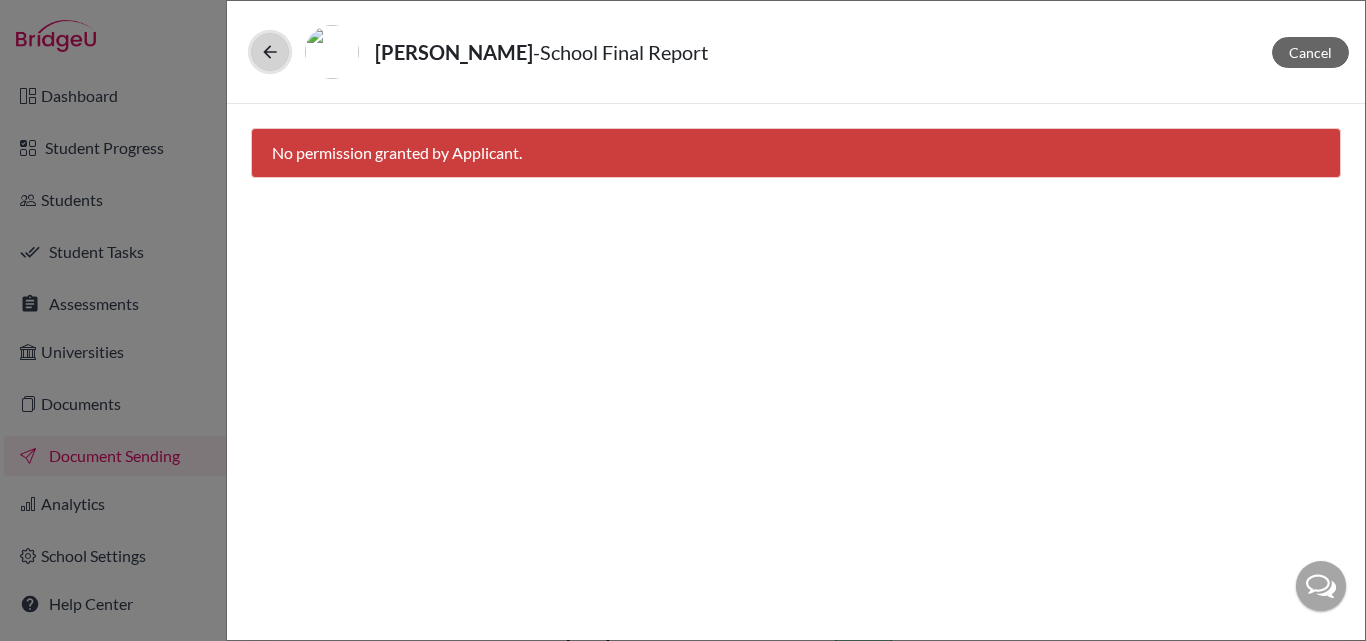 click at bounding box center [270, 52] 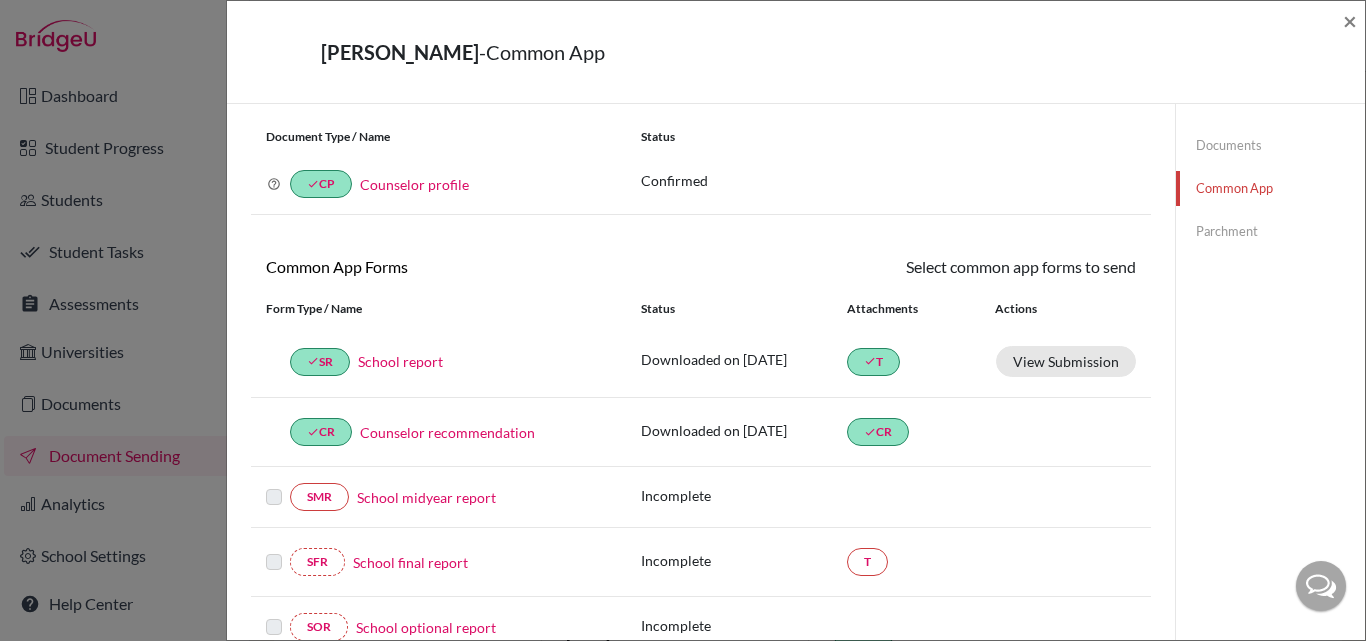 scroll, scrollTop: 0, scrollLeft: 0, axis: both 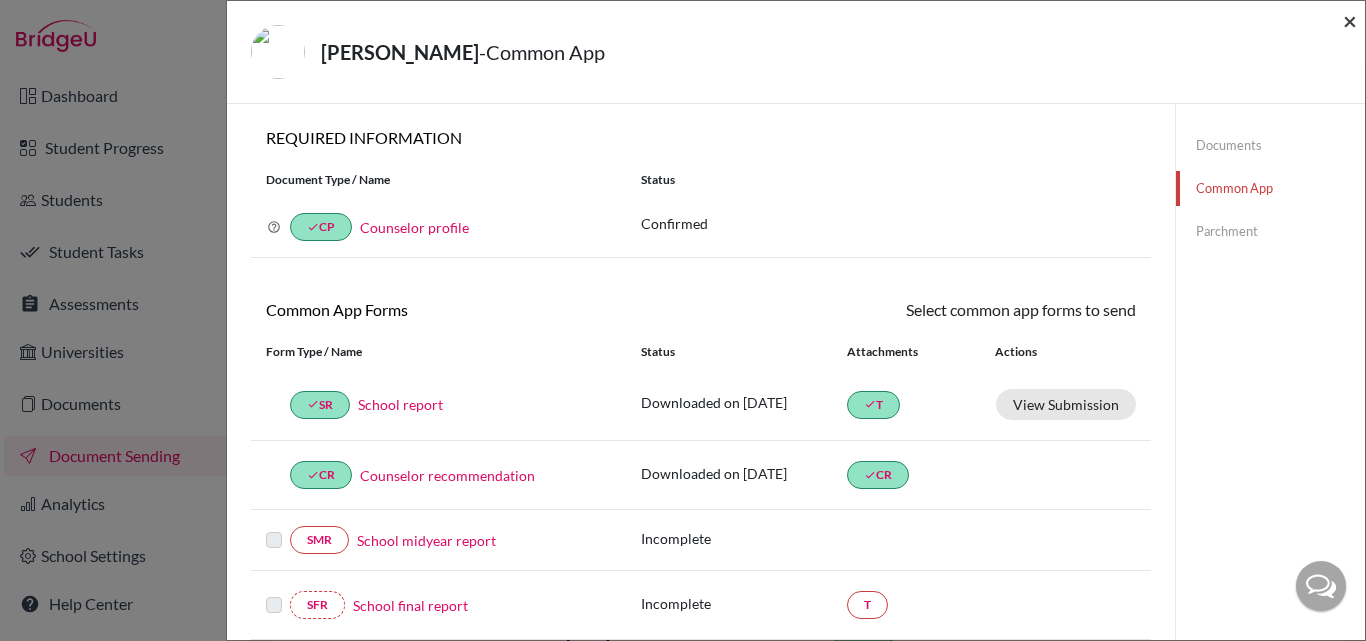 click on "×" at bounding box center (1350, 20) 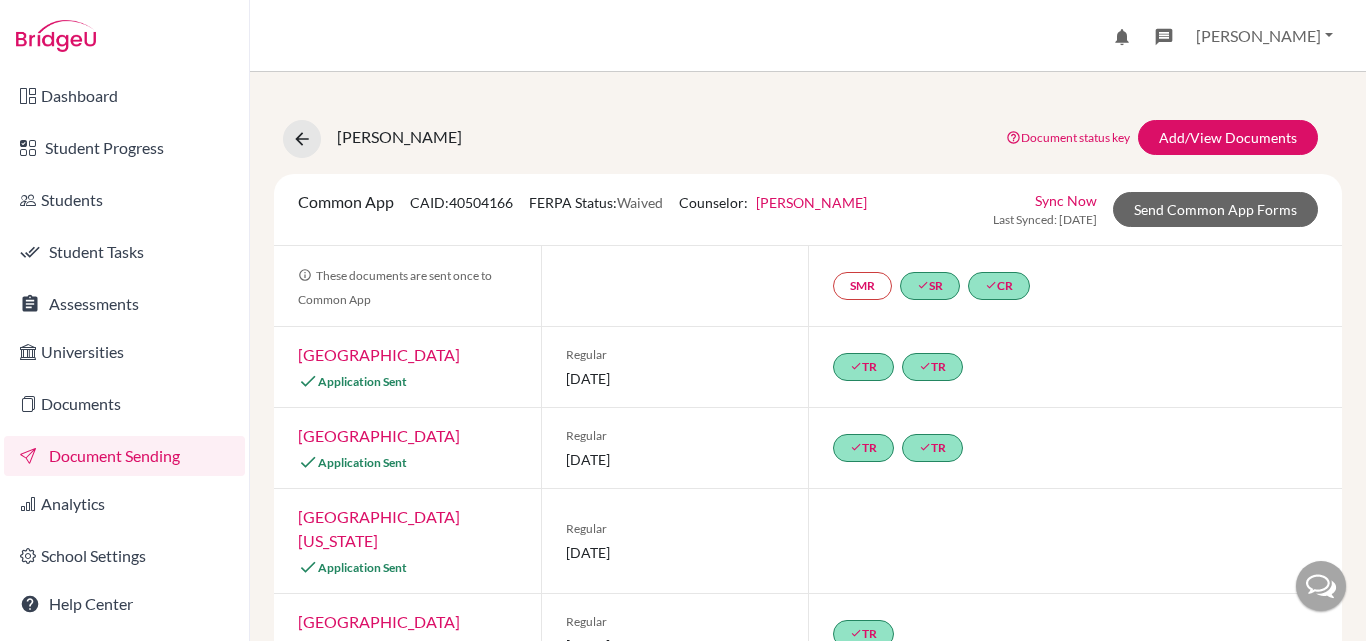 click on "Sync Now" at bounding box center [1066, 200] 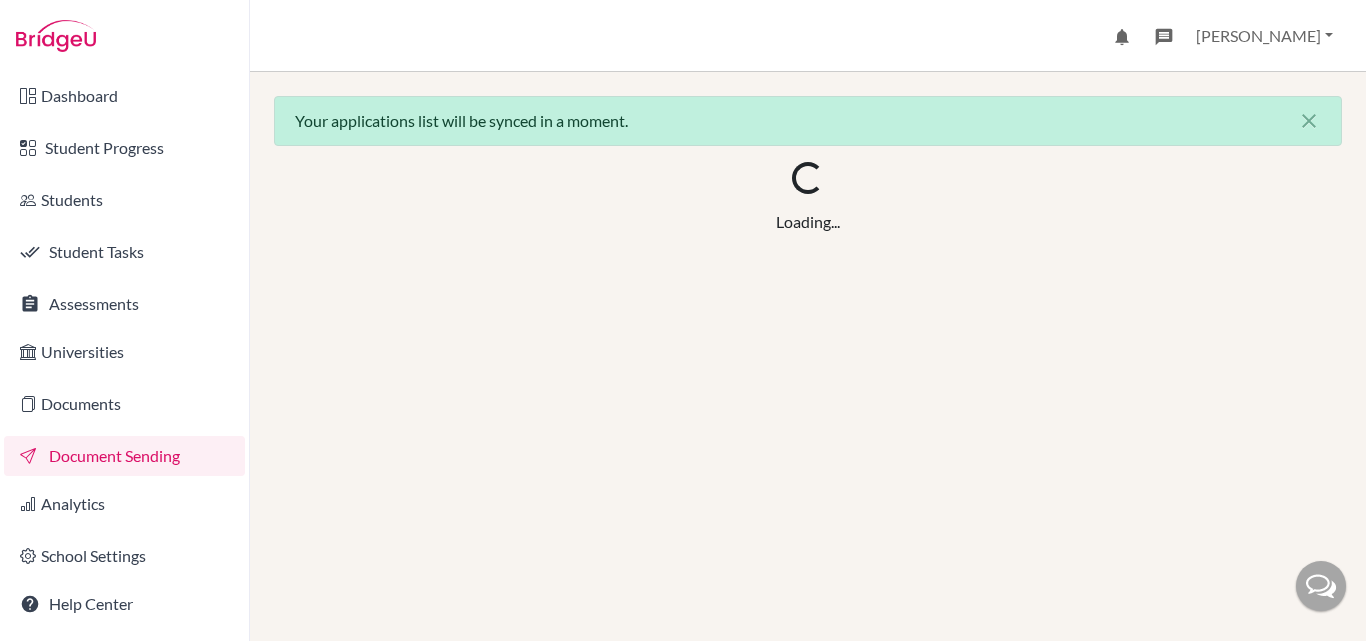 scroll, scrollTop: 0, scrollLeft: 0, axis: both 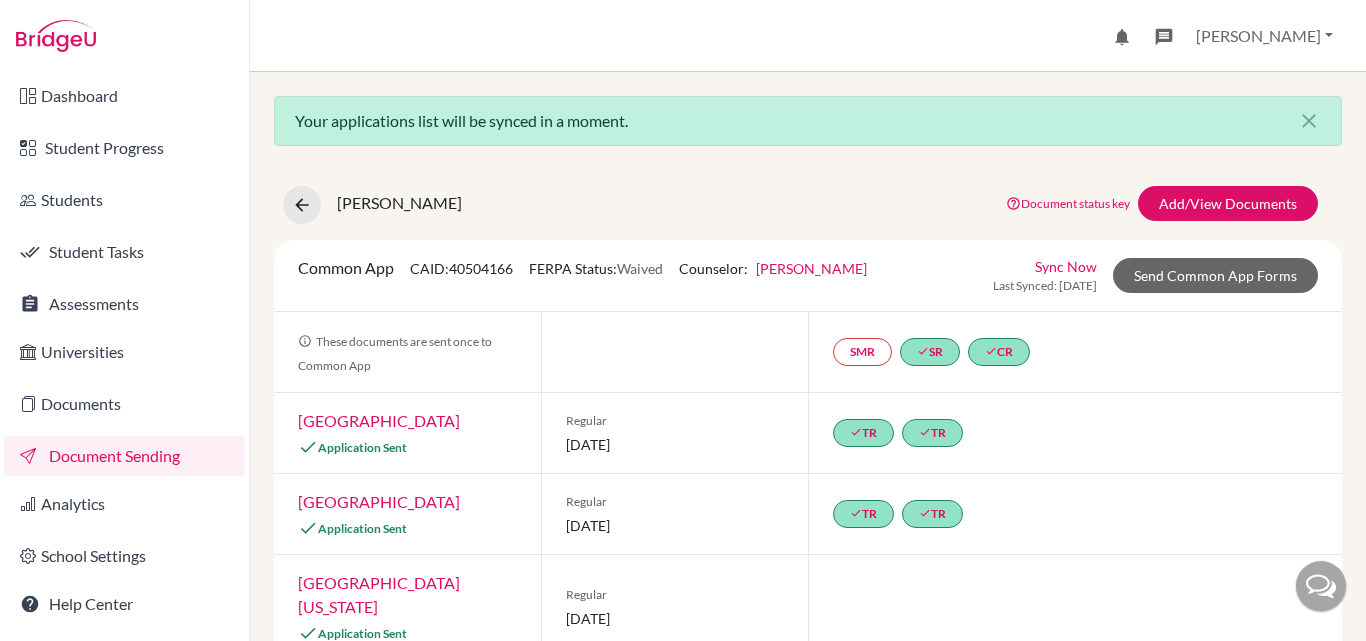 click on "Sync Now" at bounding box center [1066, 266] 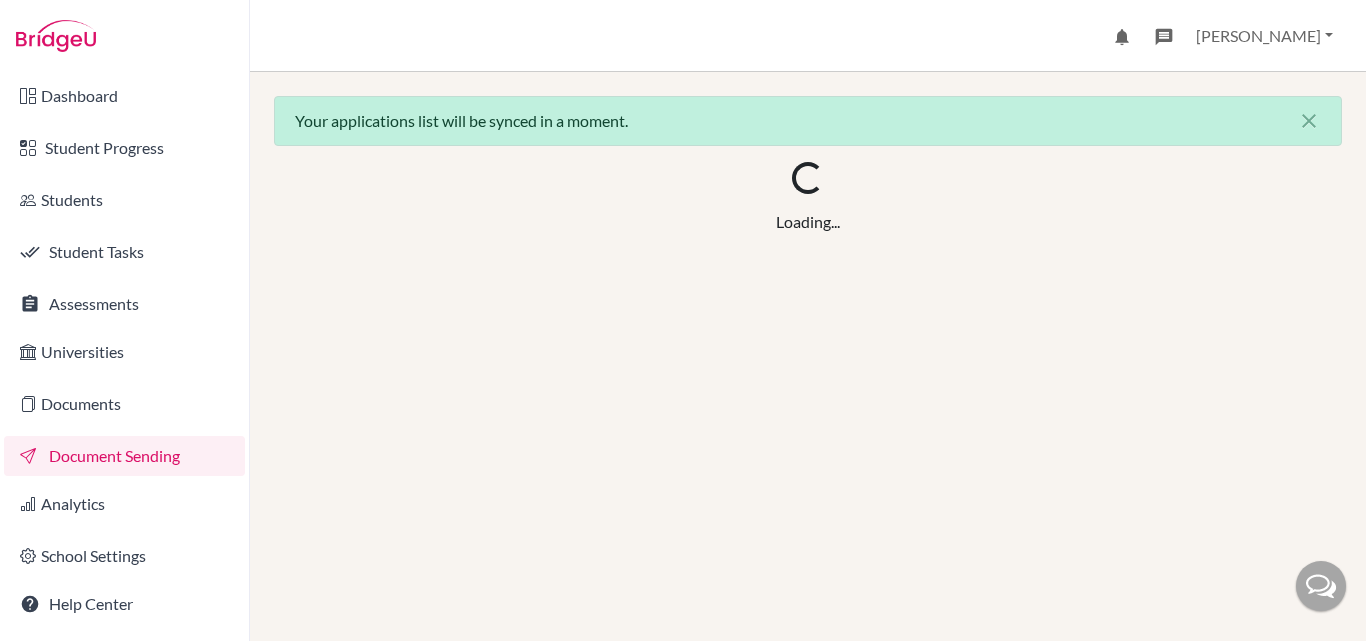 scroll, scrollTop: 0, scrollLeft: 0, axis: both 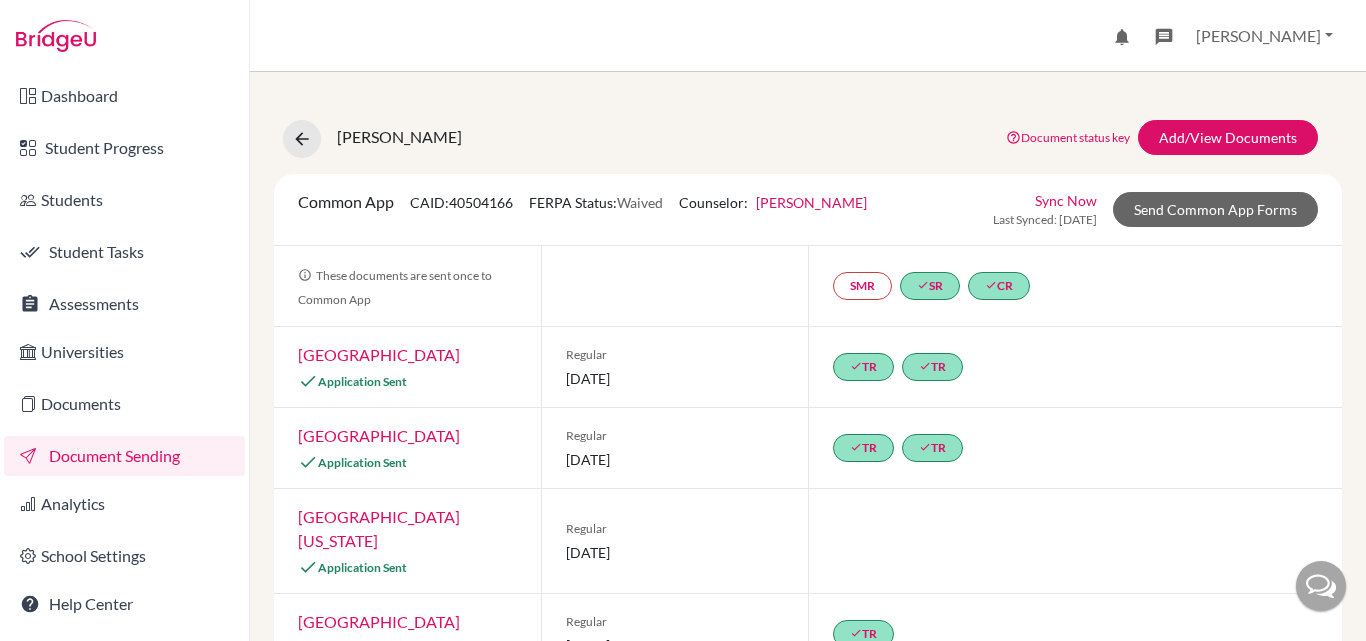 click on "Sync Now" at bounding box center [1066, 200] 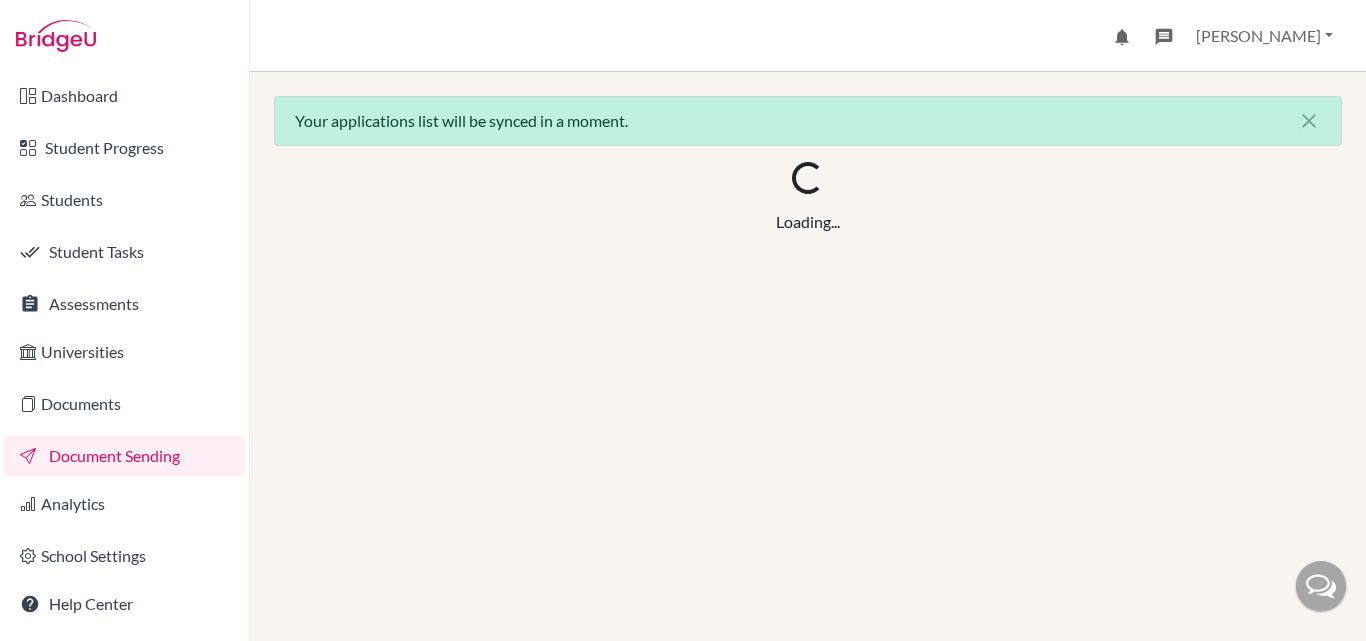 scroll, scrollTop: 0, scrollLeft: 0, axis: both 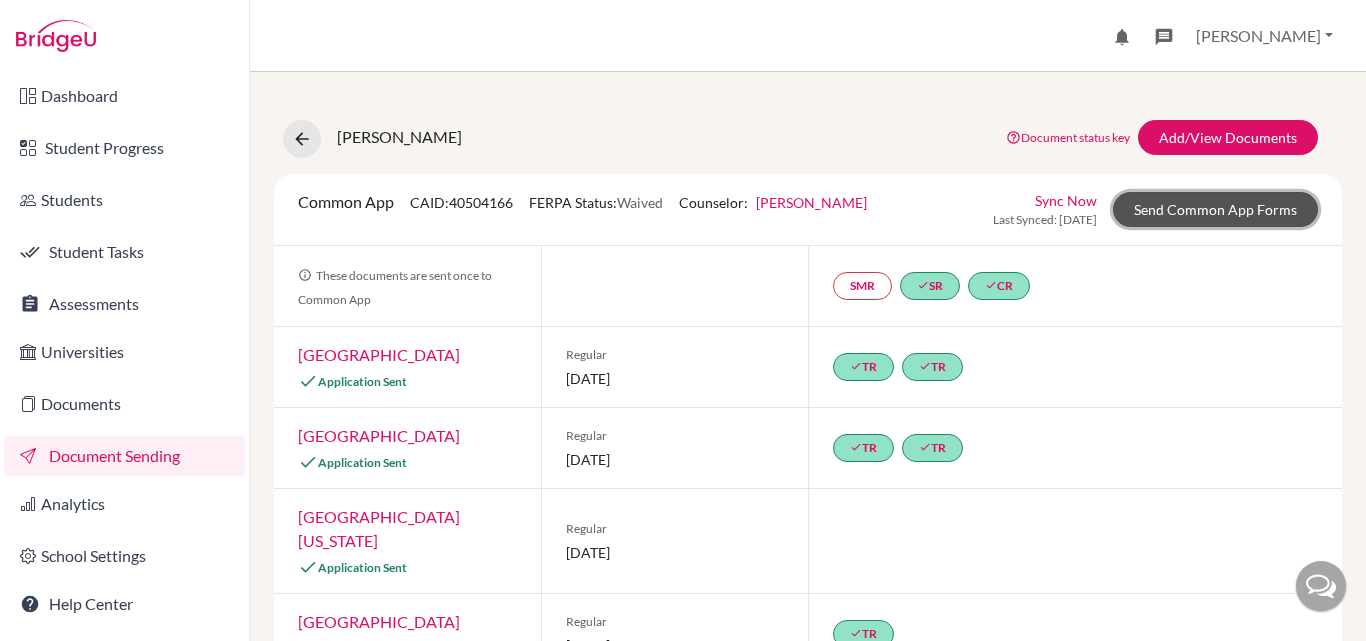 click on "Send Common App Forms" at bounding box center (1215, 209) 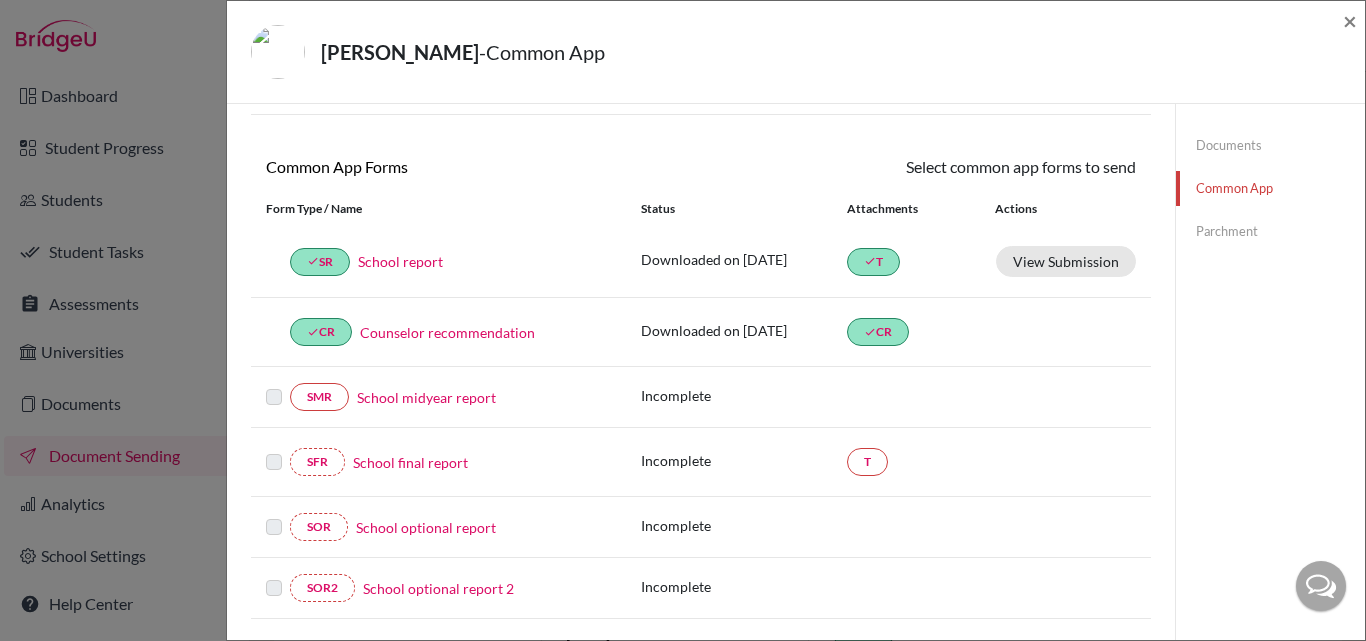 scroll, scrollTop: 147, scrollLeft: 0, axis: vertical 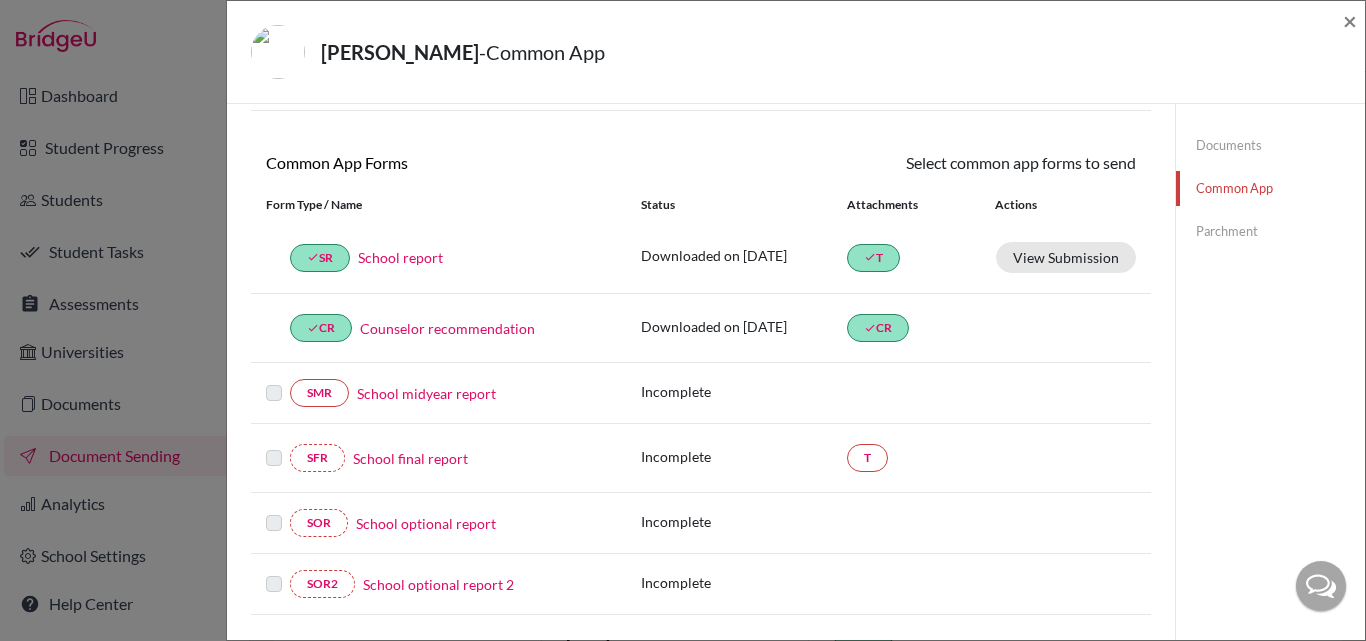 click on "School final report" at bounding box center (410, 458) 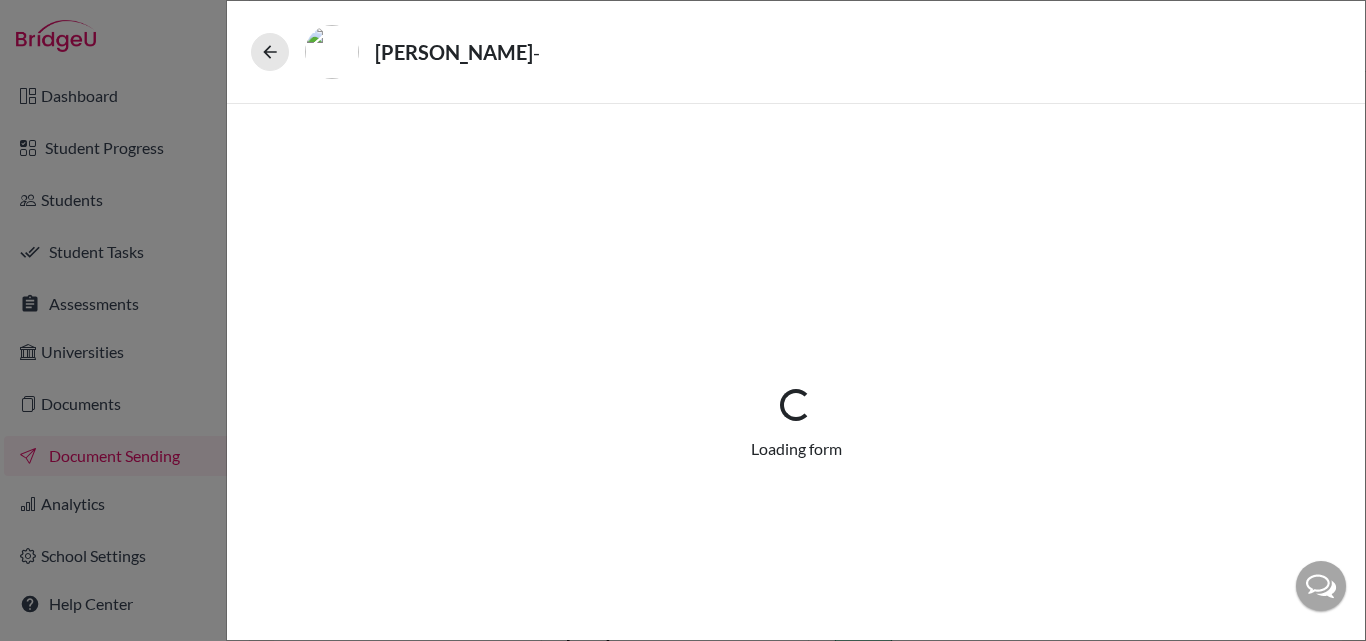 select on "5" 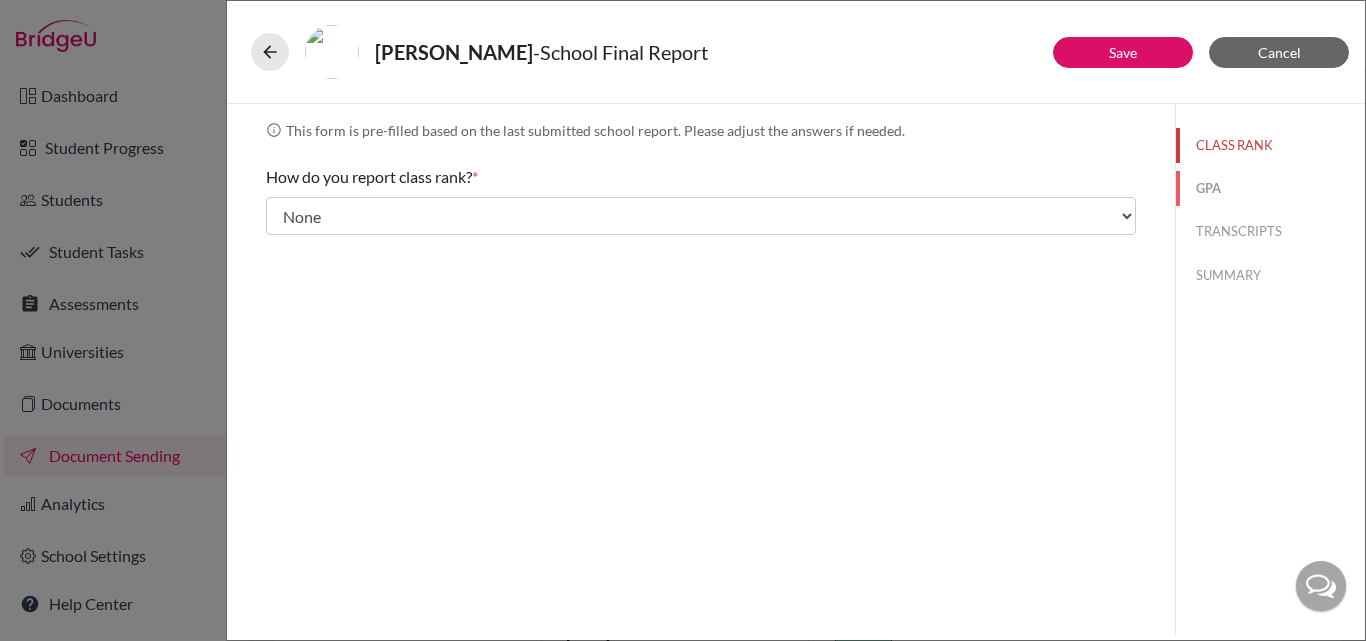click on "GPA" at bounding box center [1270, 188] 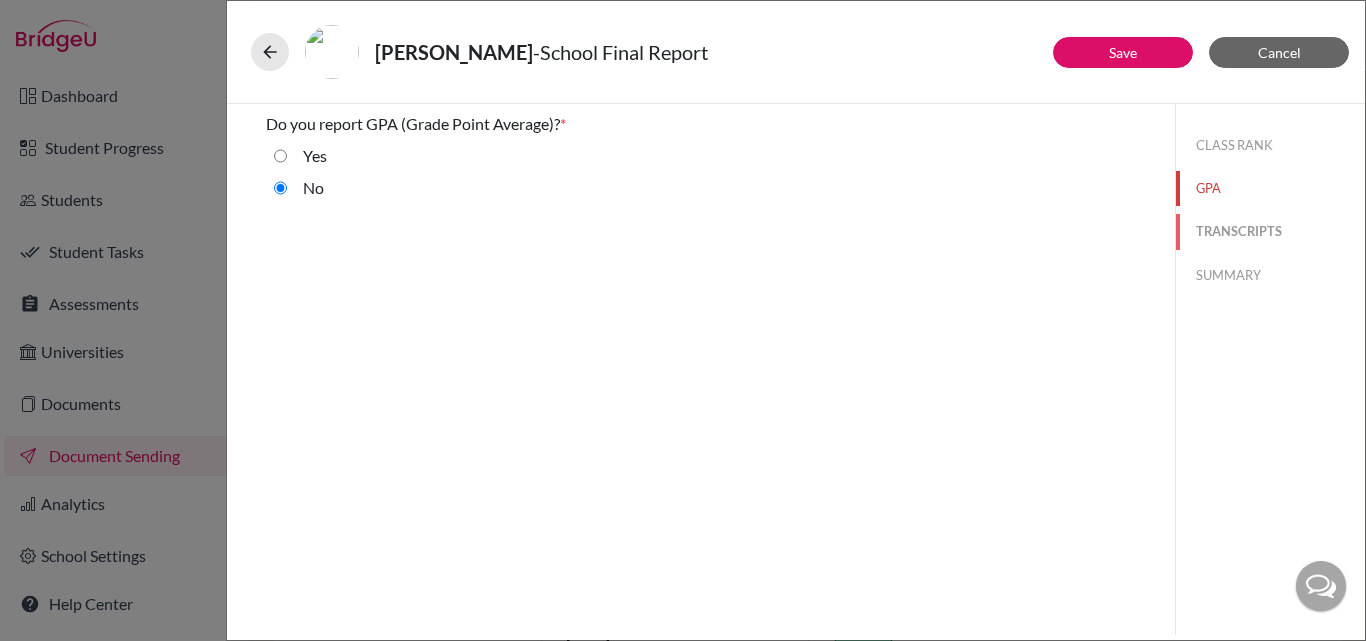 click on "TRANSCRIPTS" at bounding box center (1270, 231) 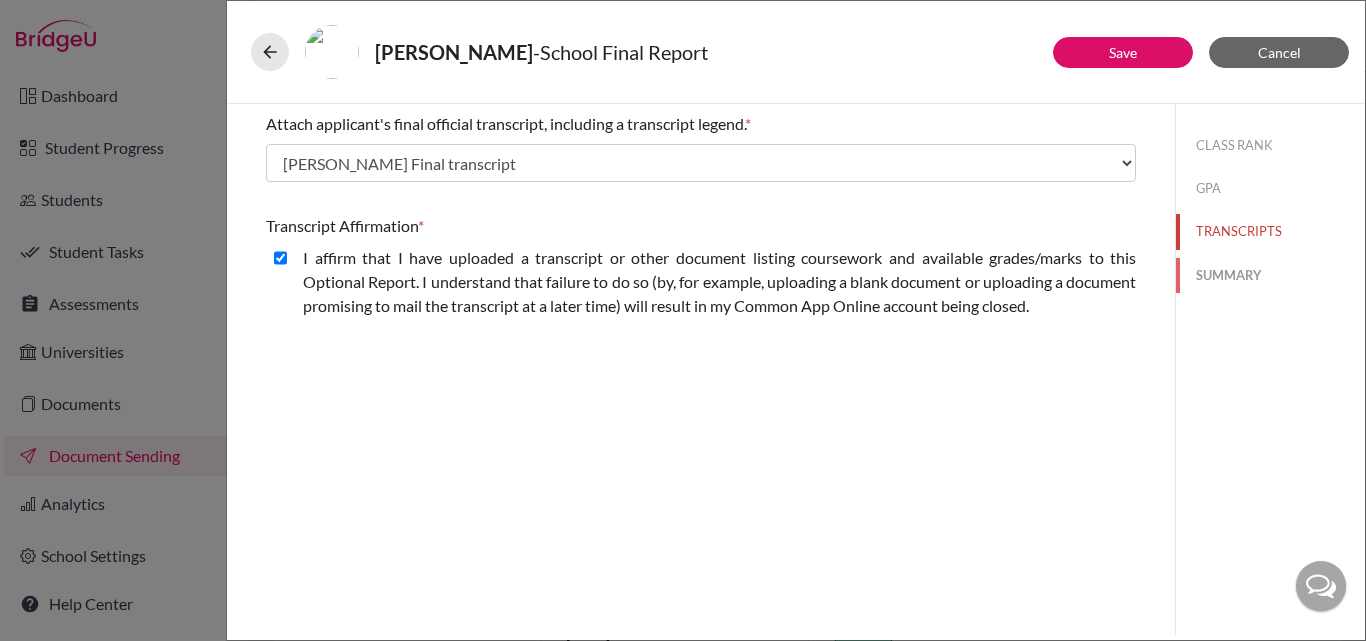click on "SUMMARY" at bounding box center (1270, 275) 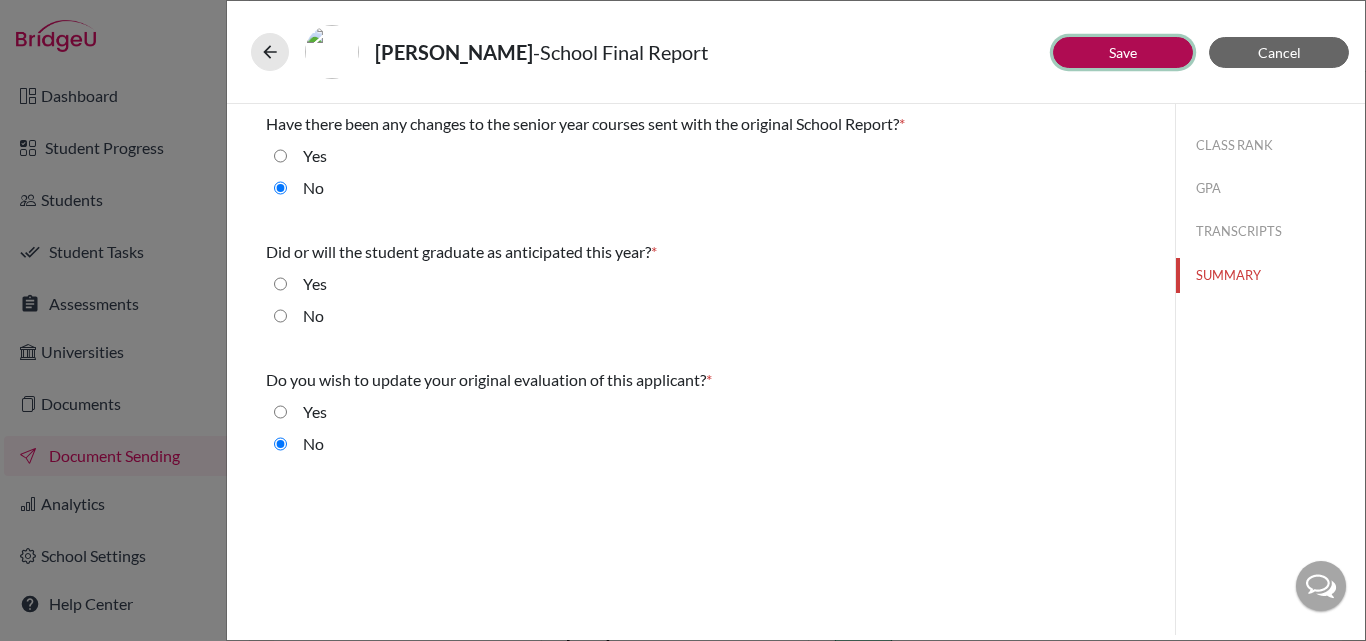 click on "Save" at bounding box center (1123, 52) 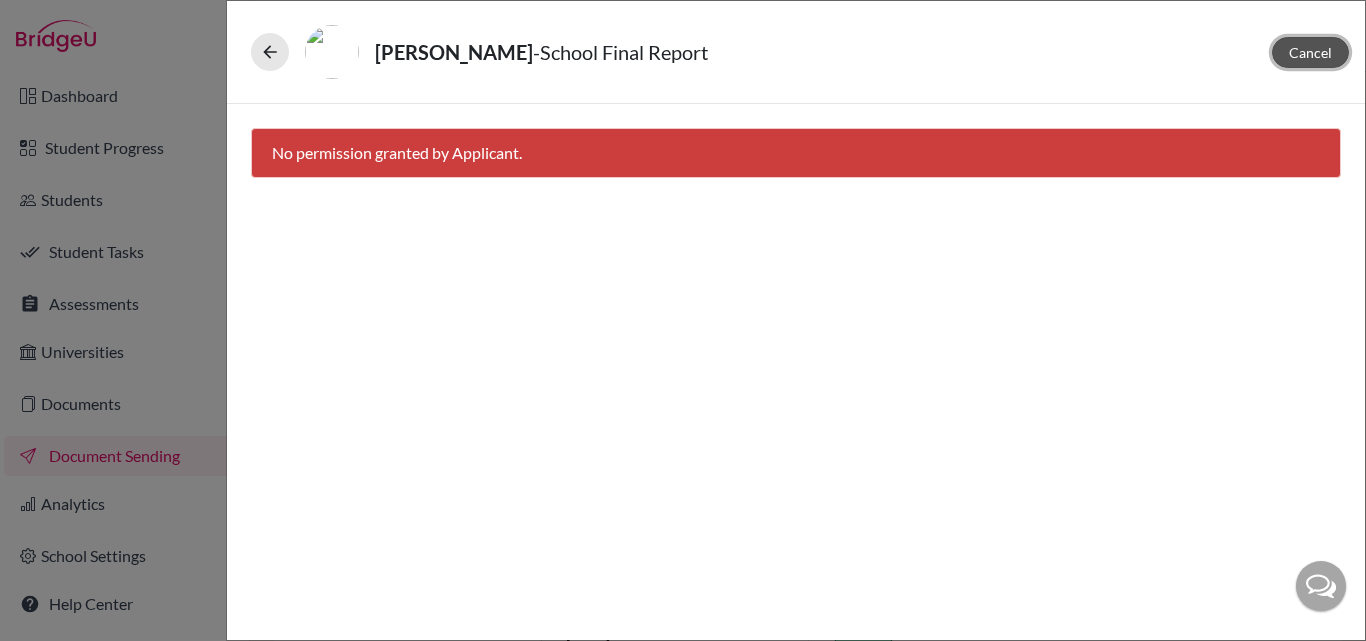 click on "Cancel" at bounding box center (1310, 52) 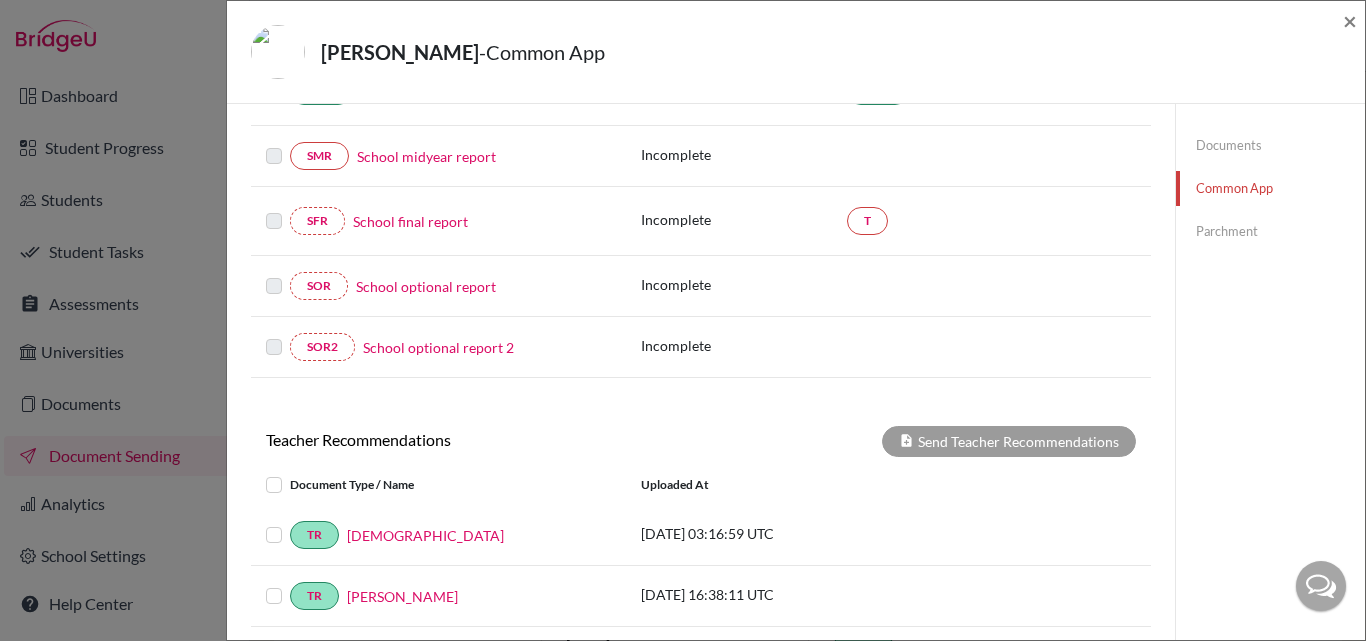 scroll, scrollTop: 387, scrollLeft: 0, axis: vertical 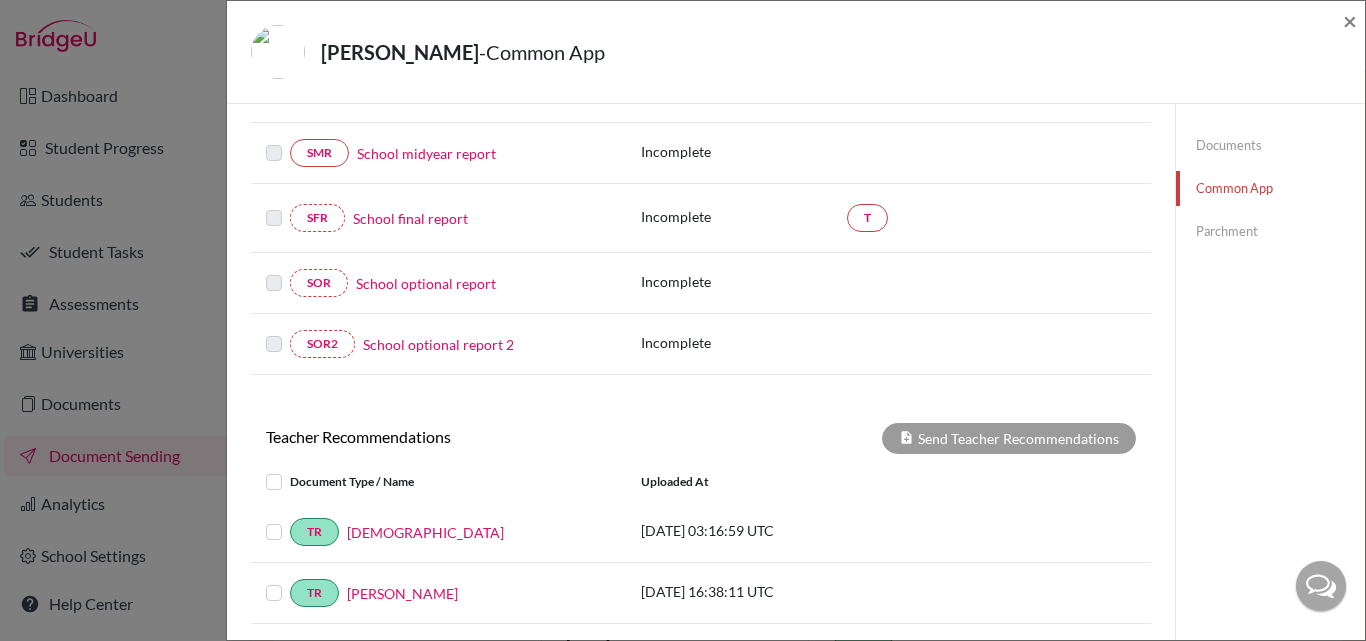 click at bounding box center (1321, 586) 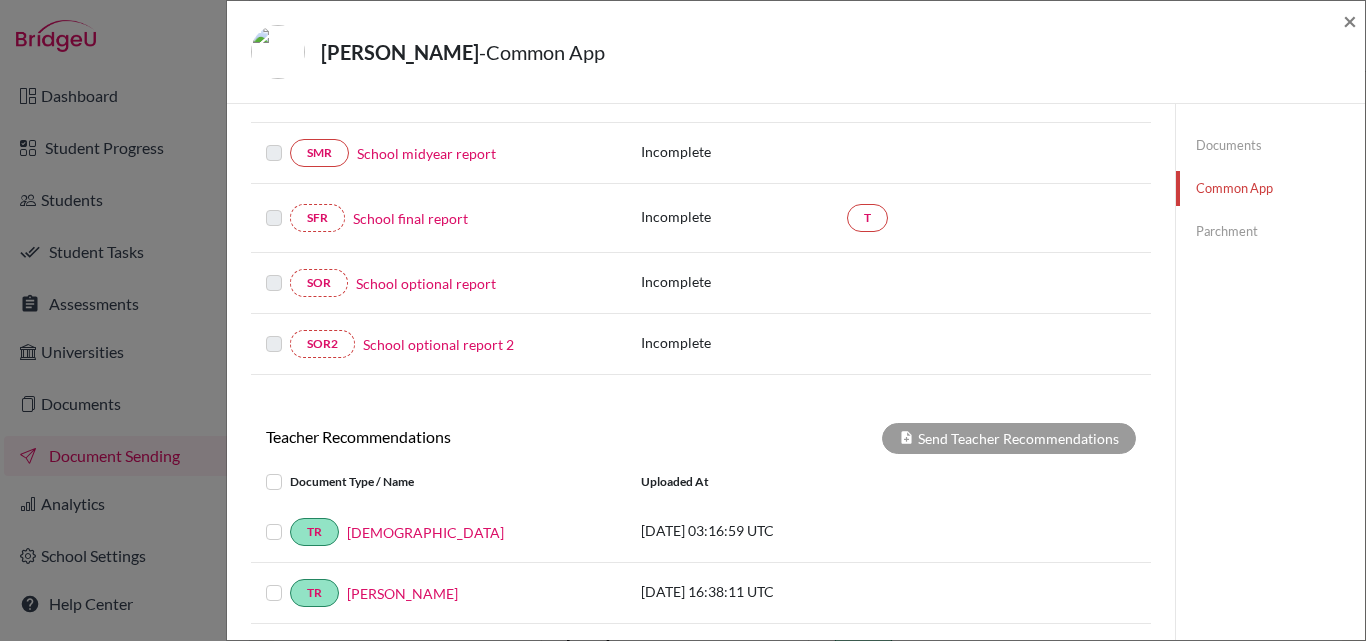 scroll, scrollTop: 0, scrollLeft: 0, axis: both 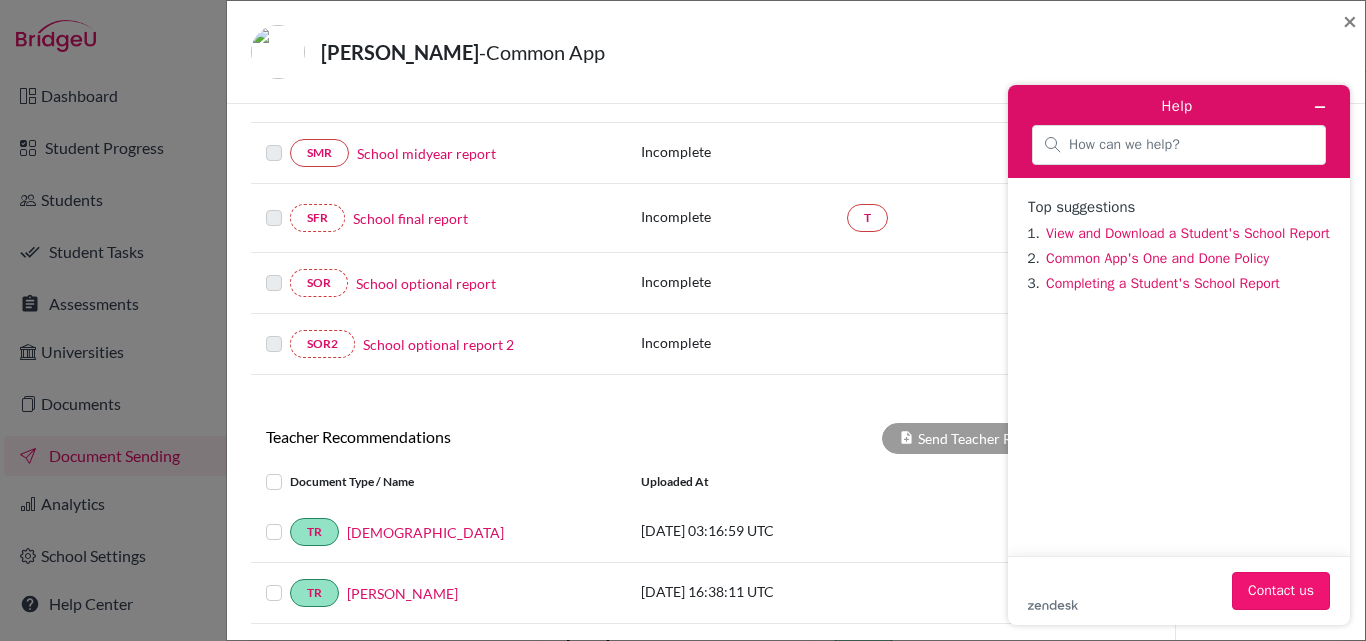 click on "Contact us" at bounding box center (1281, 591) 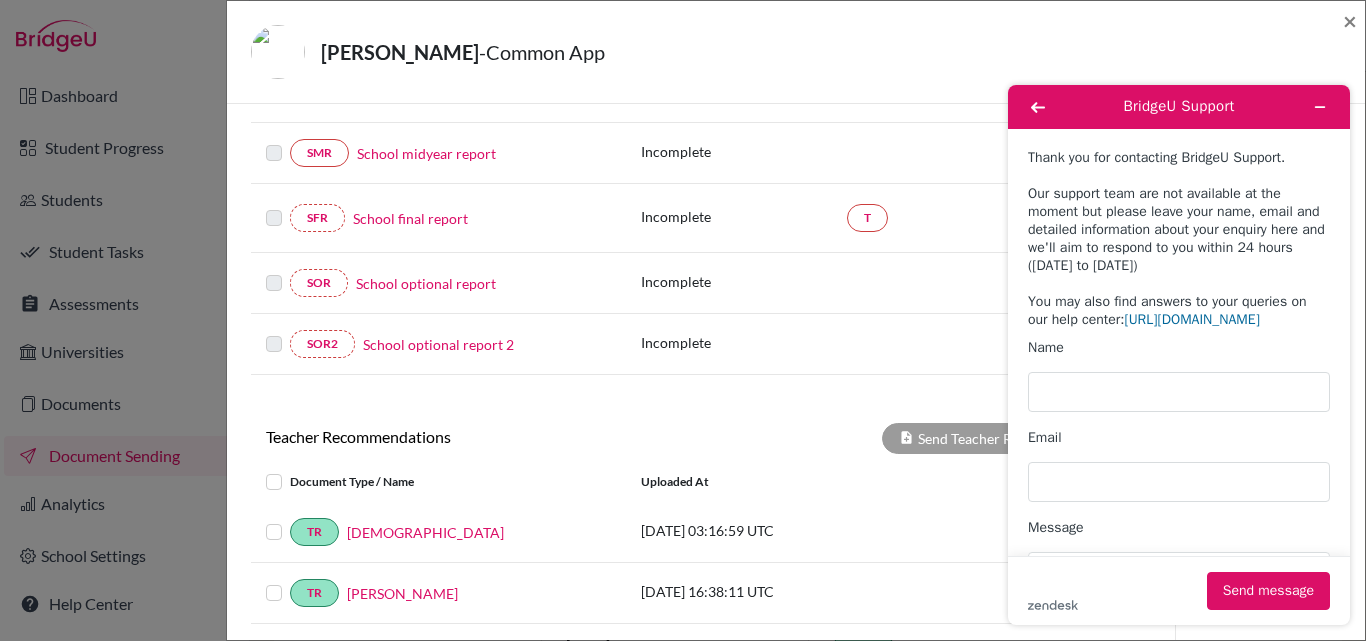 type on "[PERSON_NAME]" 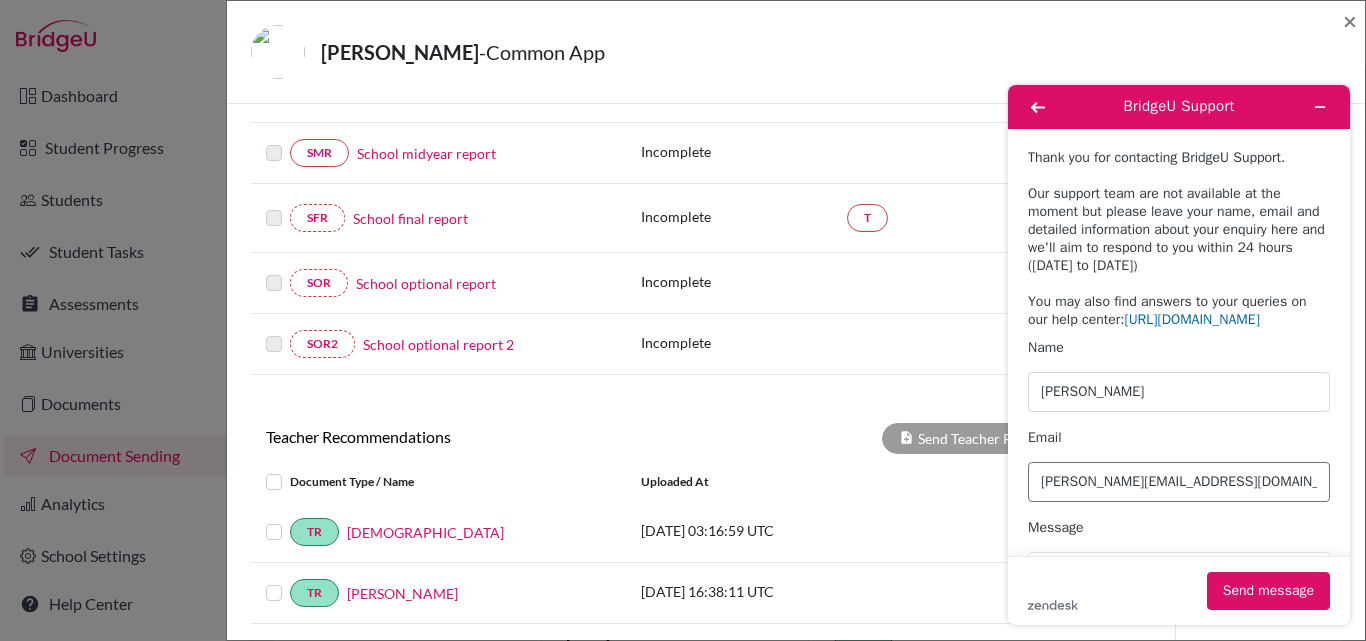 scroll, scrollTop: 167, scrollLeft: 0, axis: vertical 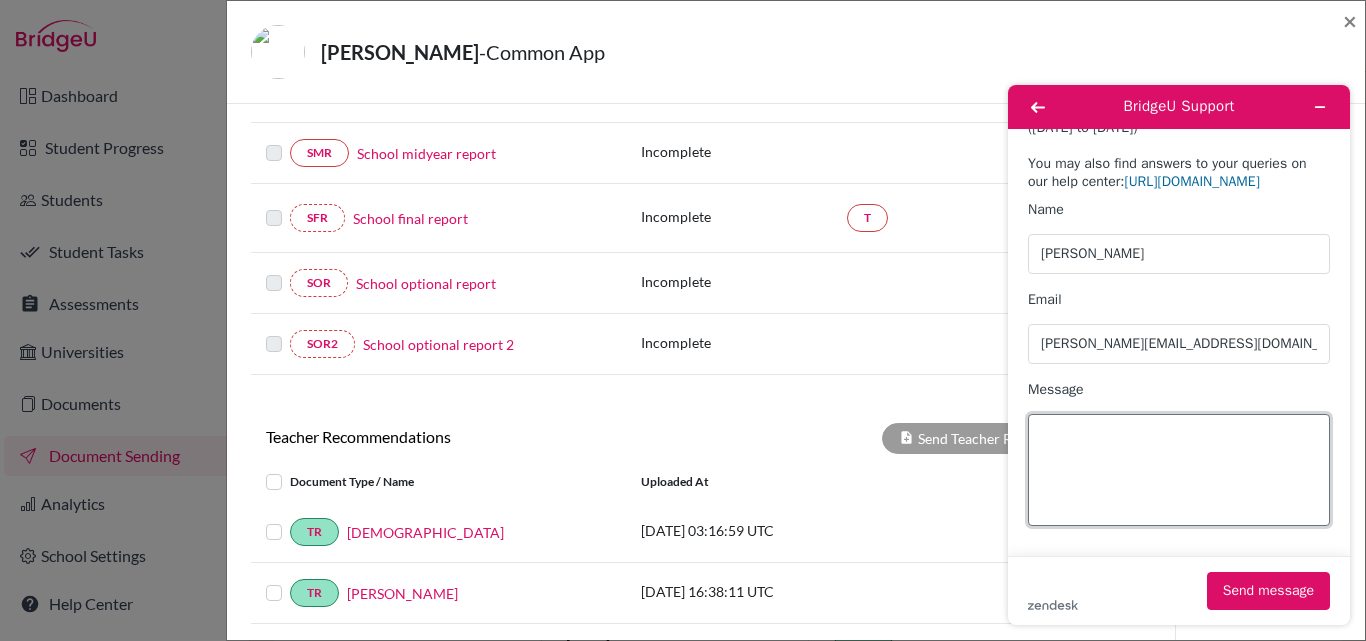 click on "Message" at bounding box center [1179, 470] 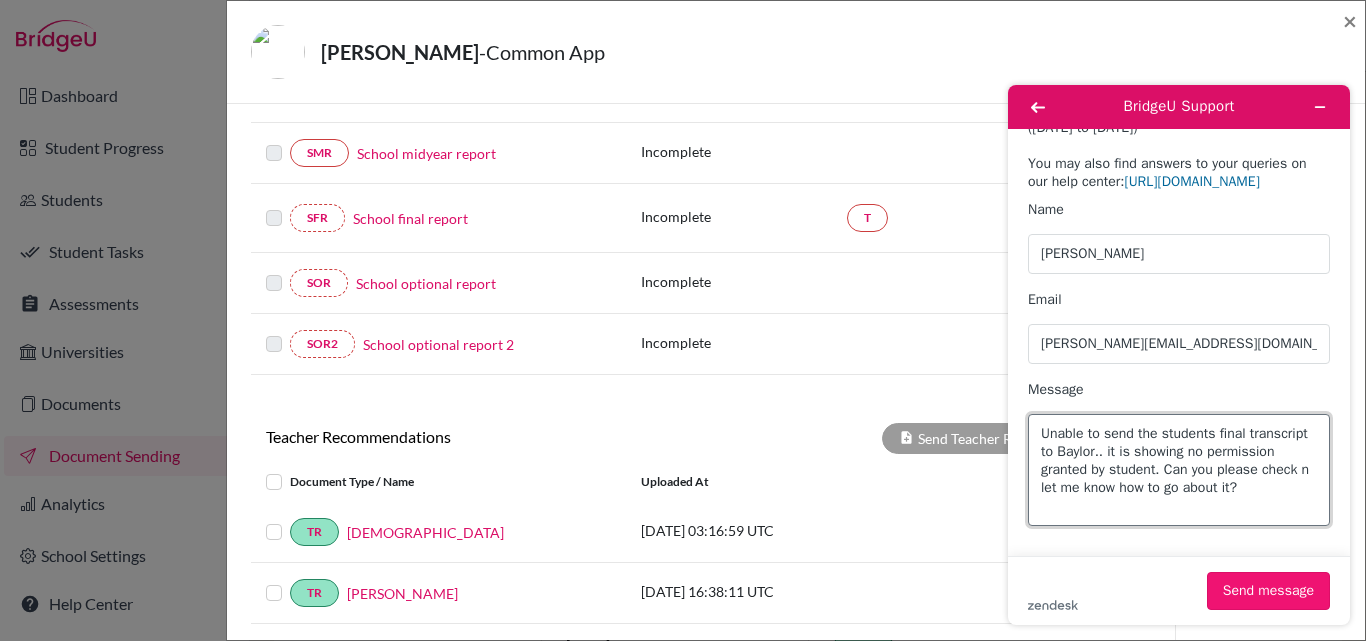 type on "Unable to send the students final transcript to Baylor.. it is showing no permission granted by student. Can you please check n let me know how to go about it?" 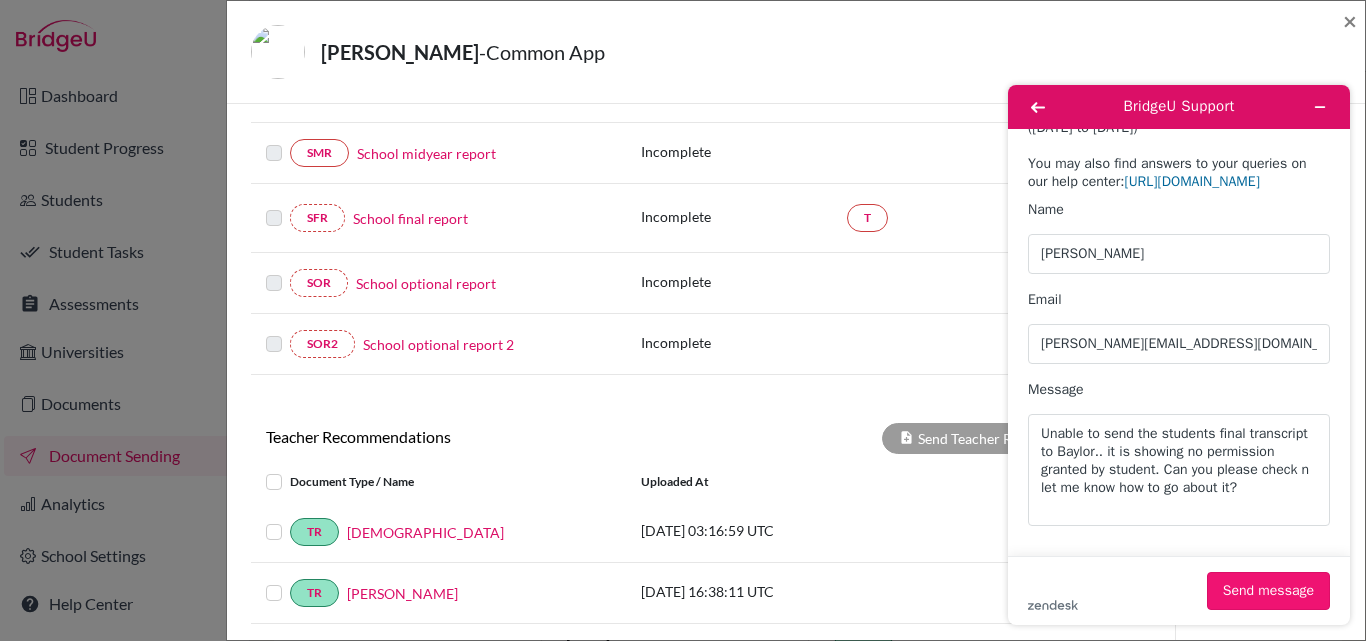 click on "Send message" at bounding box center (1268, 591) 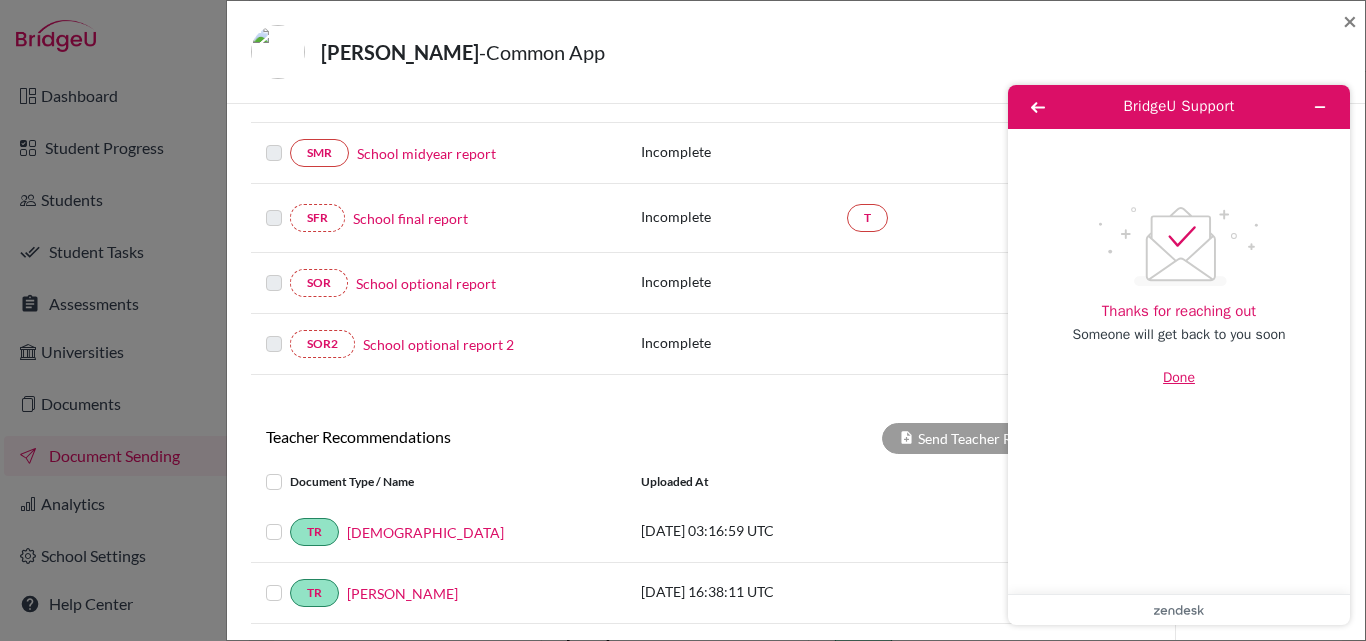 click on "Done" at bounding box center (1179, 378) 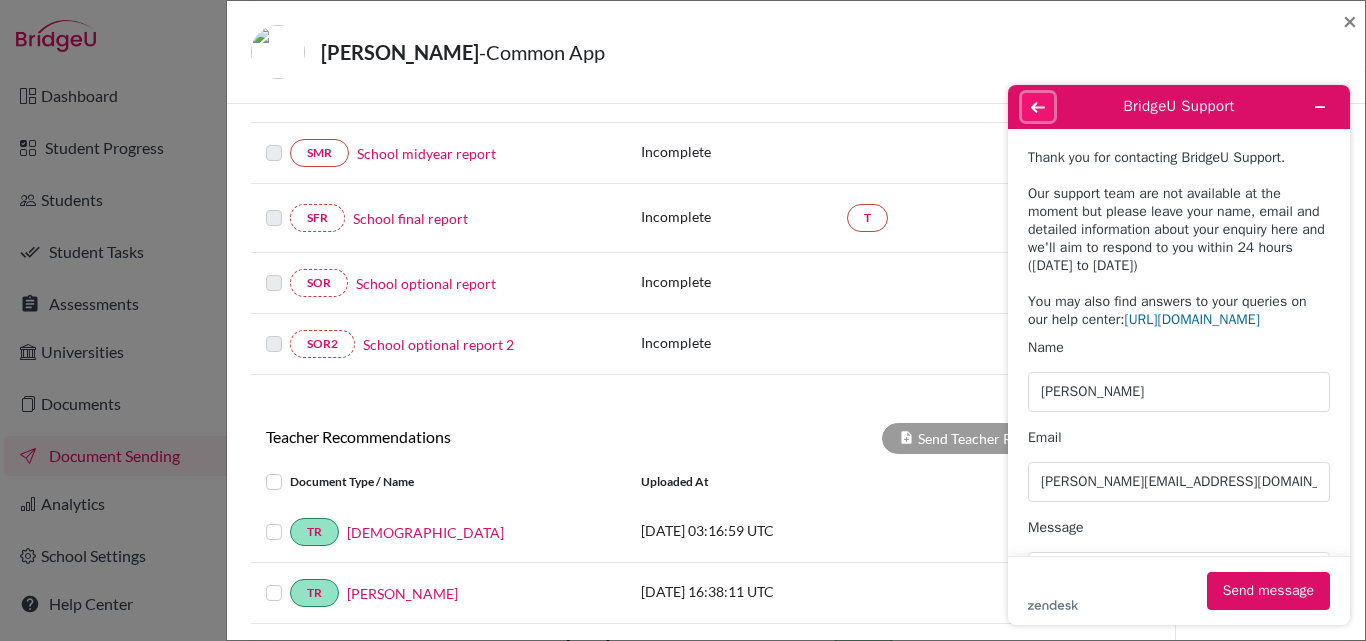 click 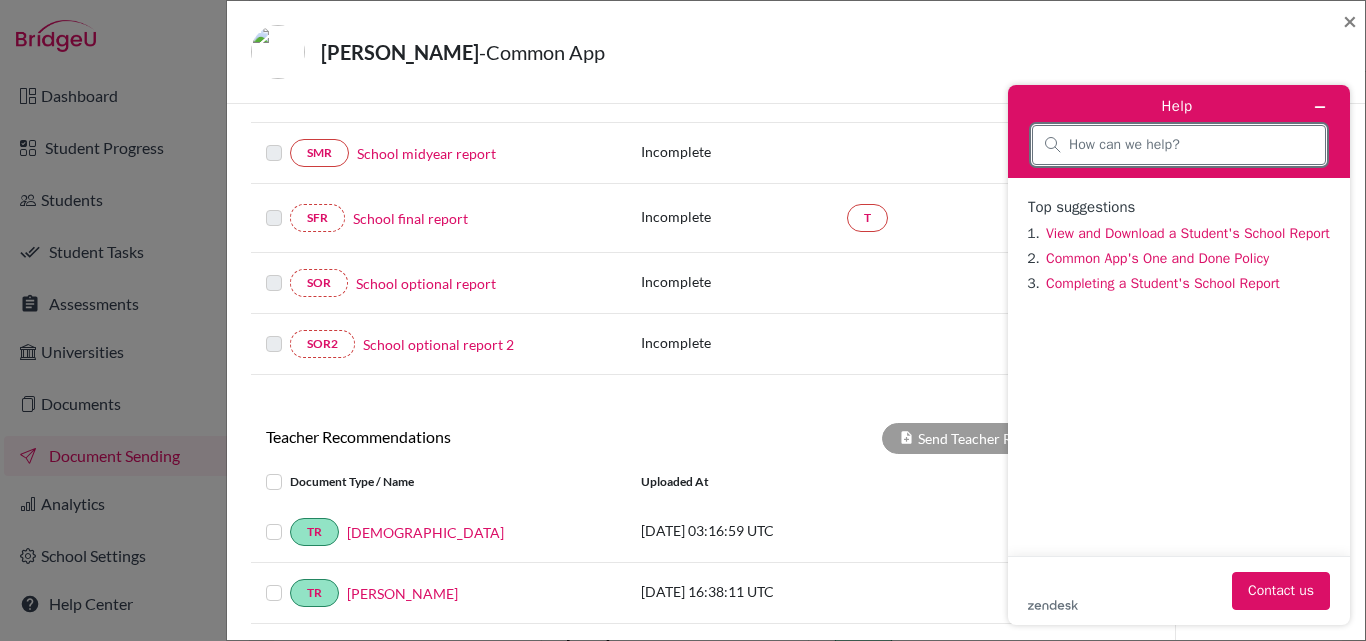click at bounding box center [1191, 145] 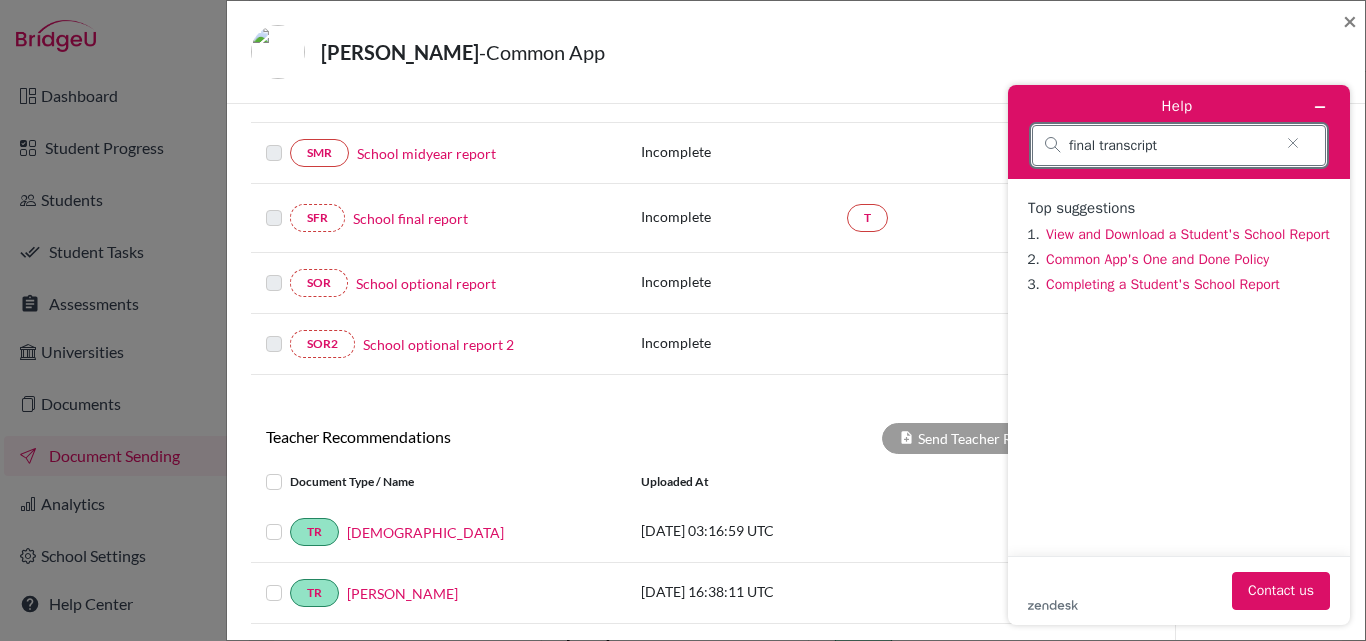 type on "final transcript" 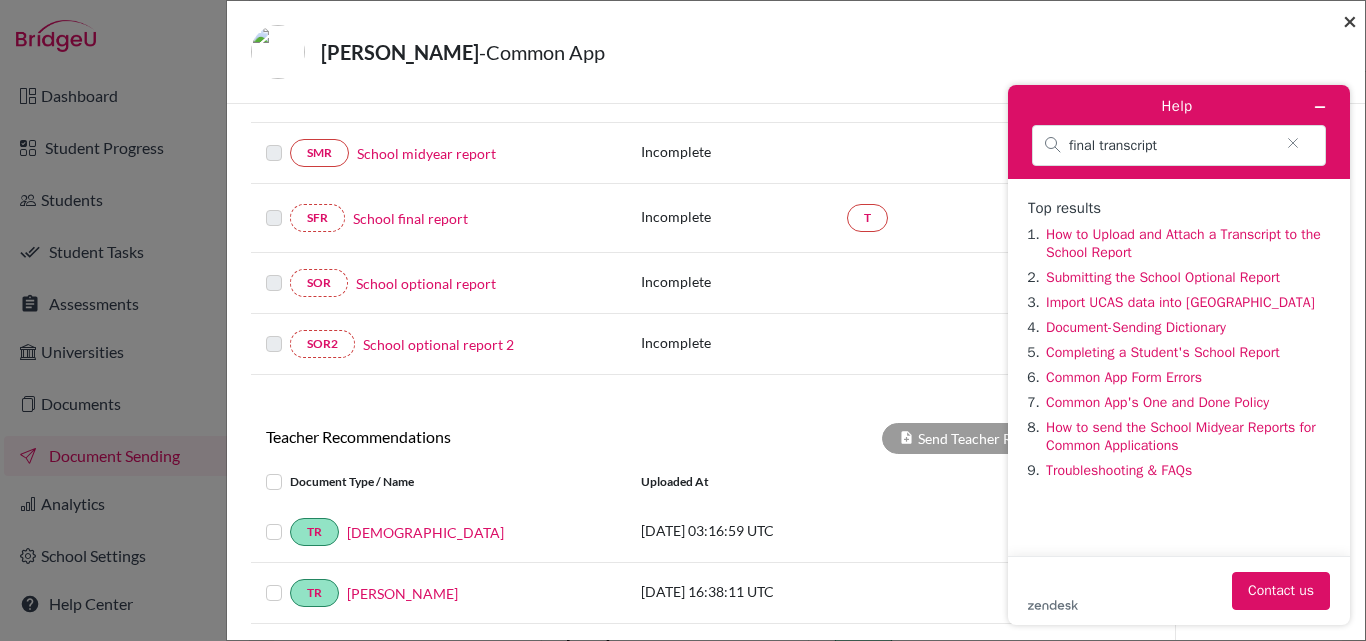 click on "×" at bounding box center [1350, 20] 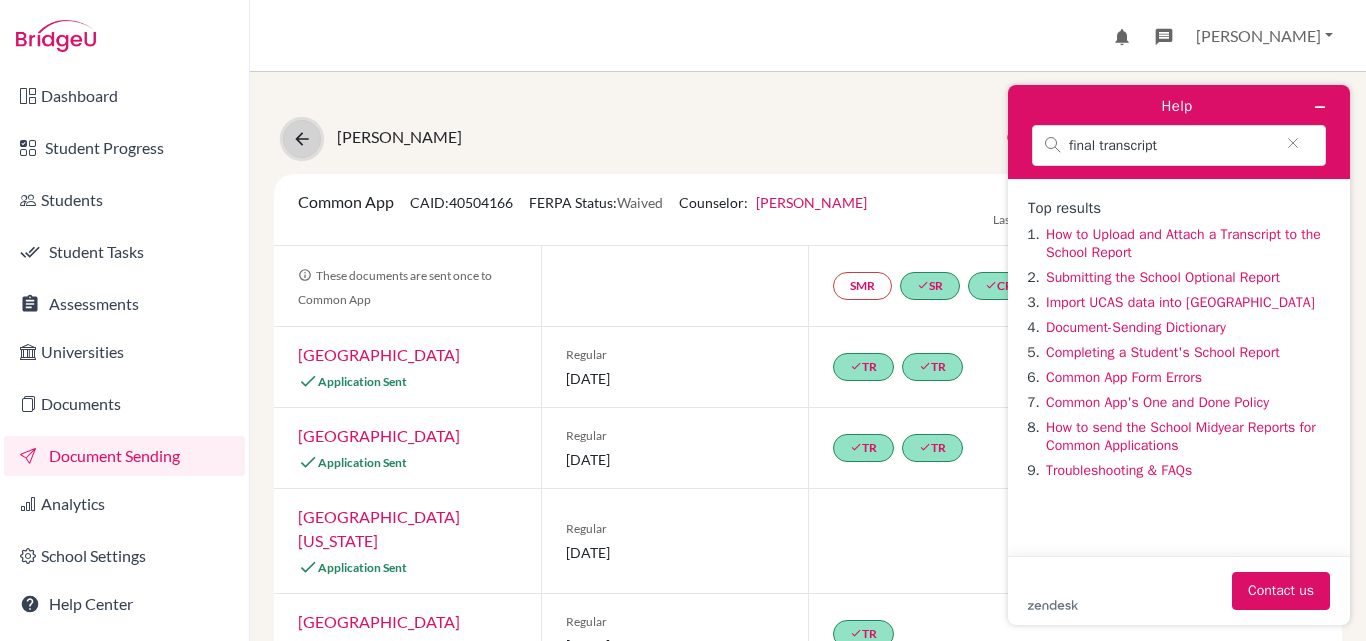click at bounding box center (302, 139) 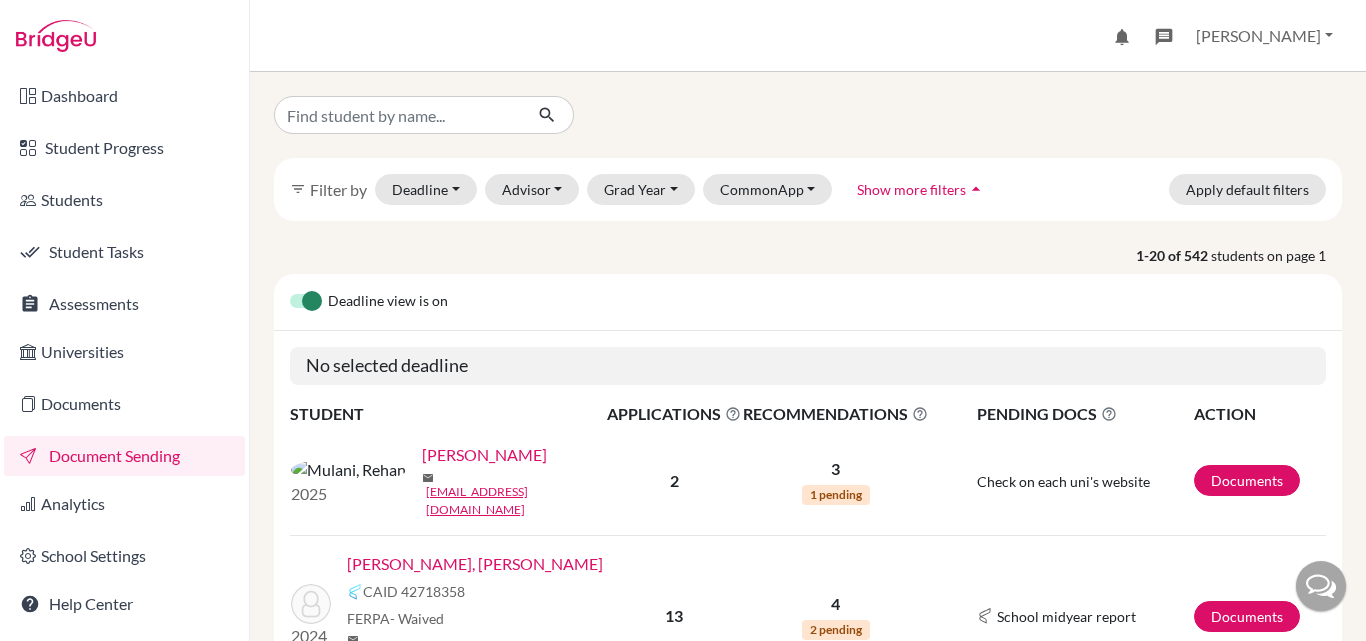 scroll, scrollTop: 0, scrollLeft: 0, axis: both 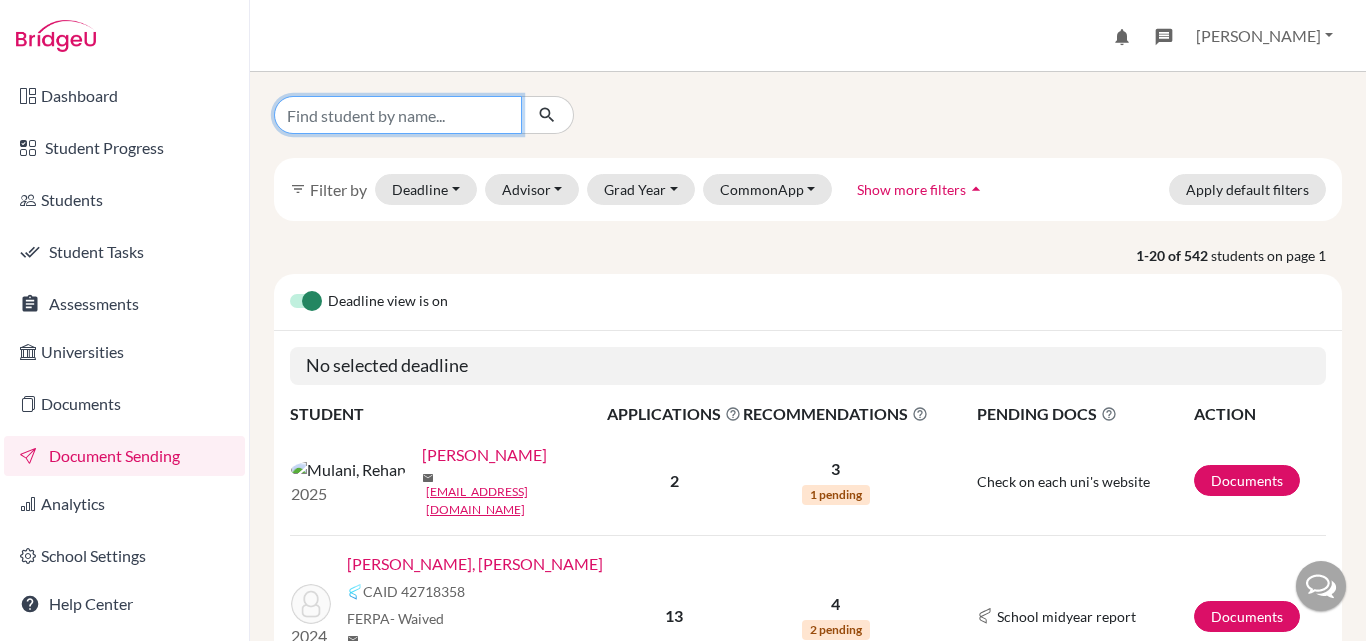 click at bounding box center [398, 115] 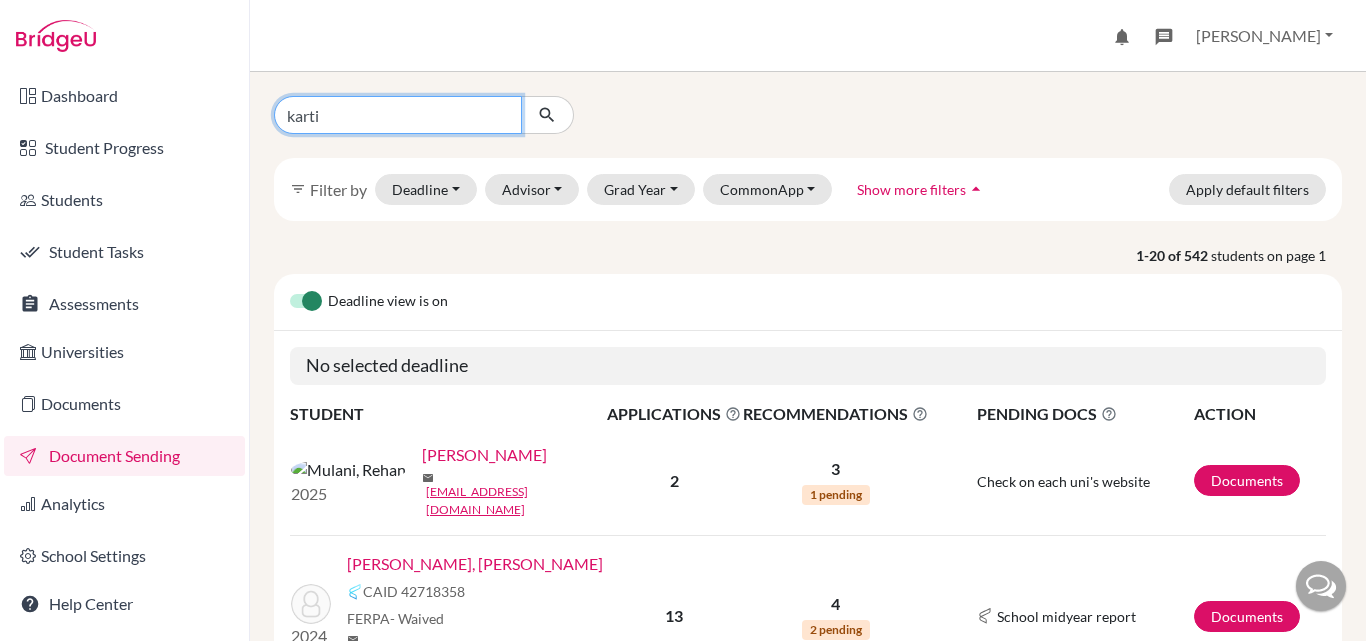type on "kartik" 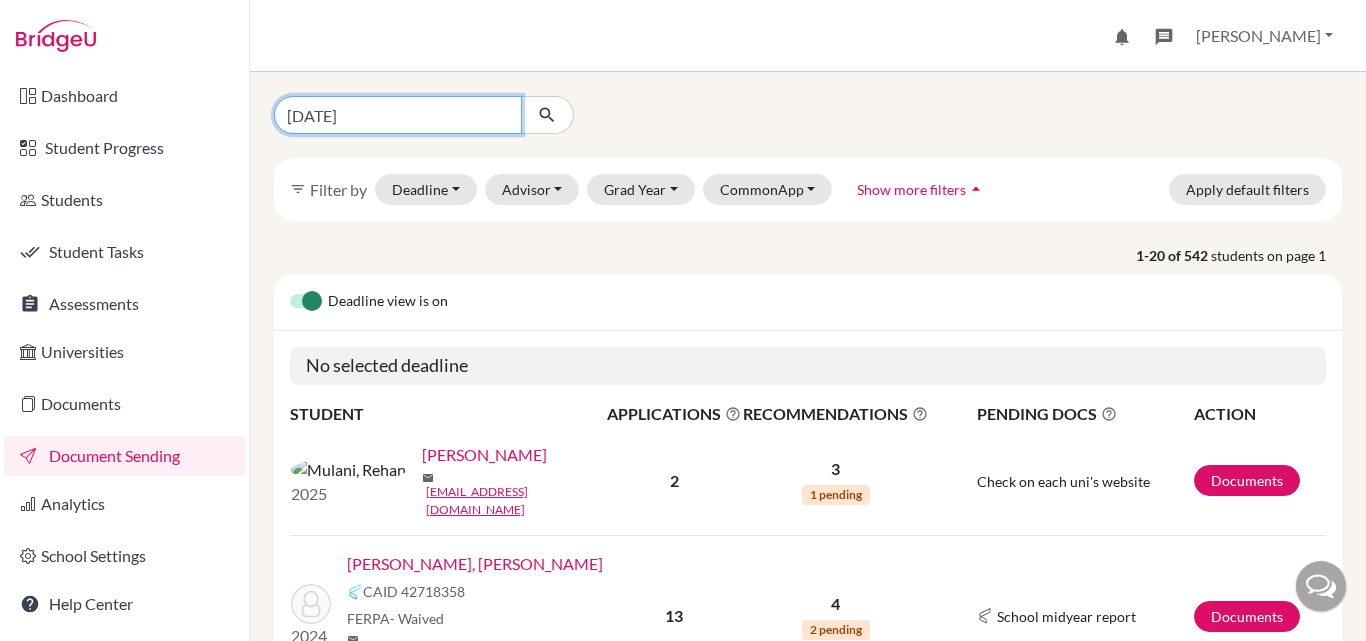 click at bounding box center [547, 115] 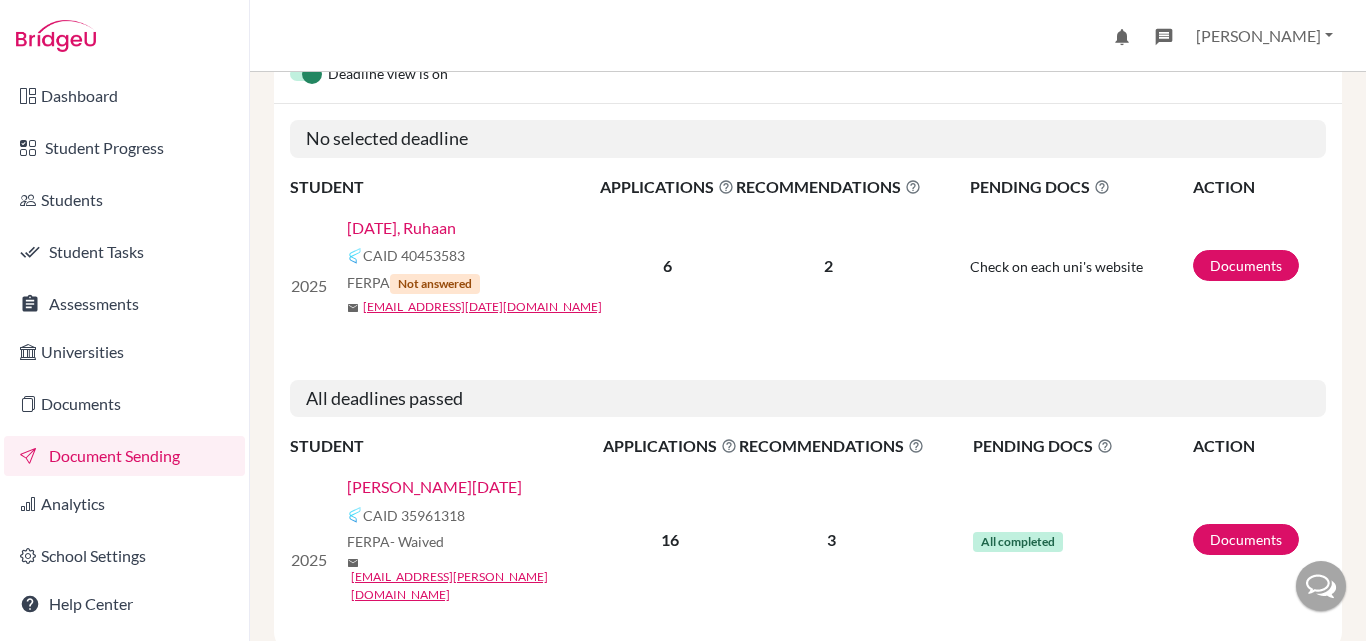 scroll, scrollTop: 256, scrollLeft: 0, axis: vertical 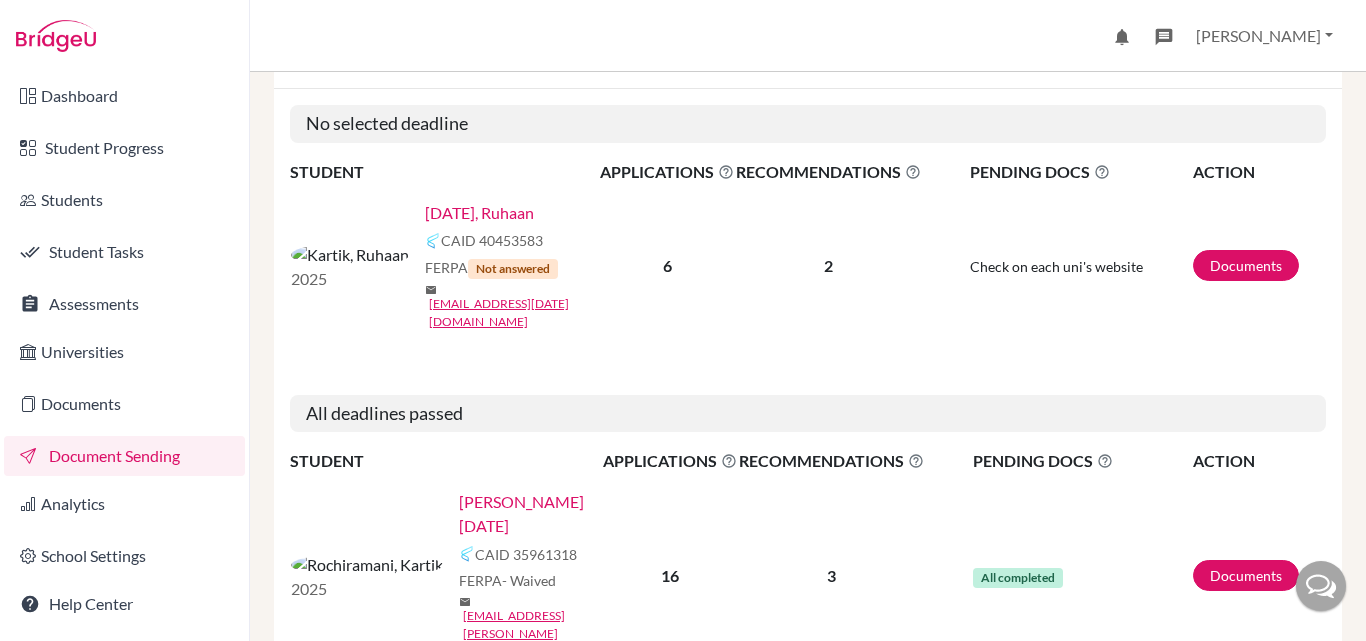 click on "[PERSON_NAME][DATE]" at bounding box center (537, 514) 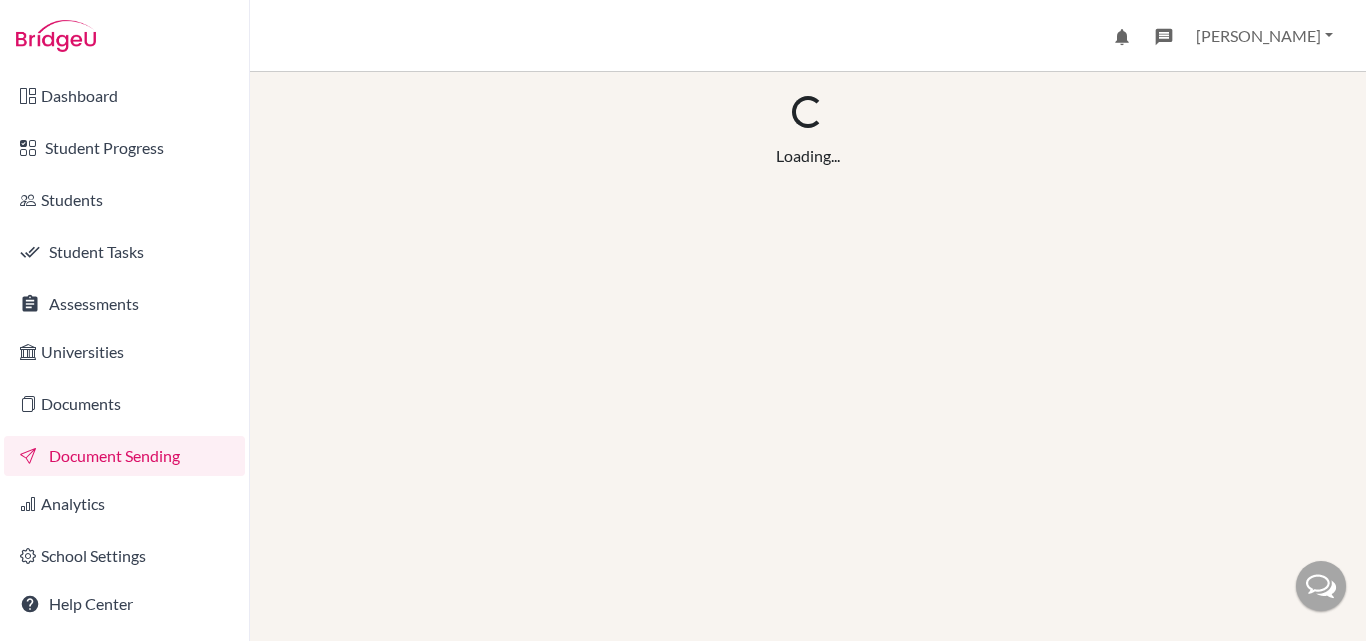 scroll, scrollTop: 0, scrollLeft: 0, axis: both 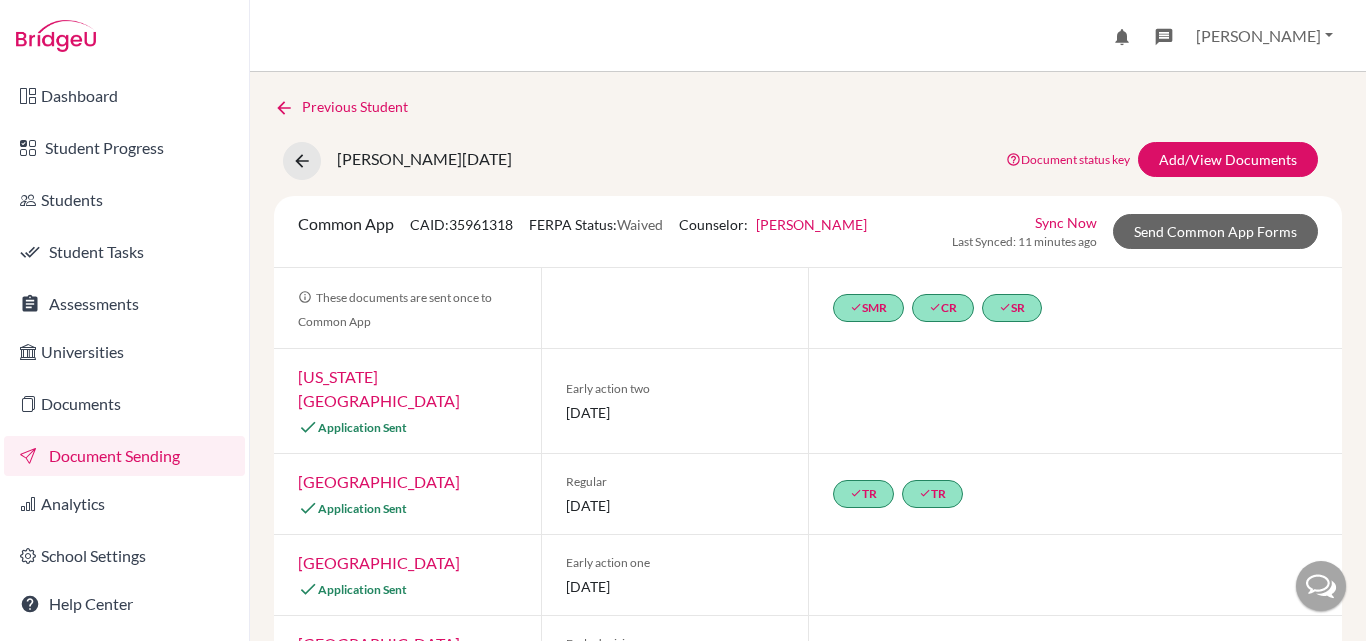 click at bounding box center [1321, 586] 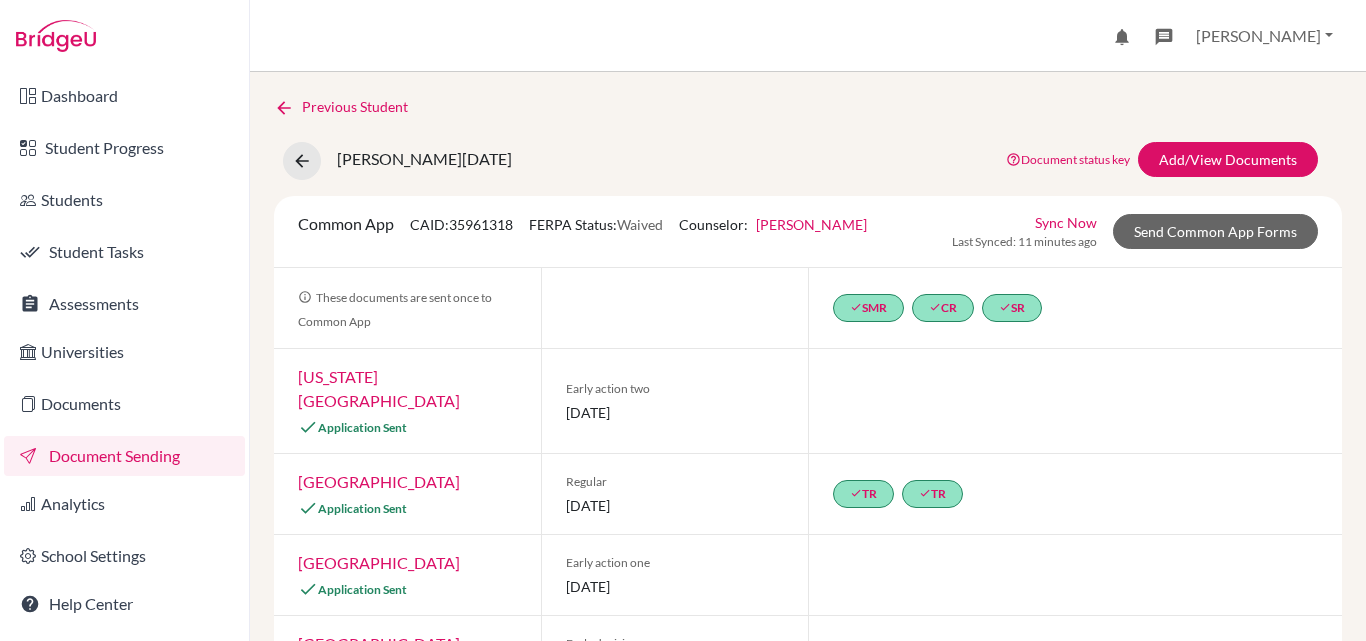 scroll, scrollTop: 0, scrollLeft: 0, axis: both 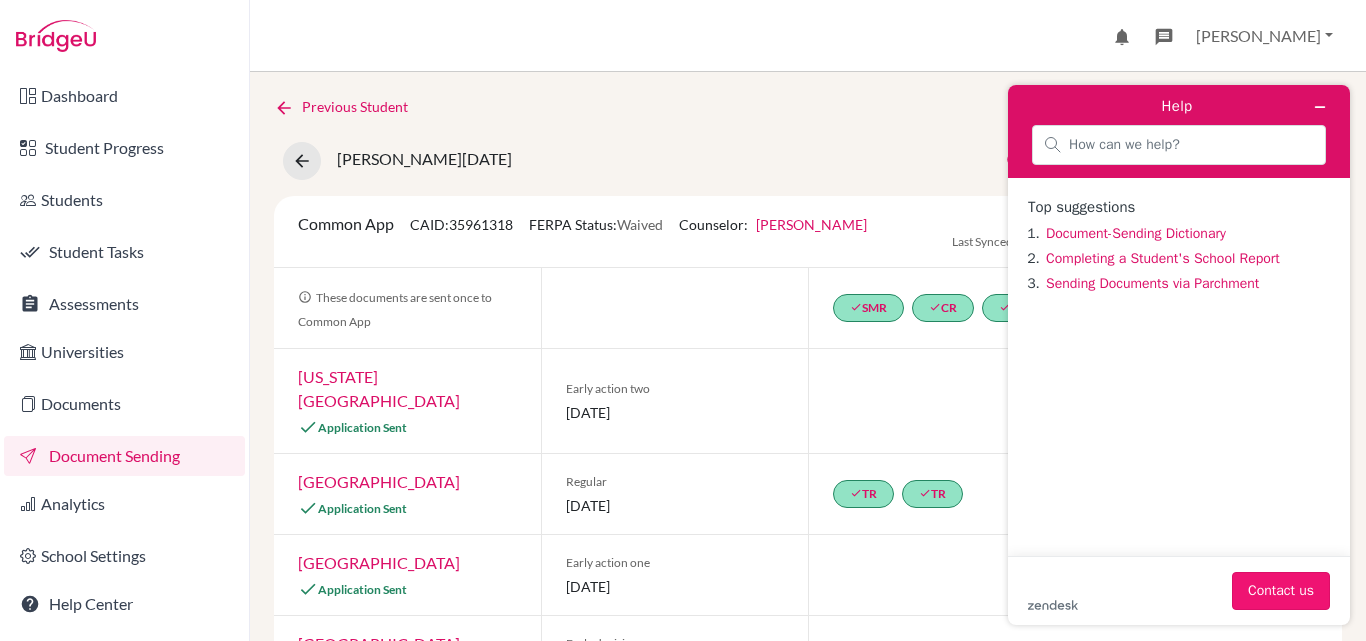 click on "Contact us" at bounding box center (1281, 591) 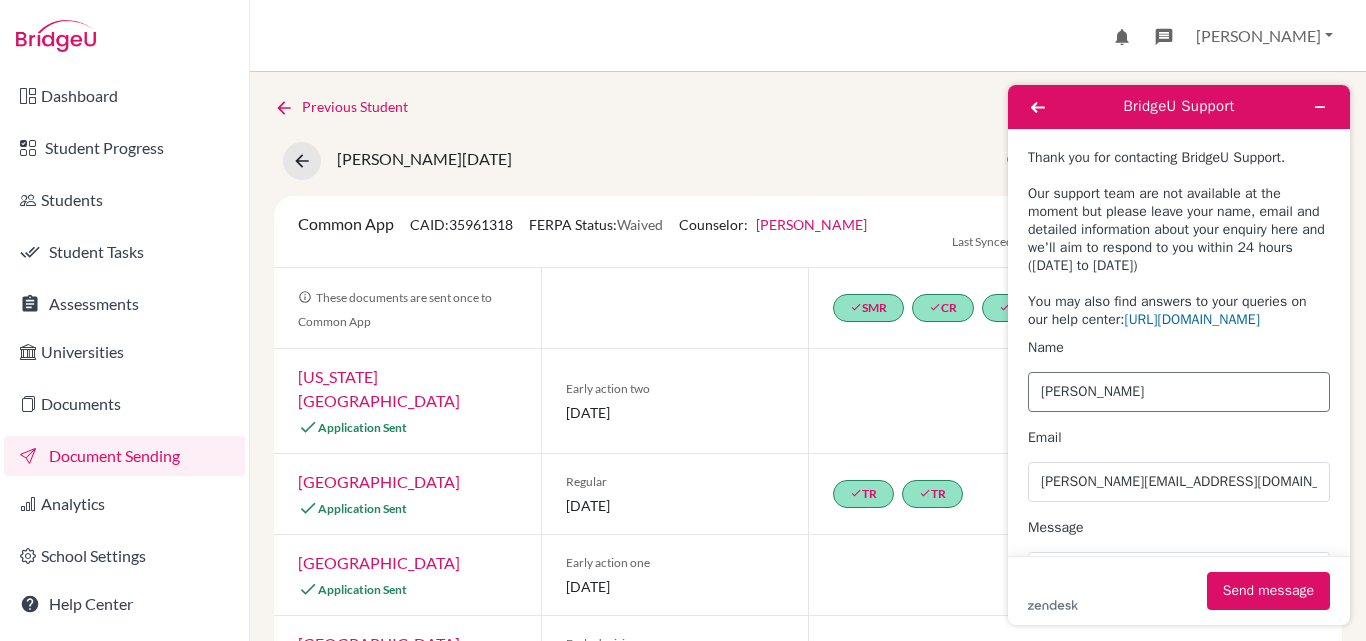 scroll, scrollTop: 167, scrollLeft: 0, axis: vertical 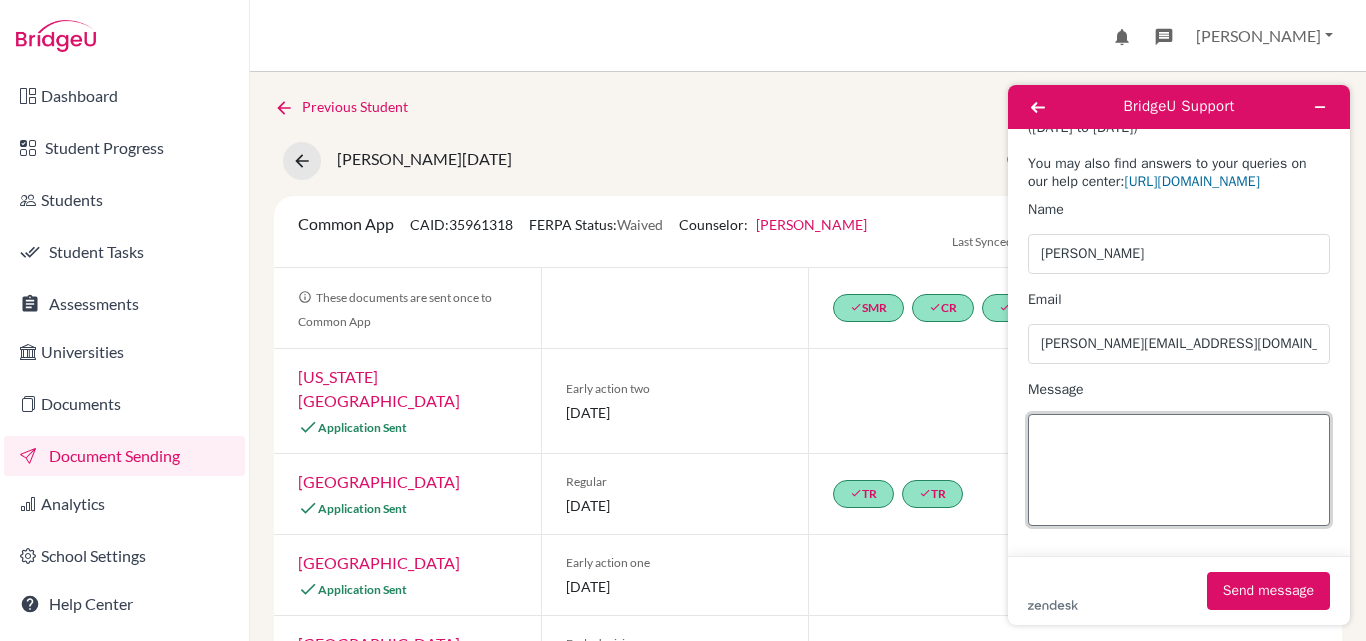 click on "Message" at bounding box center [1179, 470] 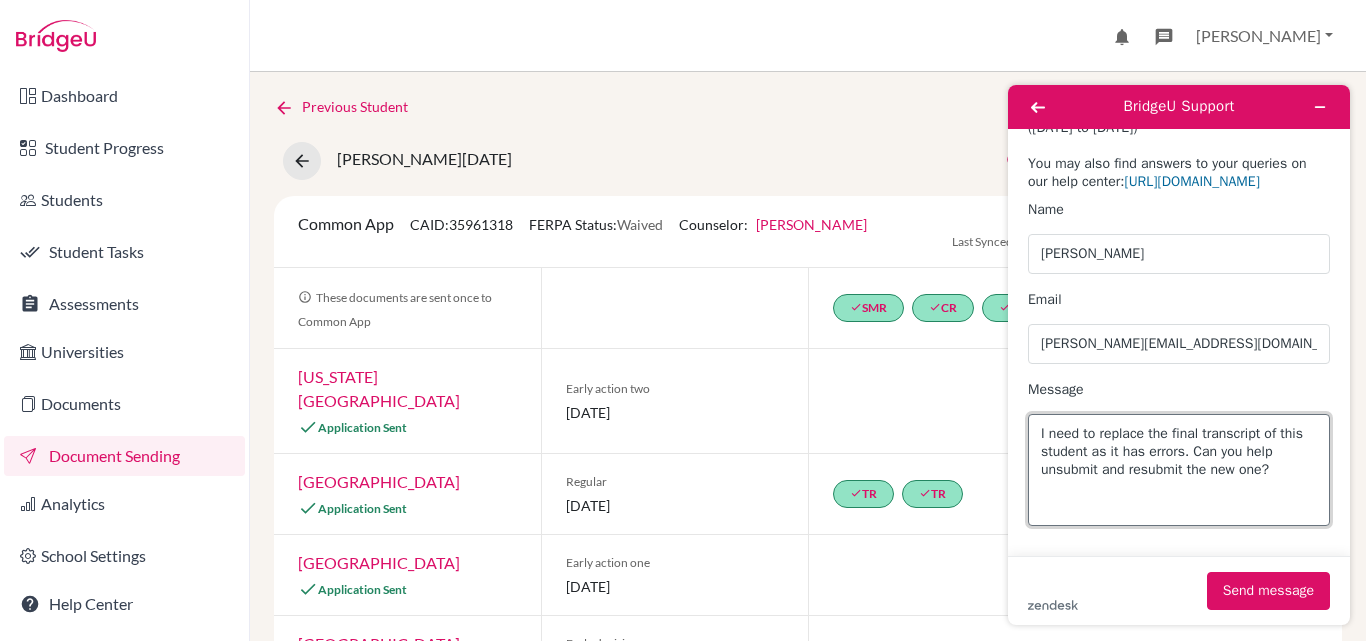 drag, startPoint x: 1042, startPoint y: 431, endPoint x: 1304, endPoint y: 471, distance: 265.03586 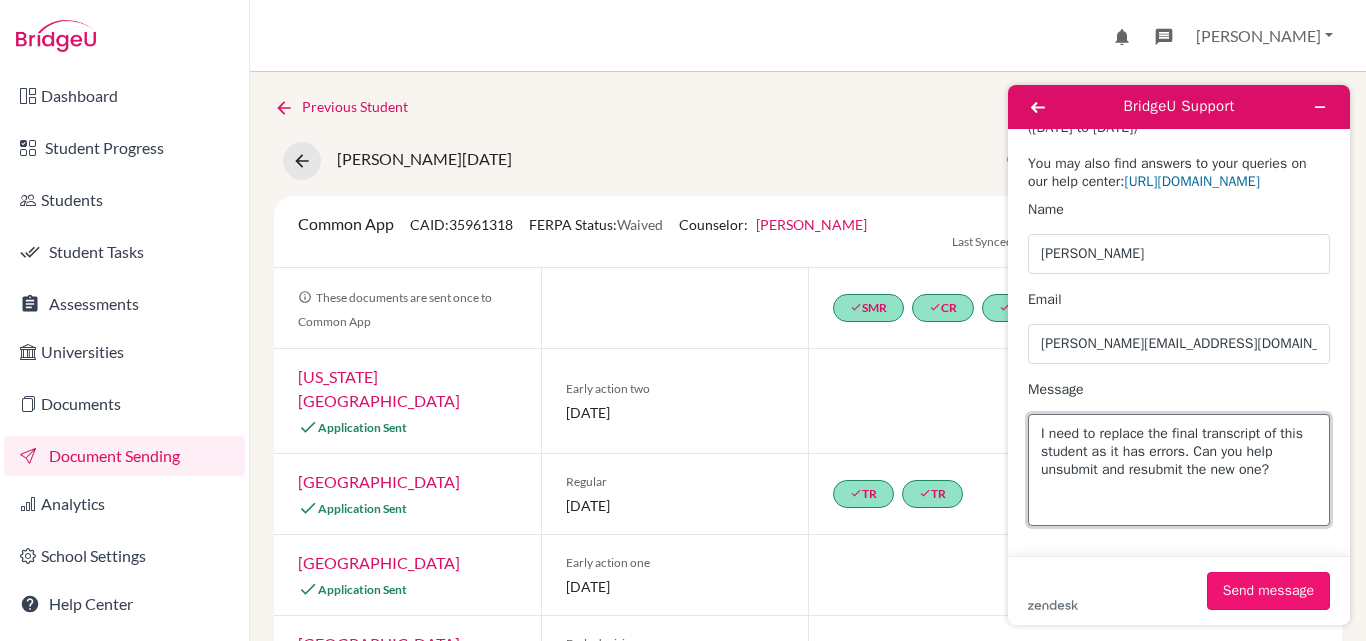 type on "I need to replace the final transcript of this student as it has errors. Can you help unsubmit and resubmit the new one?" 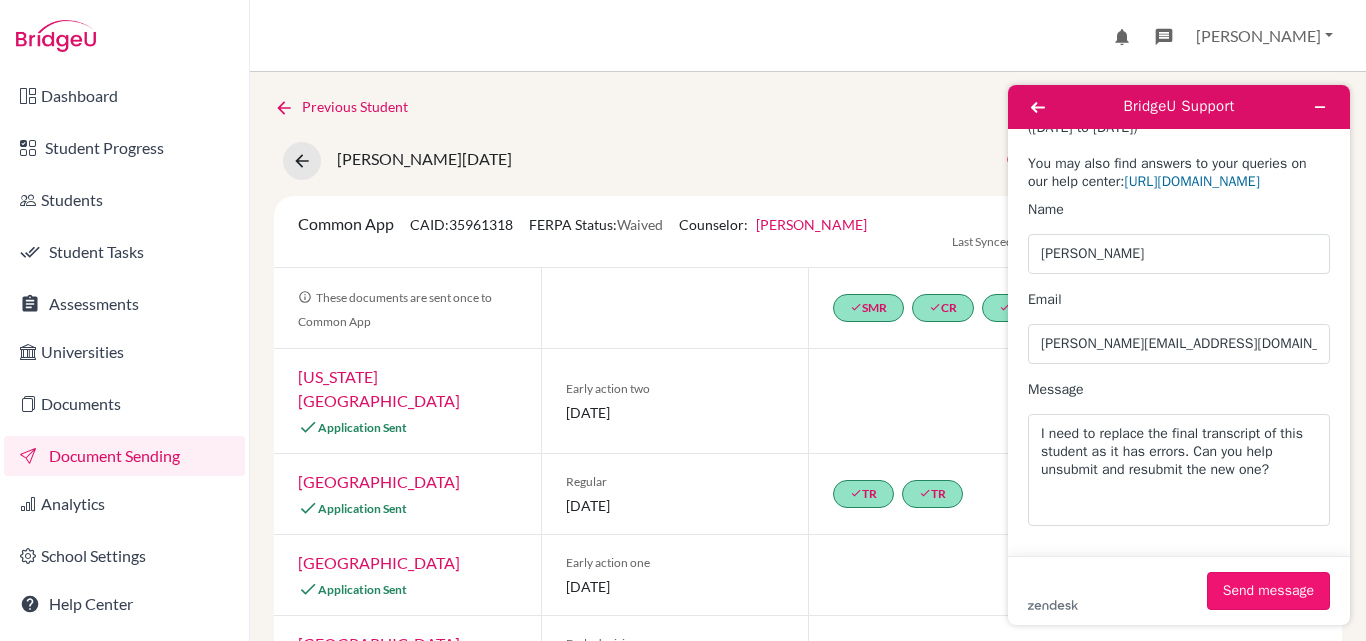 click on "Send message" at bounding box center (1268, 591) 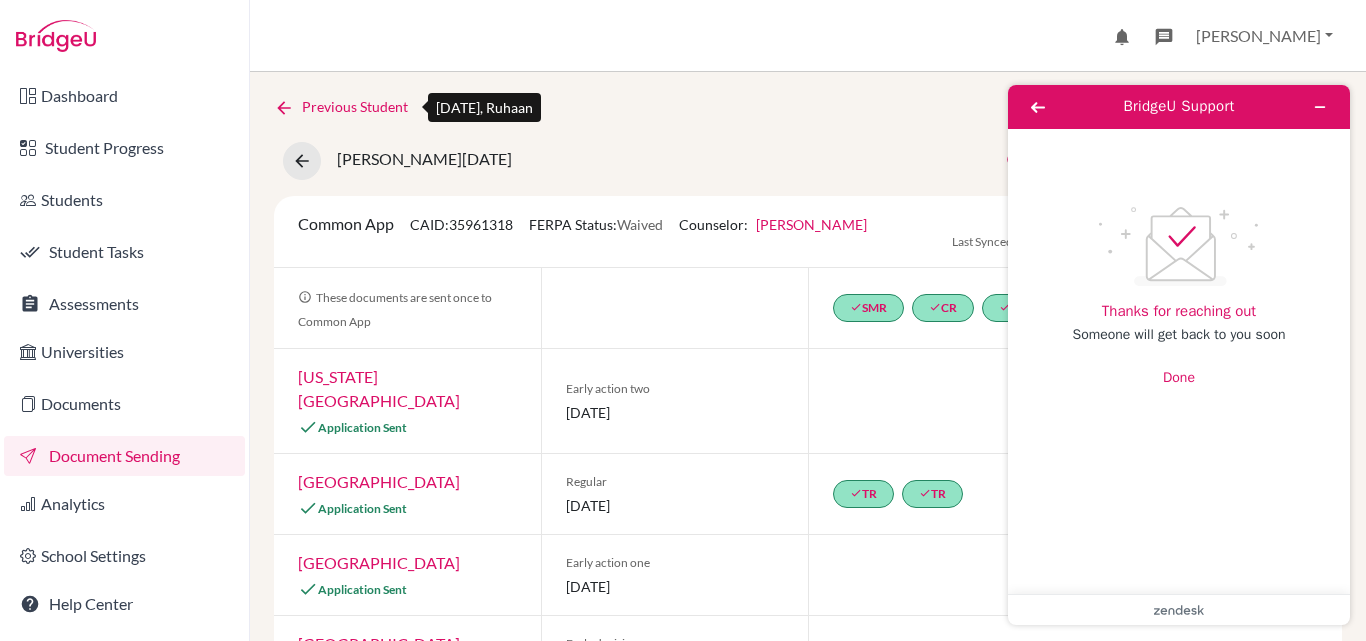 click at bounding box center (284, 108) 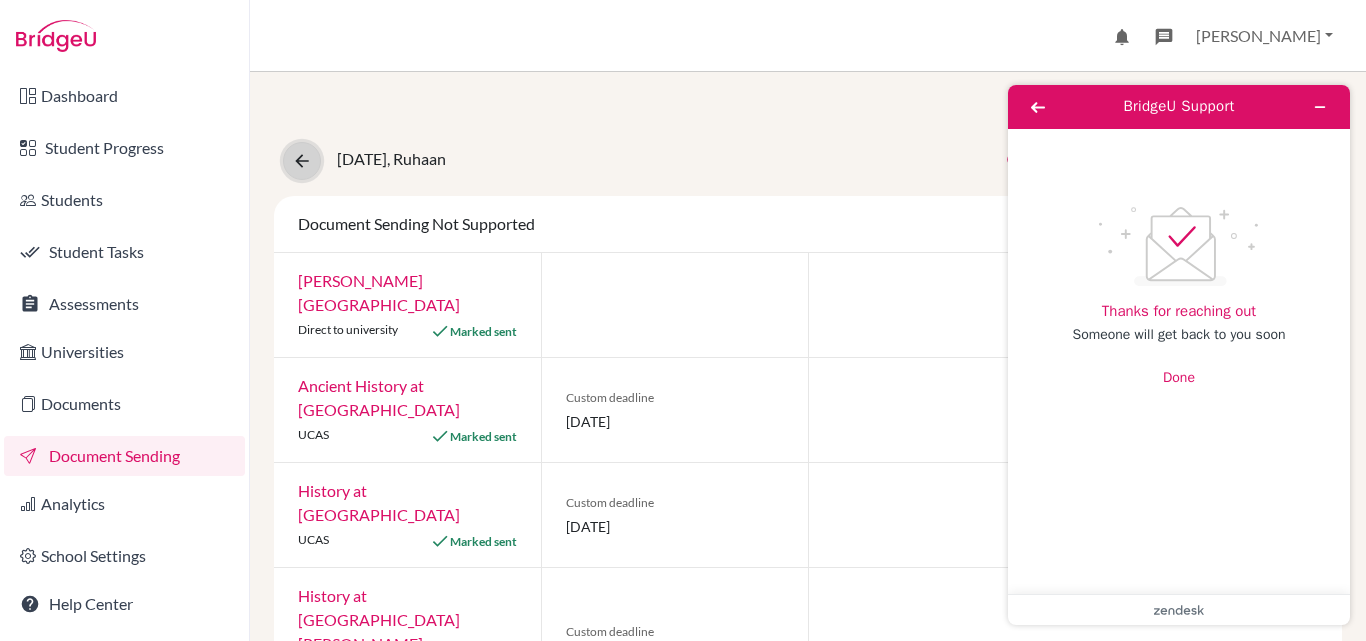 click at bounding box center [302, 161] 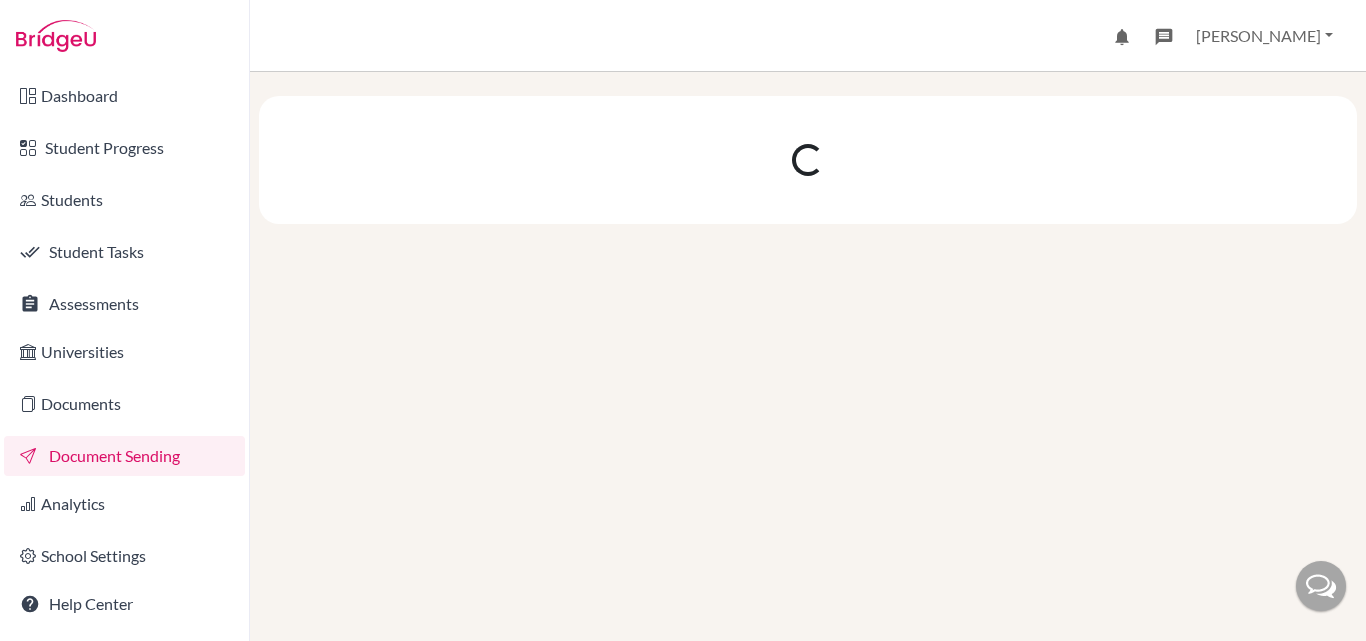 scroll, scrollTop: 0, scrollLeft: 0, axis: both 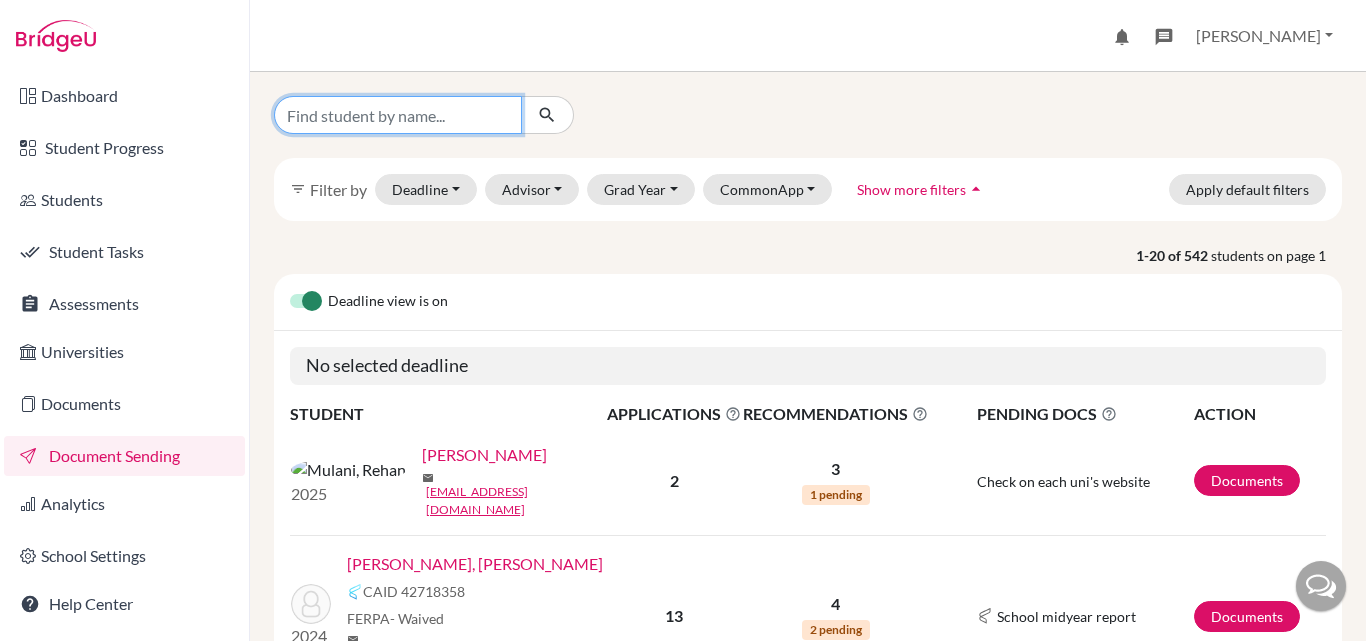 click at bounding box center [398, 115] 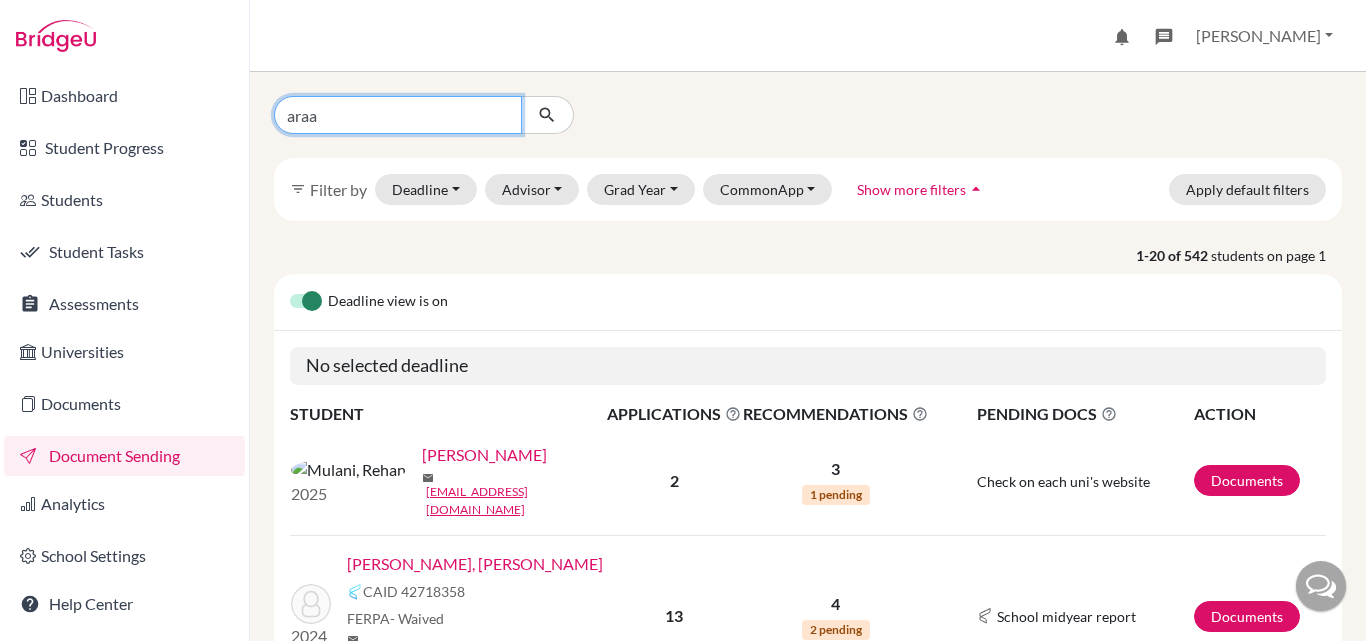 type on "araan" 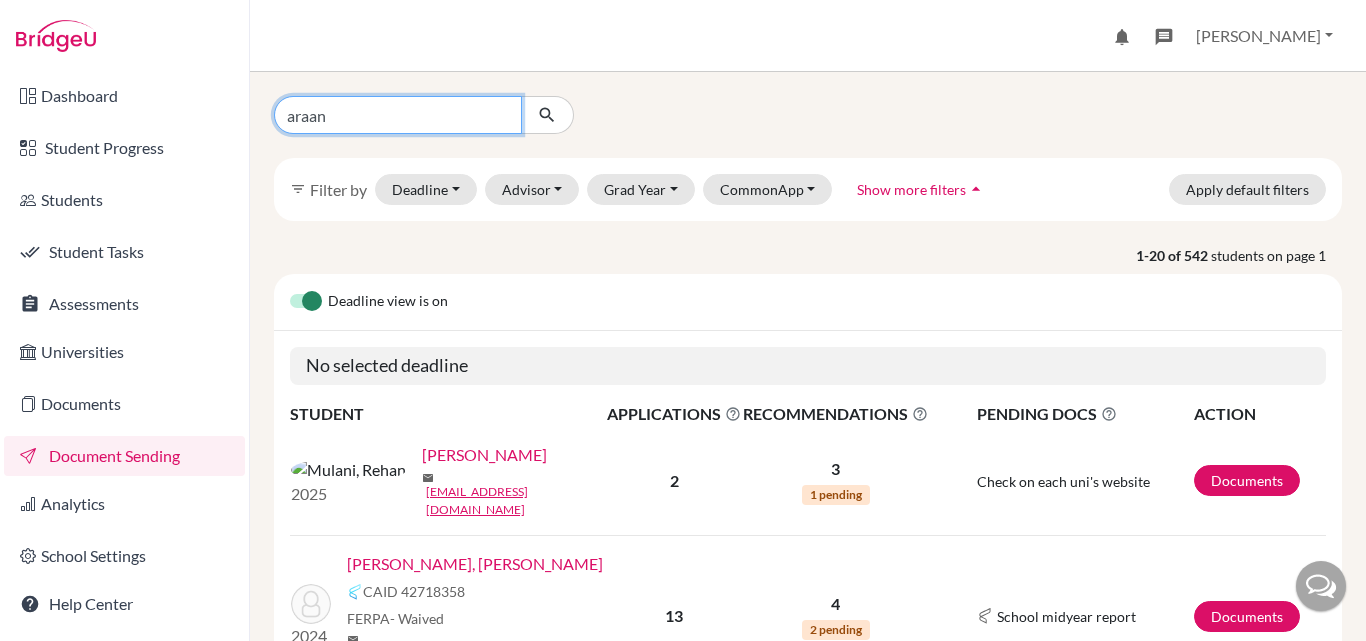 click at bounding box center [547, 115] 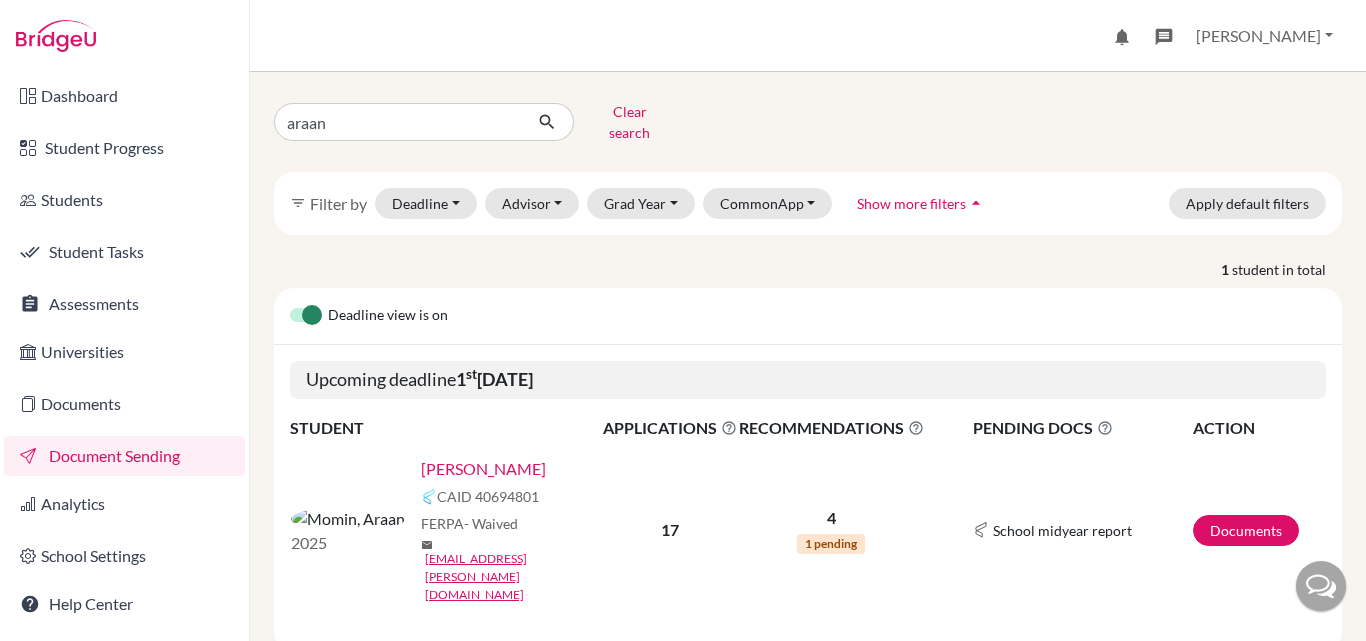click on "[PERSON_NAME]" at bounding box center [483, 469] 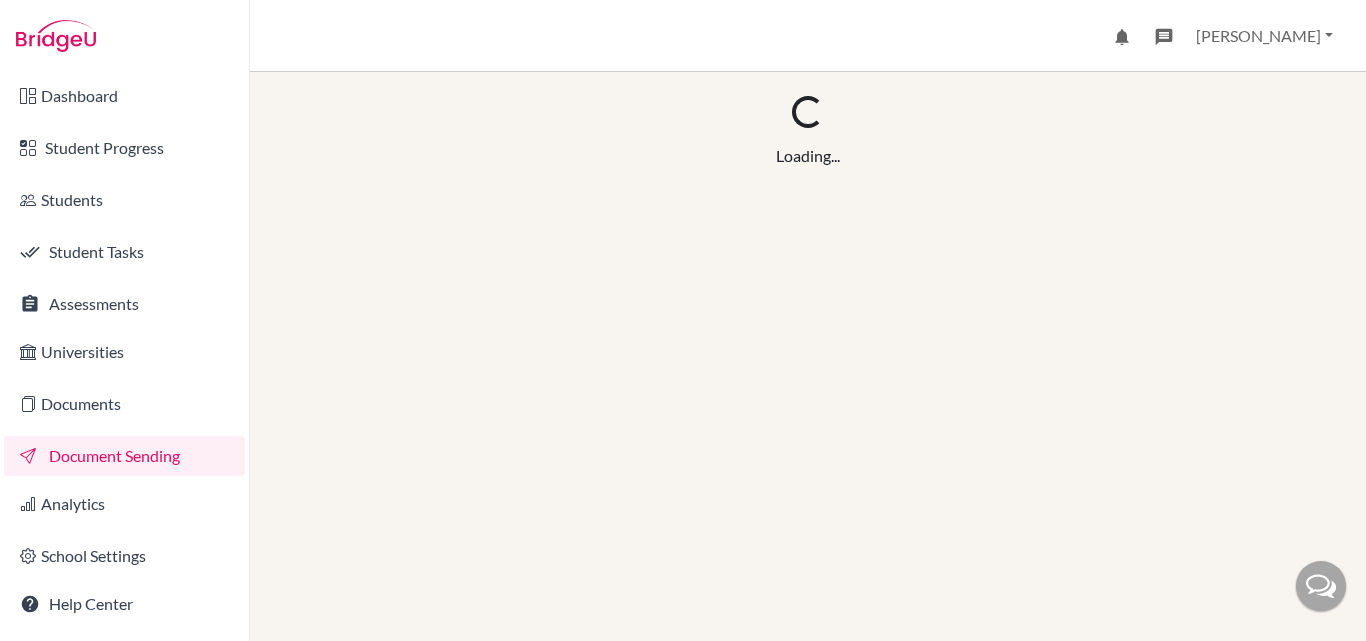 scroll, scrollTop: 0, scrollLeft: 0, axis: both 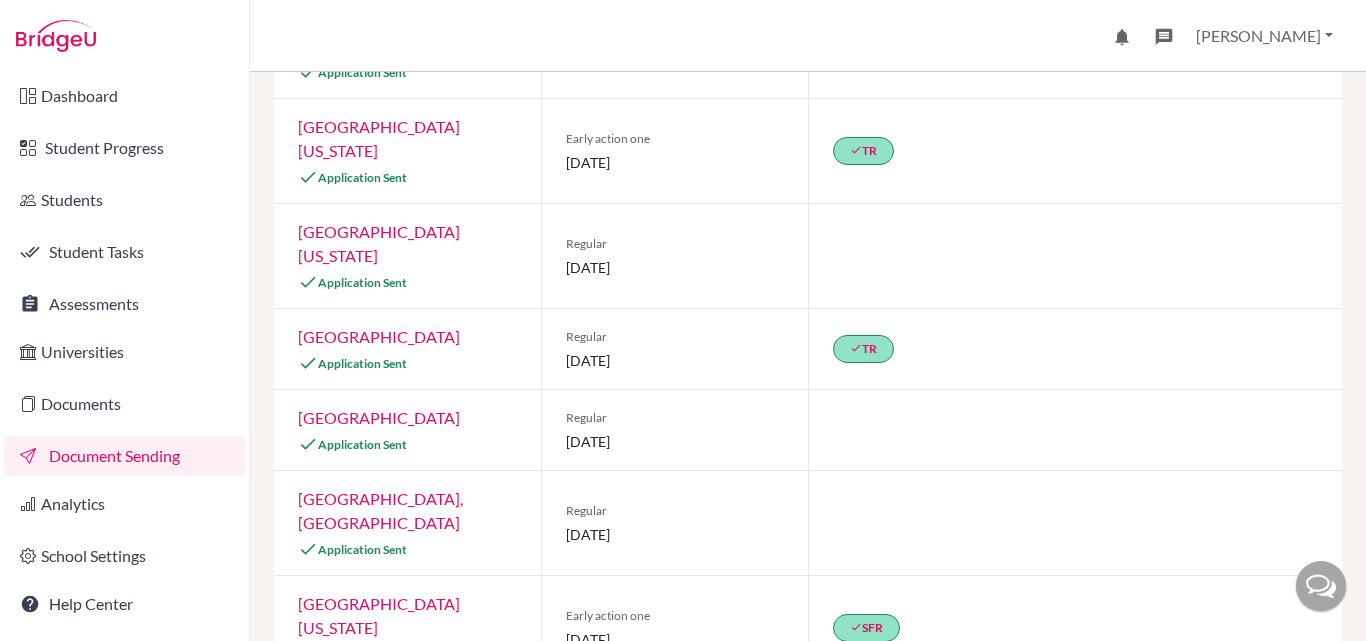 click at bounding box center [1321, 586] 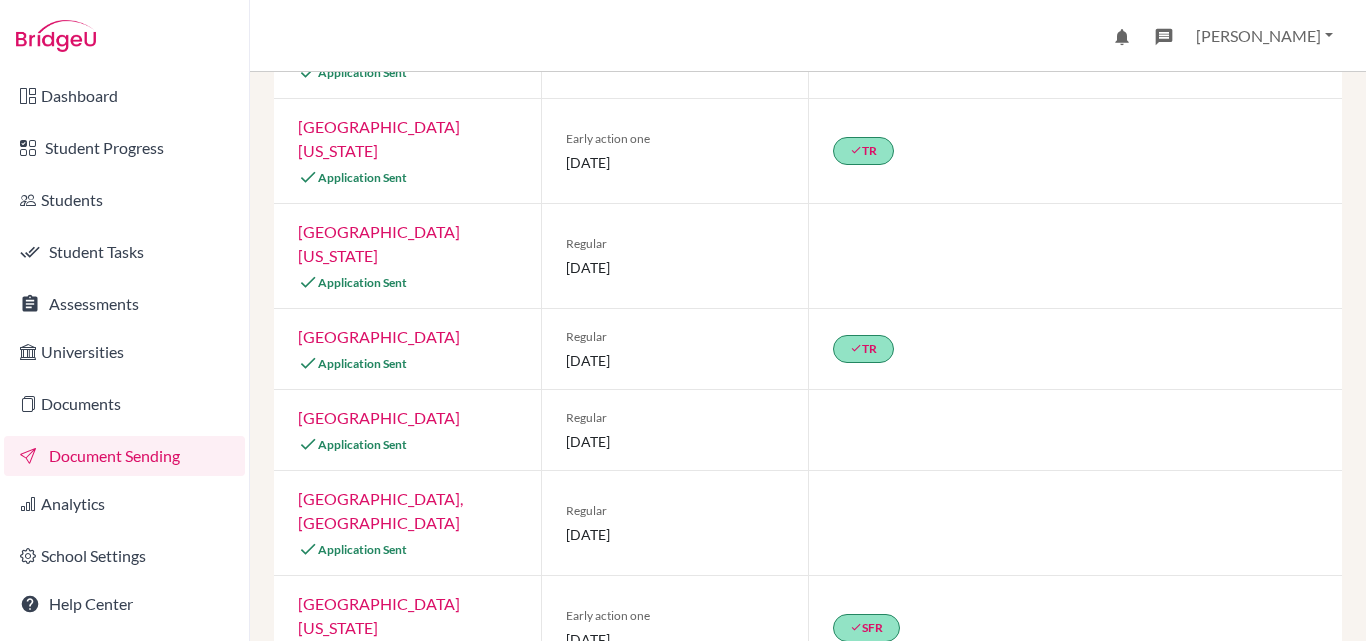 scroll, scrollTop: 0, scrollLeft: 0, axis: both 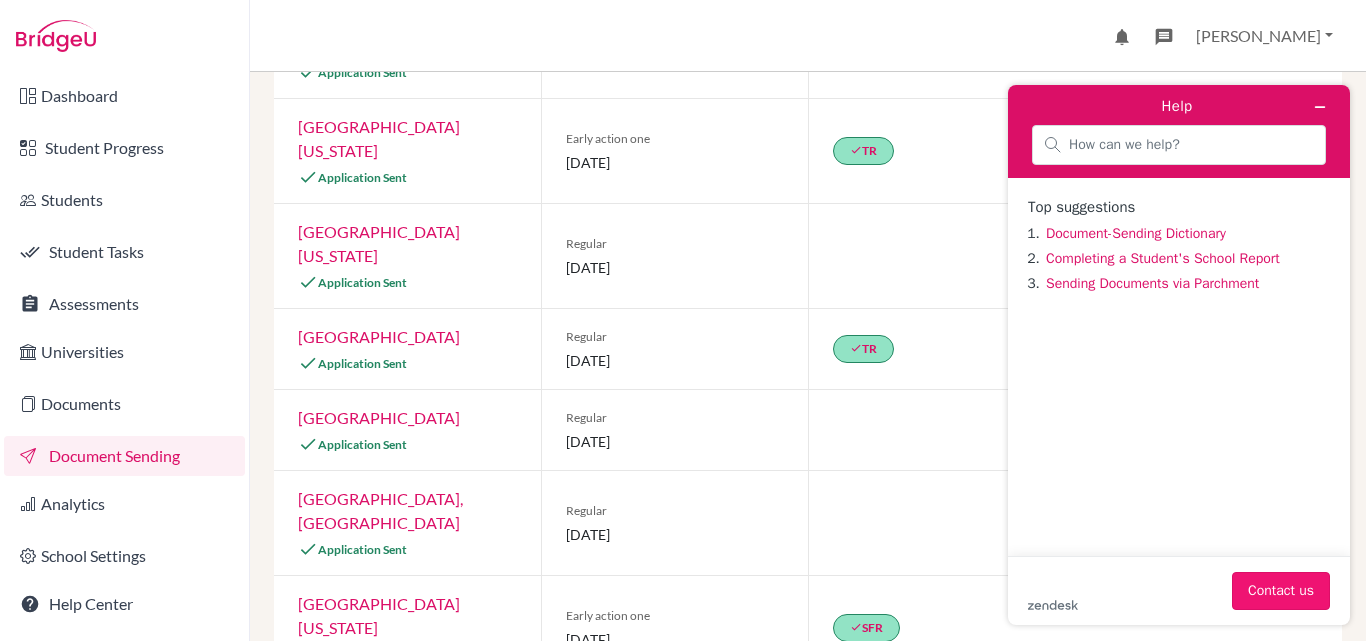 click on "Contact us" at bounding box center [1281, 591] 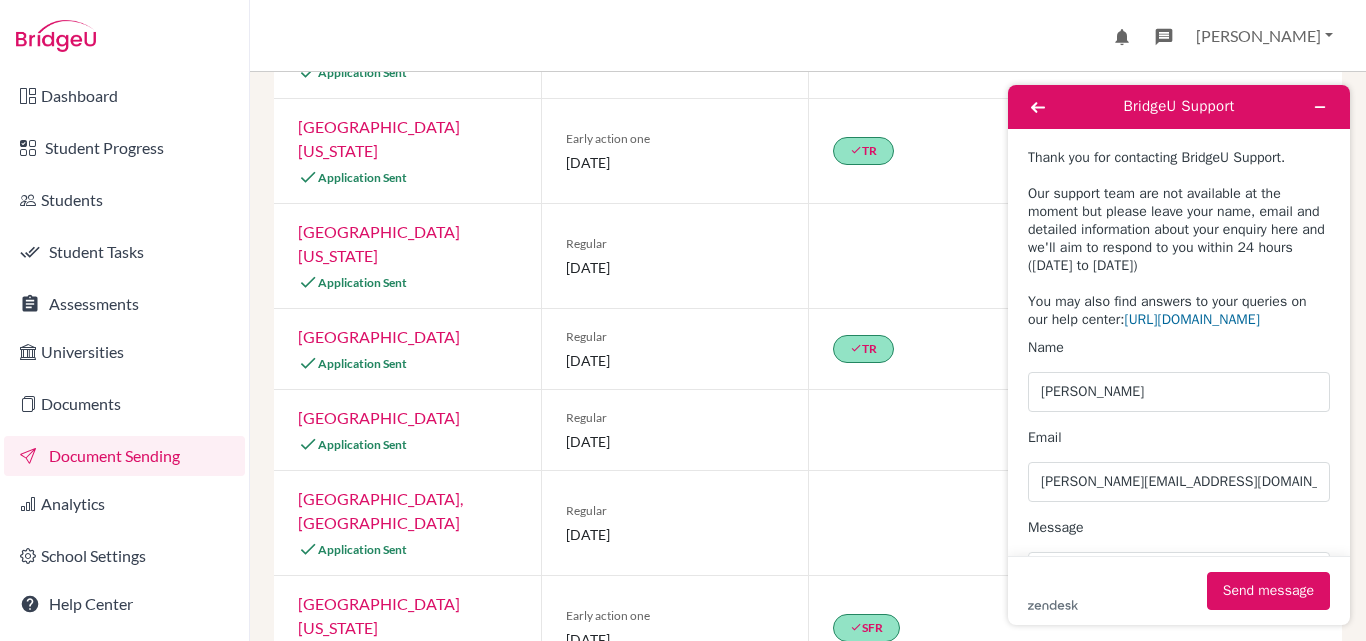 scroll, scrollTop: 167, scrollLeft: 0, axis: vertical 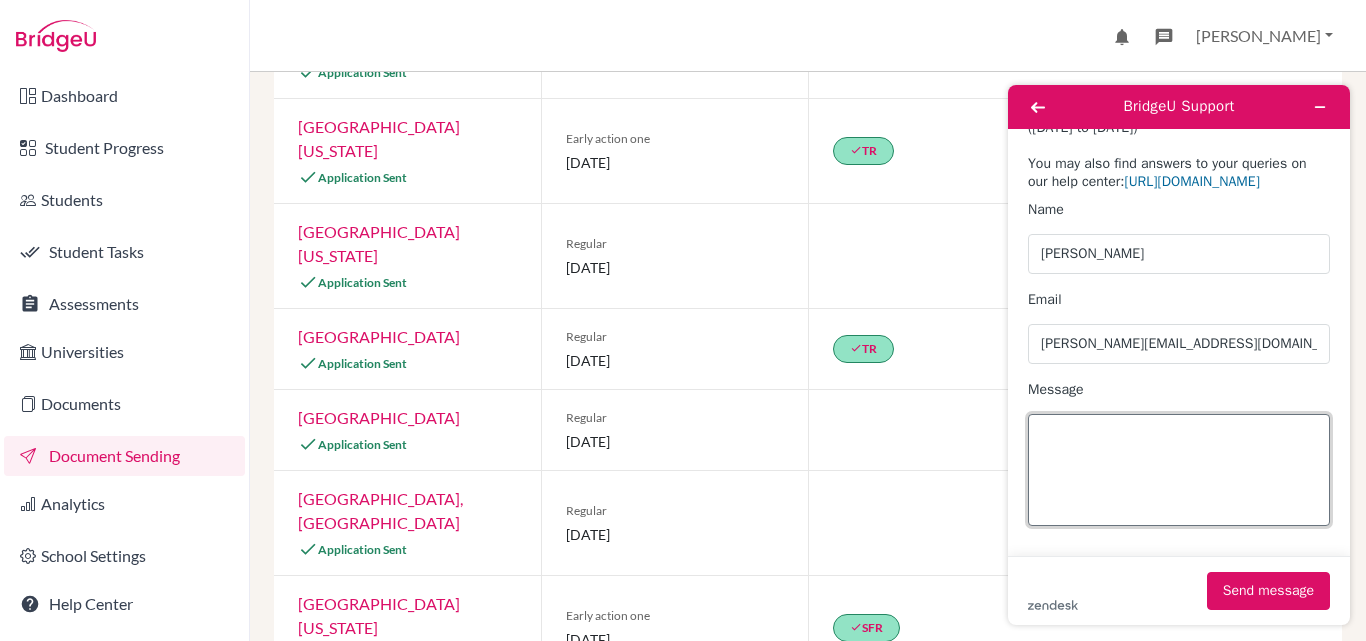 click on "Message" at bounding box center (1179, 470) 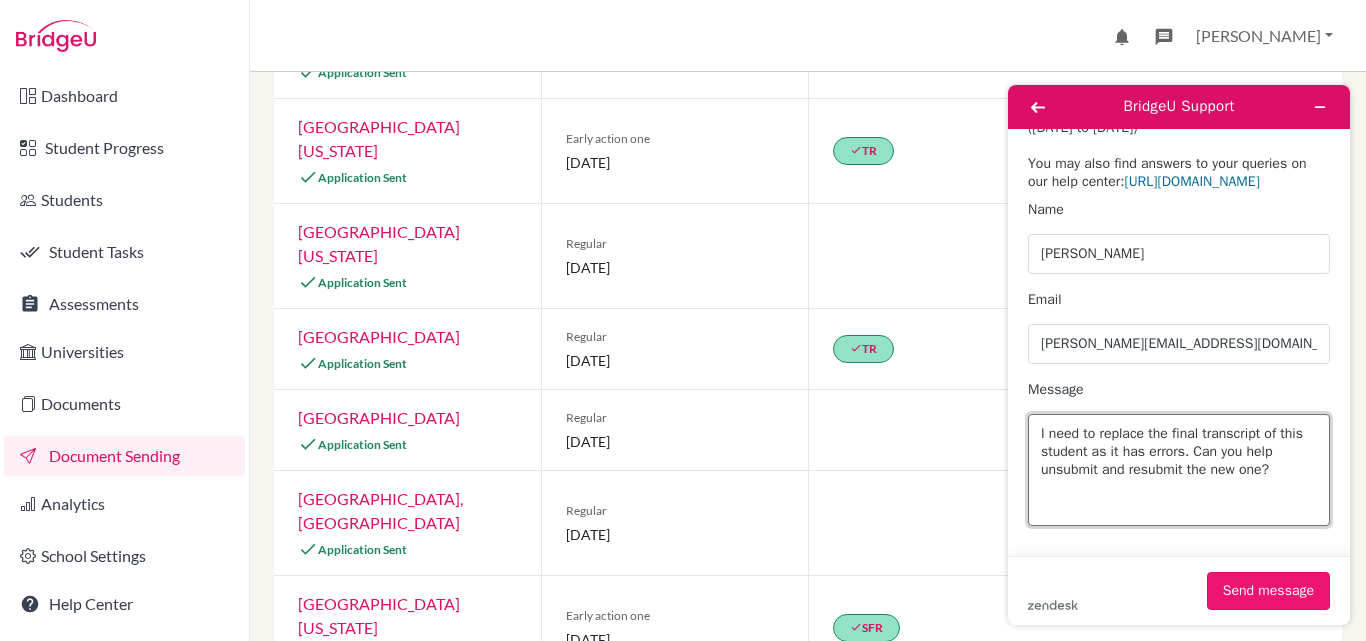 type on "I need to replace the final transcript of this student as it has errors. Can you help unsubmit and resubmit the new one?" 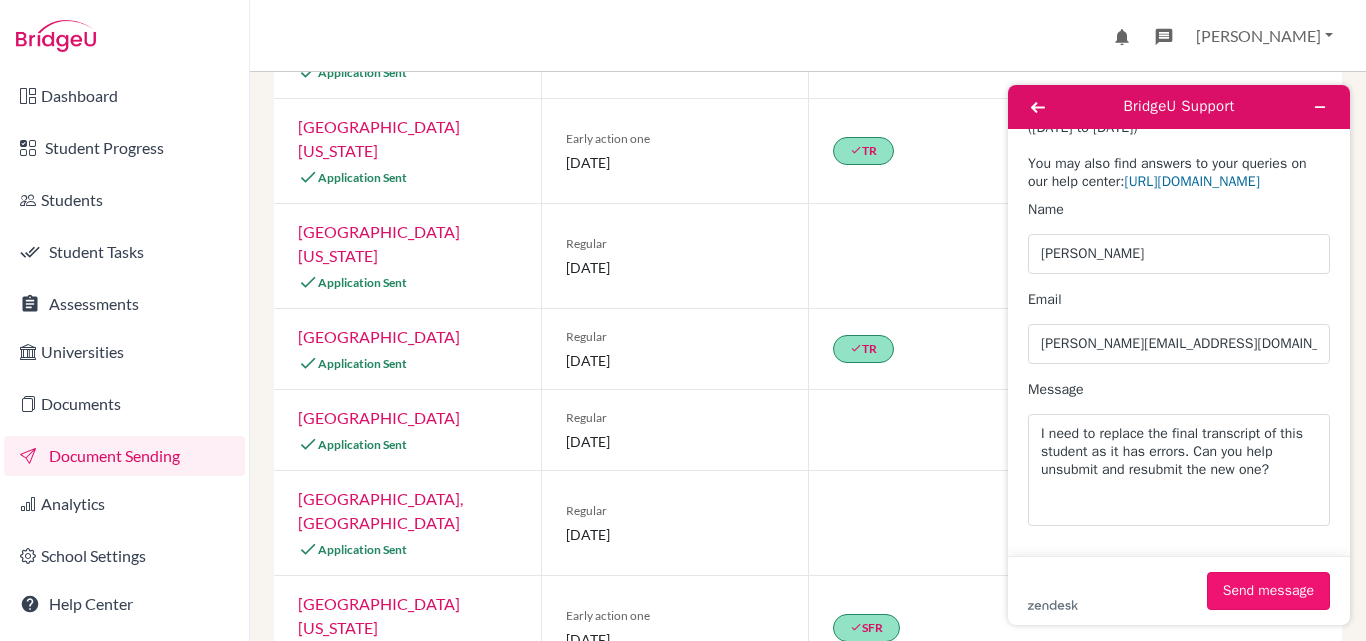 click on "Send message" at bounding box center (1268, 591) 